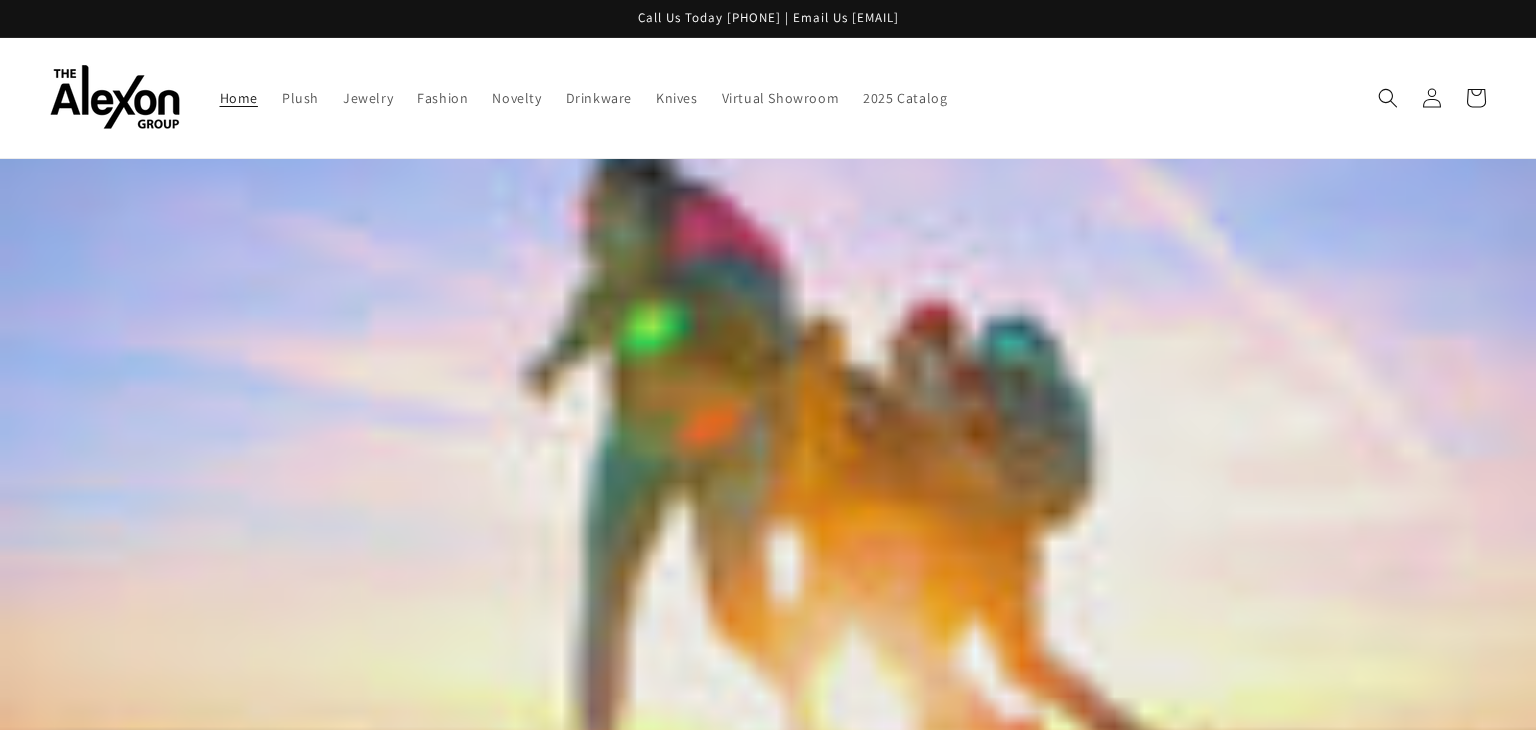 scroll, scrollTop: 0, scrollLeft: 0, axis: both 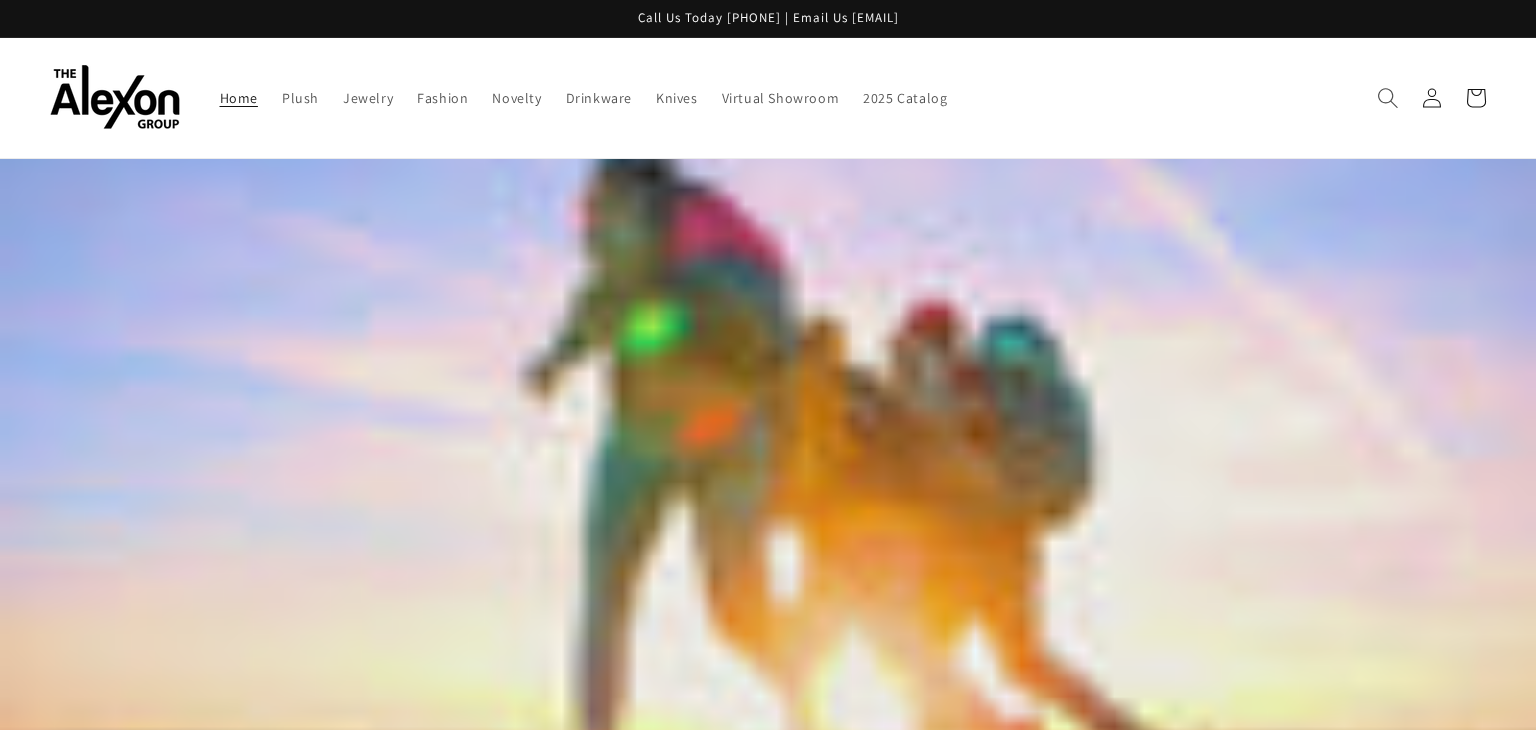 click 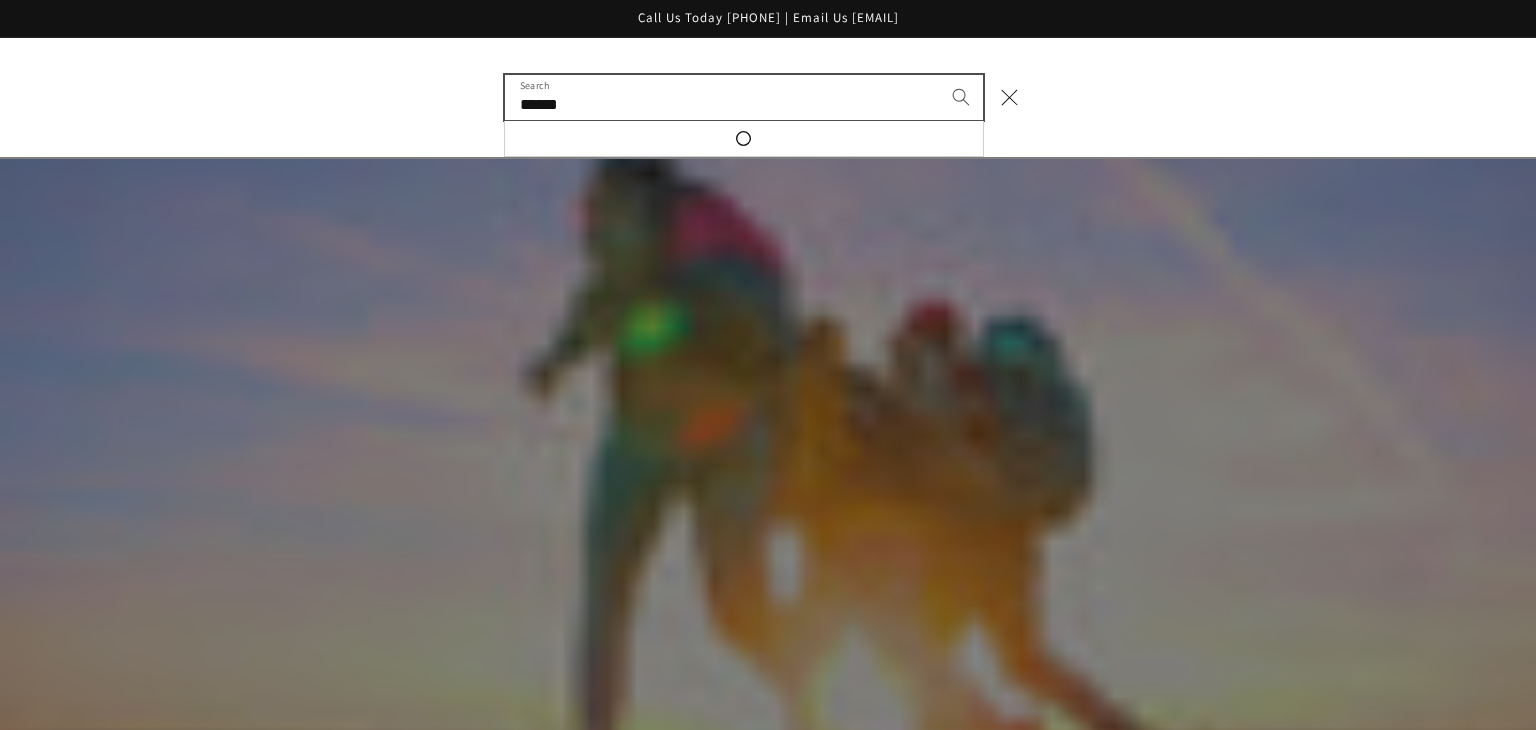 type on "******" 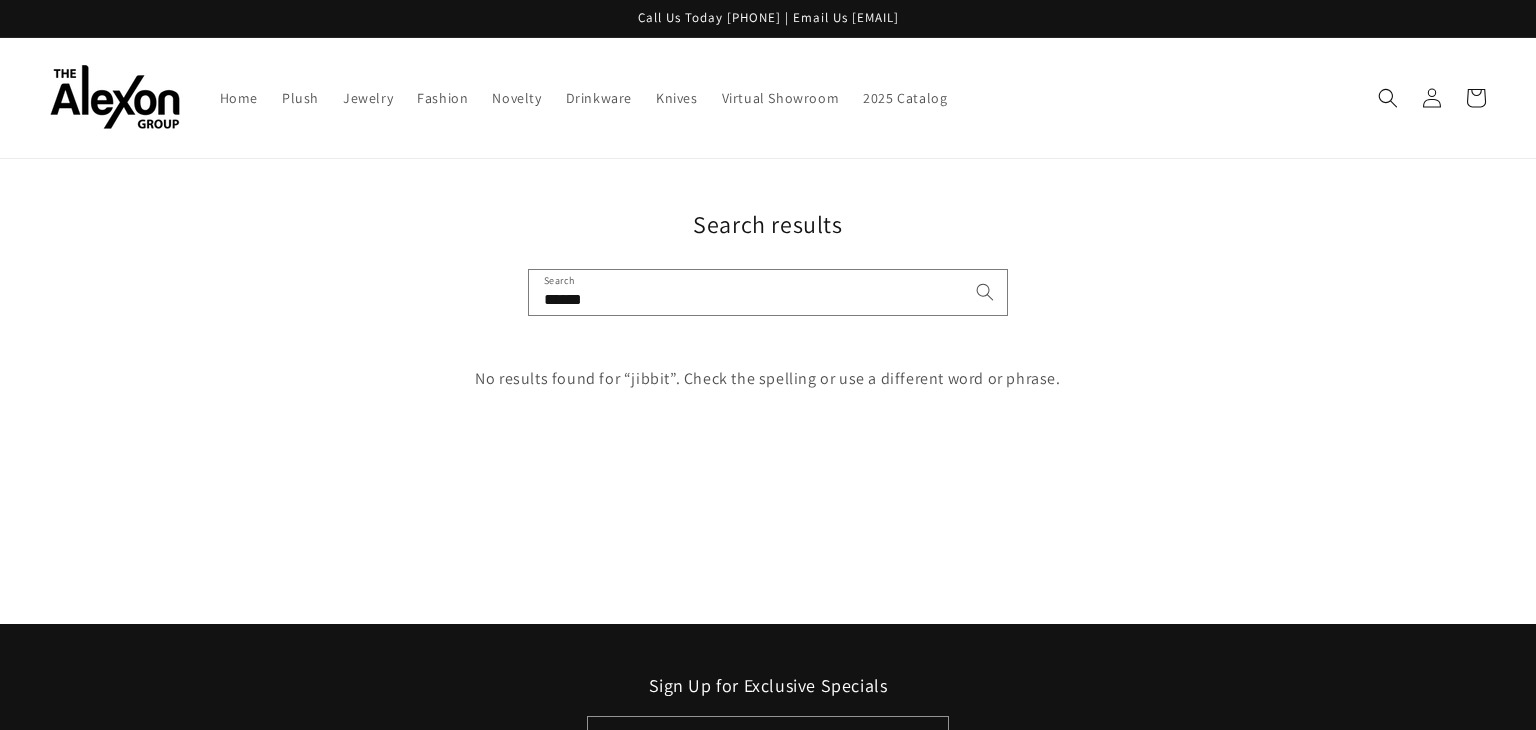 scroll, scrollTop: 0, scrollLeft: 0, axis: both 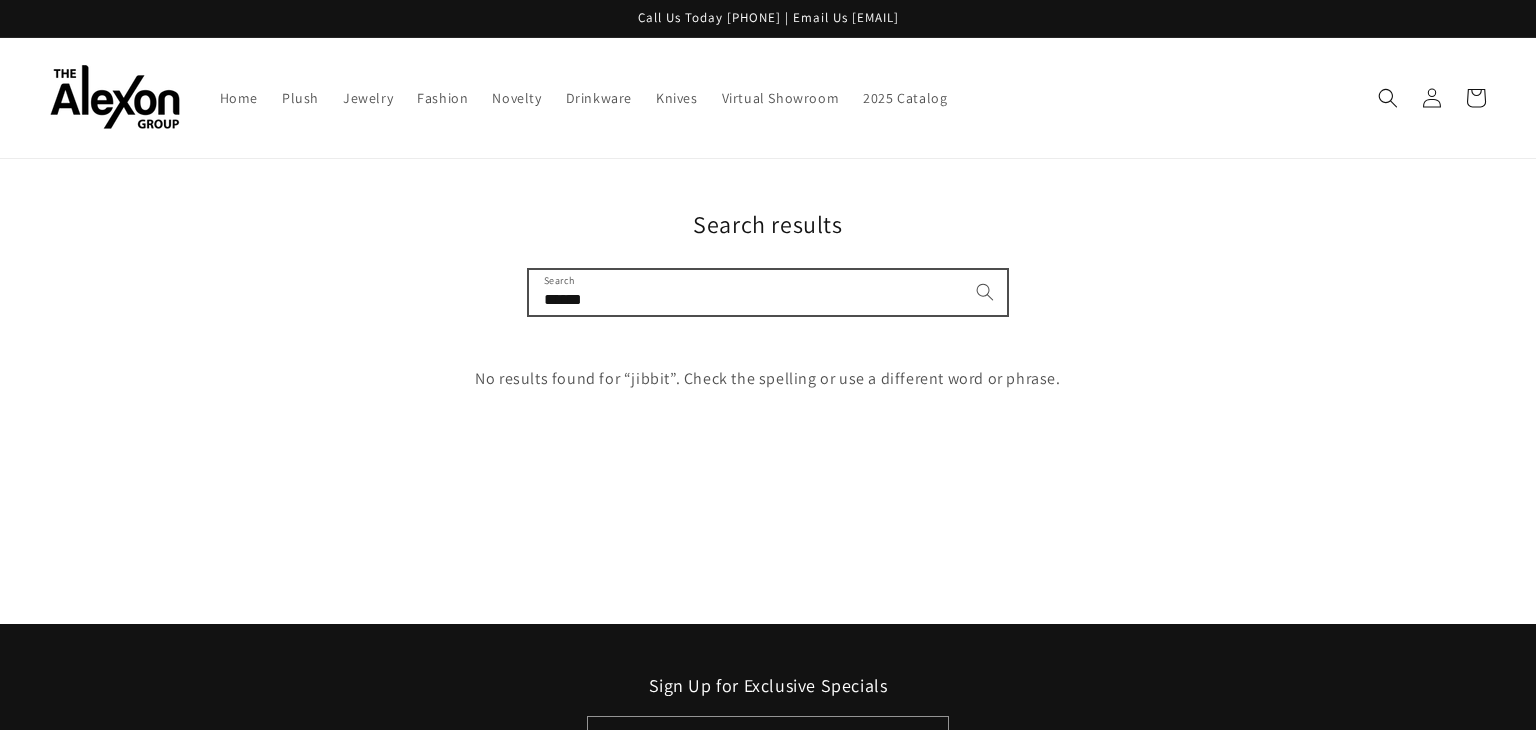 click on "******" at bounding box center [768, 292] 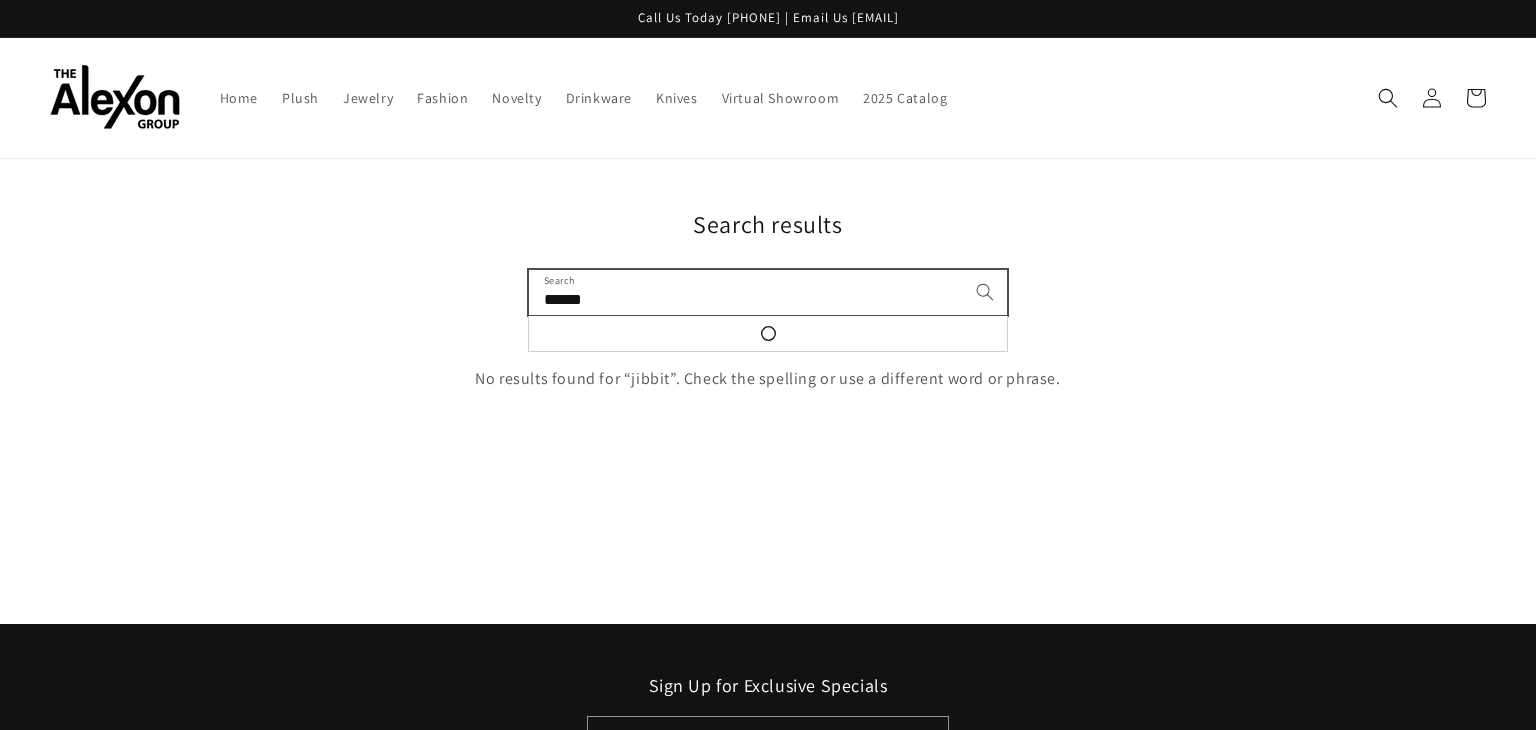 click on "******" at bounding box center [768, 292] 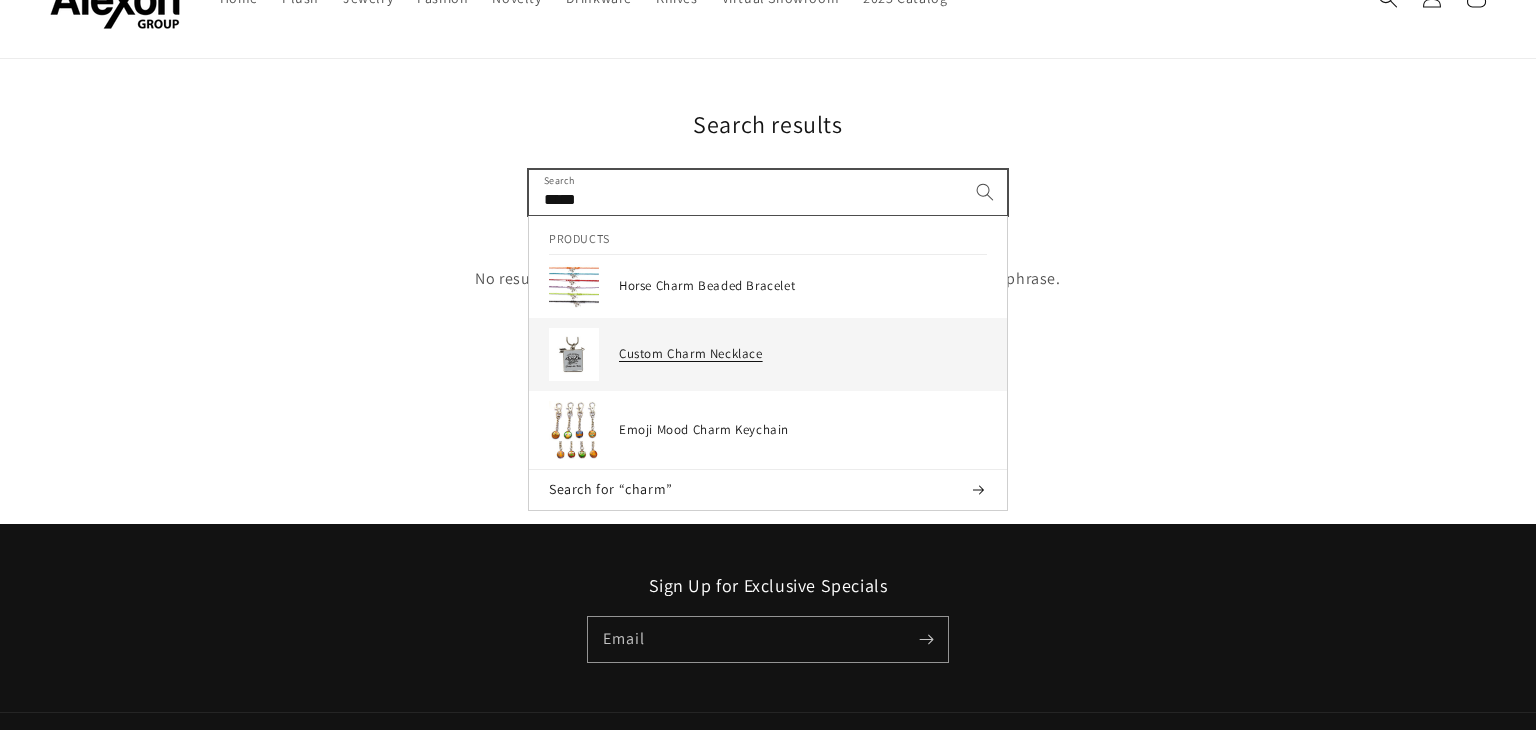 scroll, scrollTop: 99, scrollLeft: 0, axis: vertical 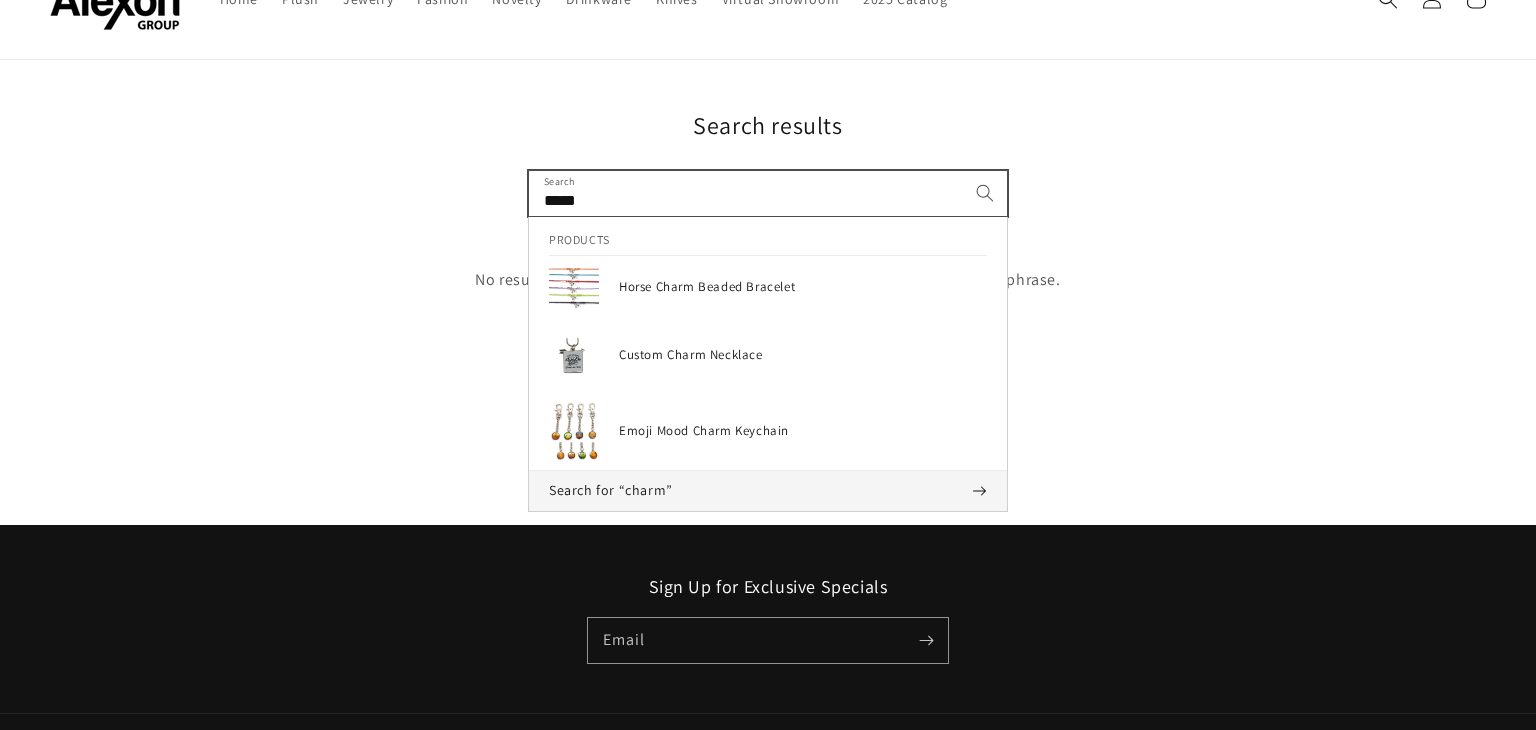 type on "*****" 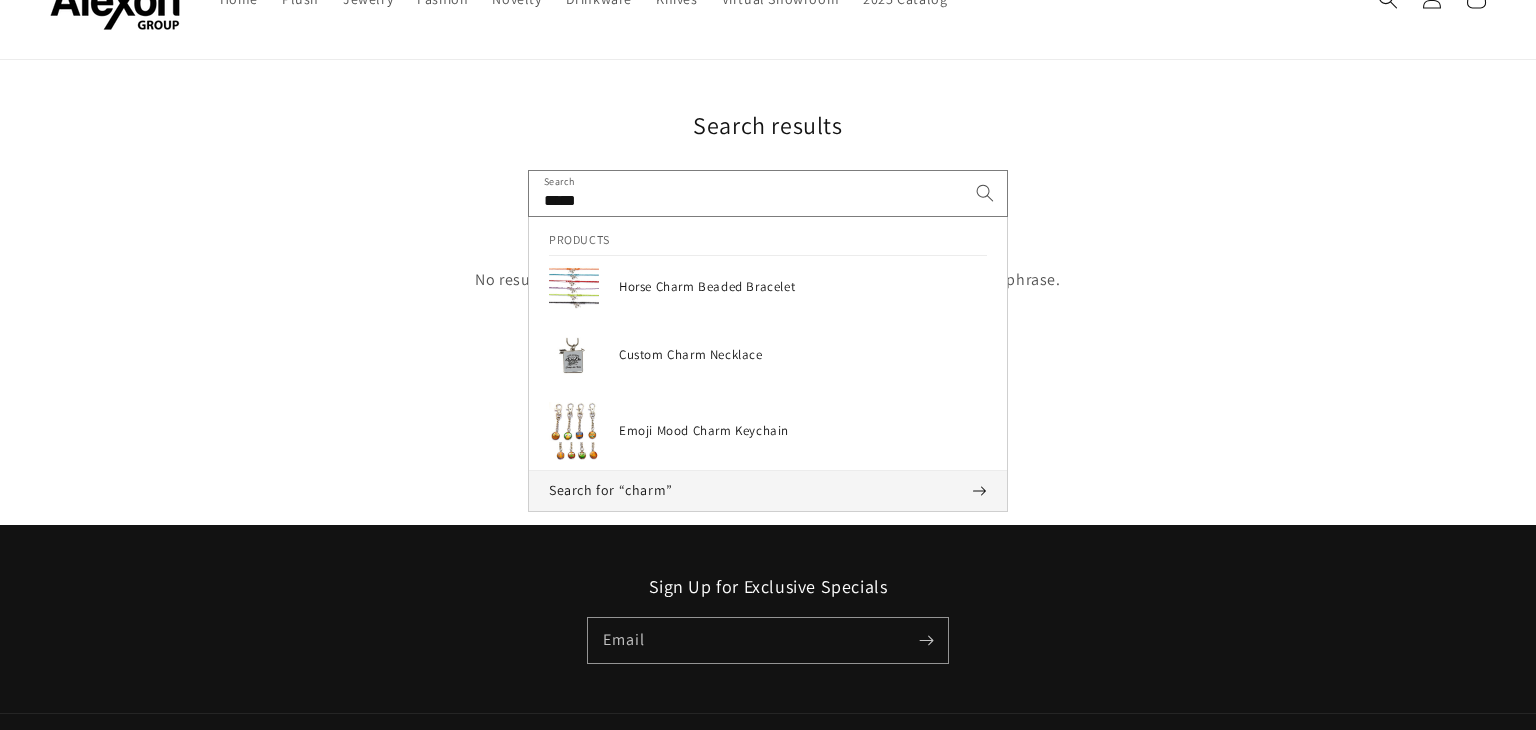 click on "Search for “charm”" at bounding box center [768, 491] 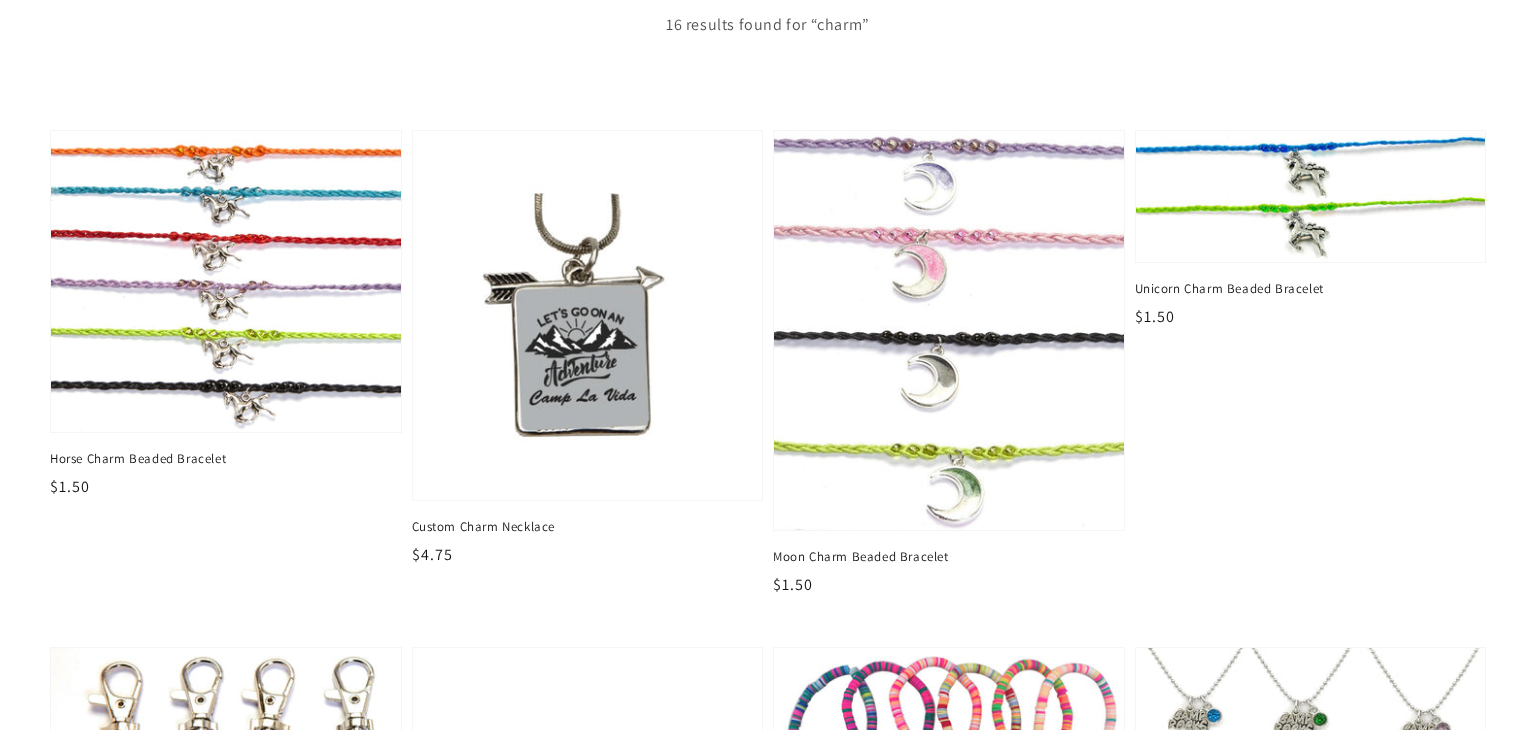 scroll, scrollTop: 356, scrollLeft: 0, axis: vertical 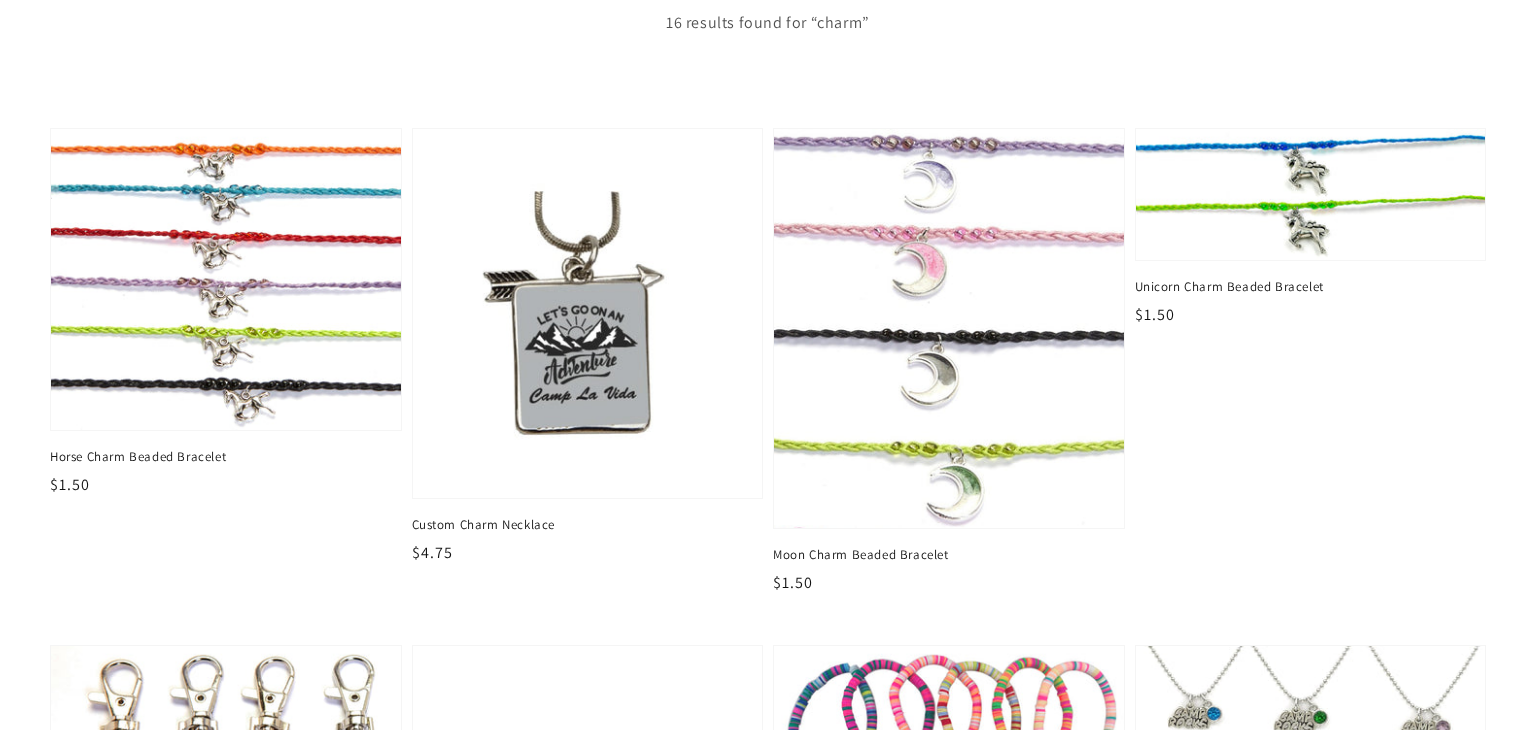 click at bounding box center (949, 328) 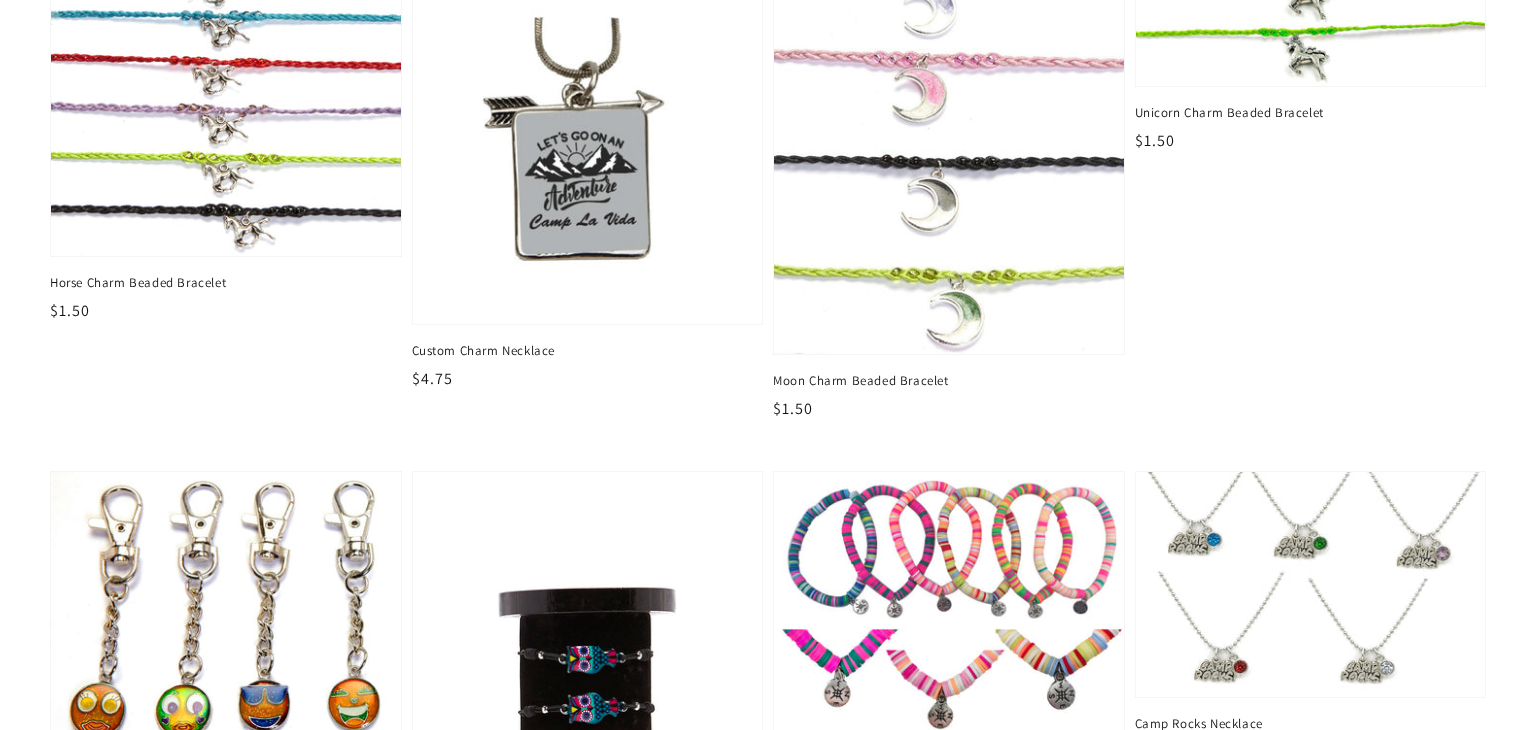 scroll, scrollTop: 544, scrollLeft: 0, axis: vertical 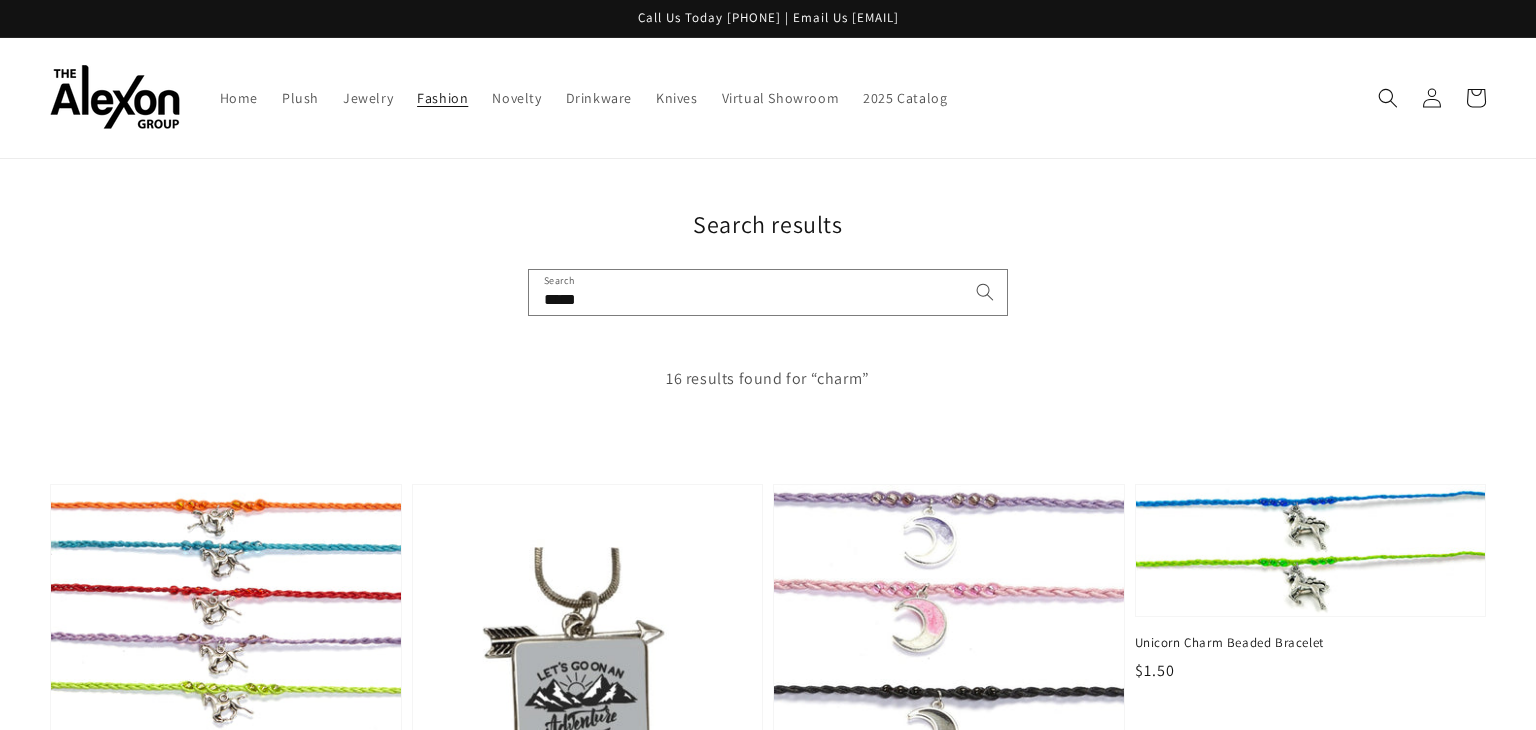 click on "Fashion" at bounding box center [442, 98] 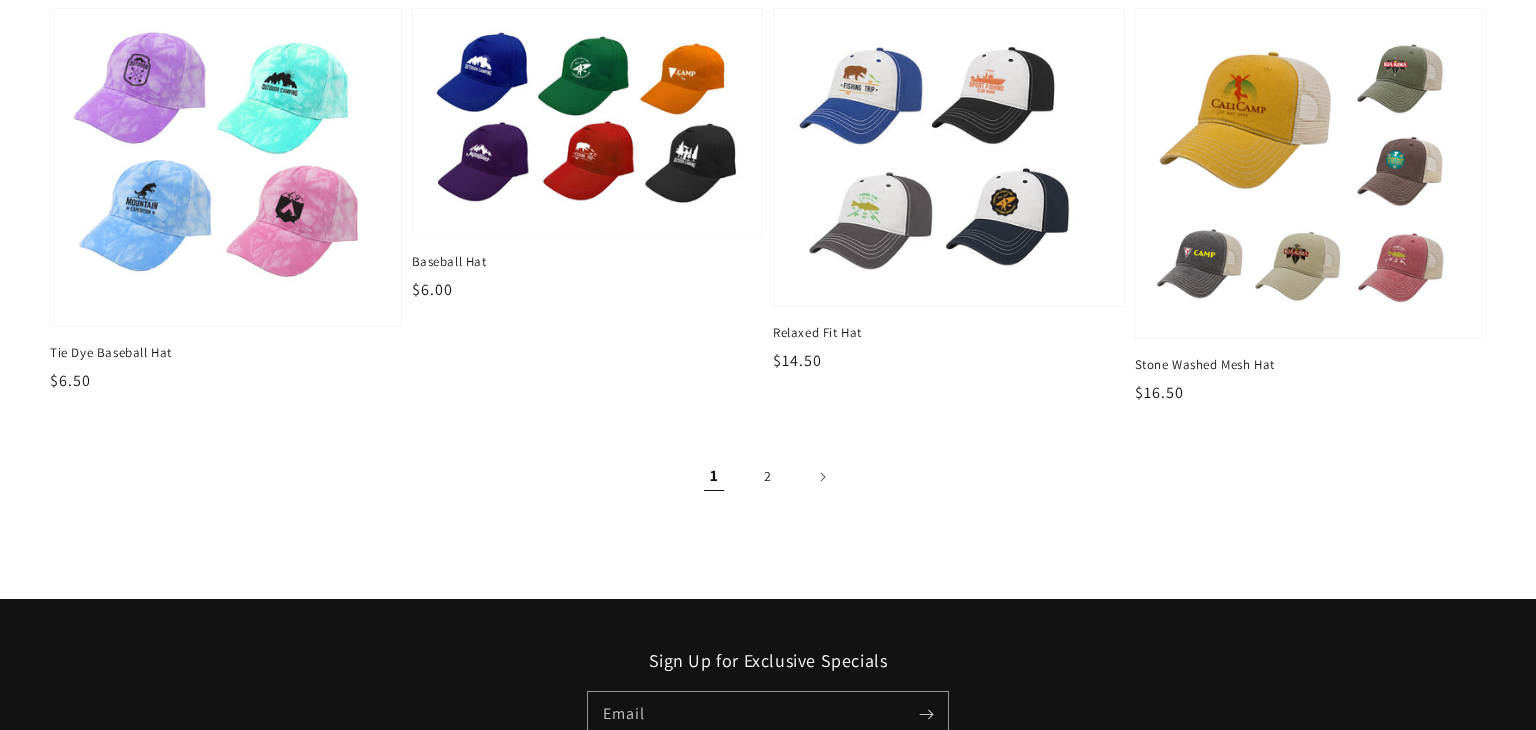 scroll, scrollTop: 2581, scrollLeft: 0, axis: vertical 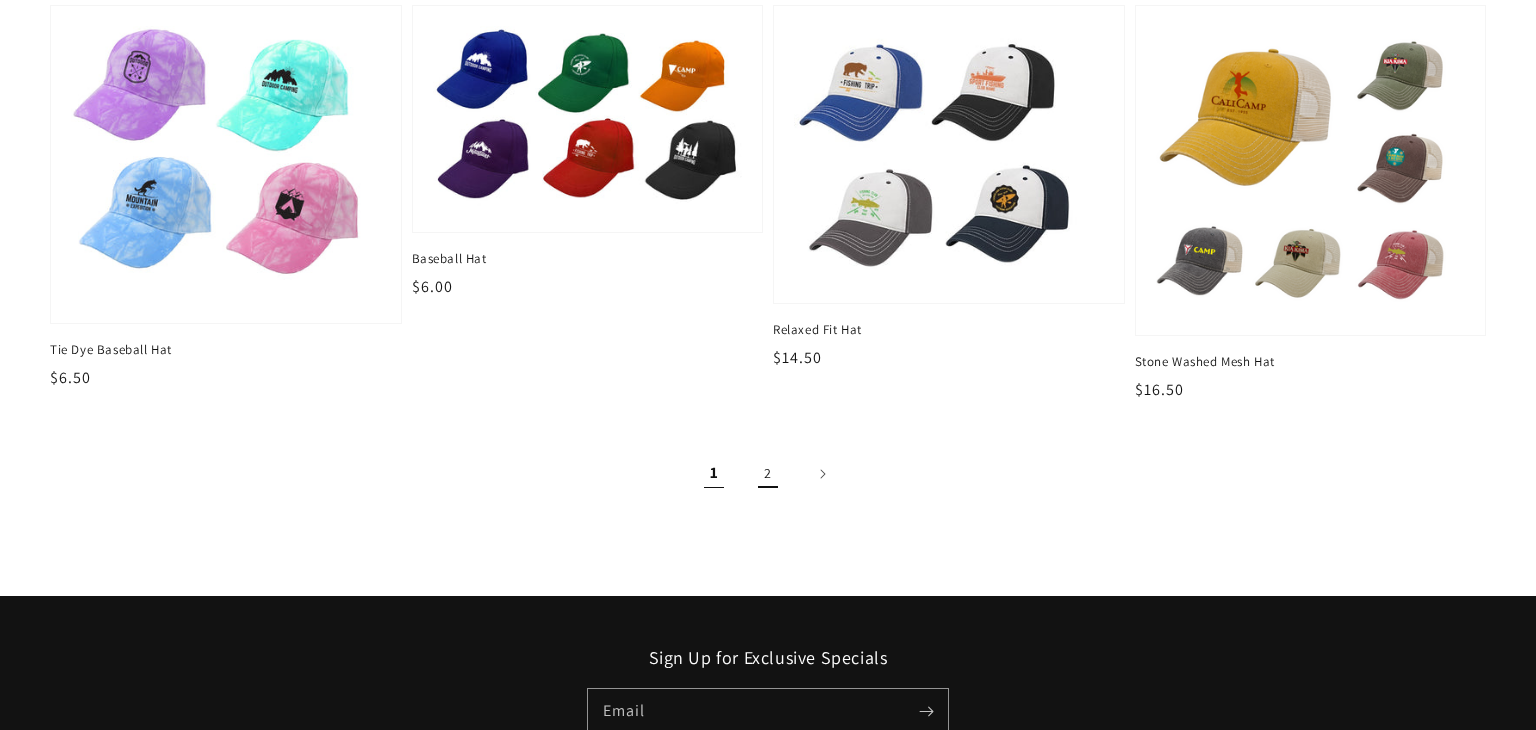 click on "2" at bounding box center [768, 474] 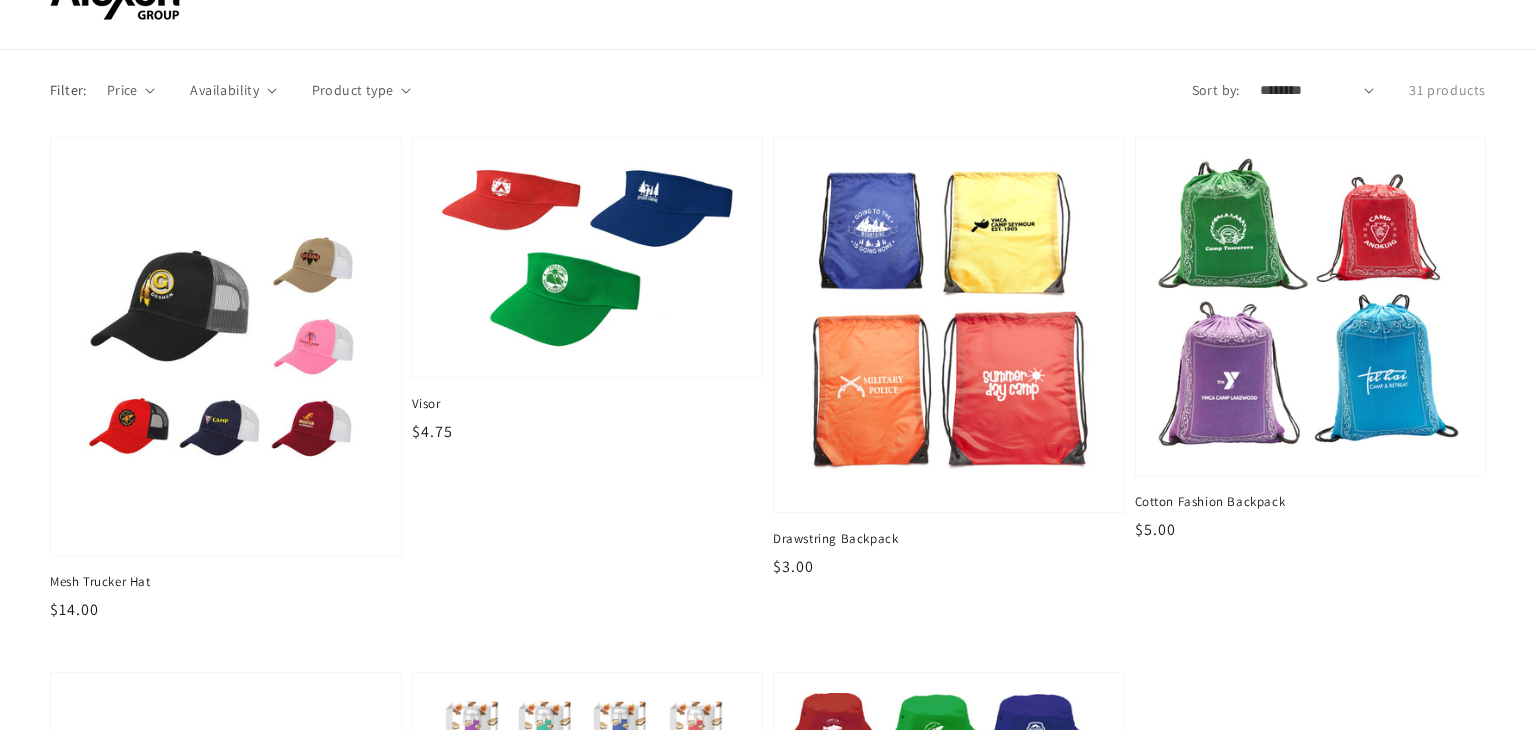 scroll, scrollTop: 0, scrollLeft: 0, axis: both 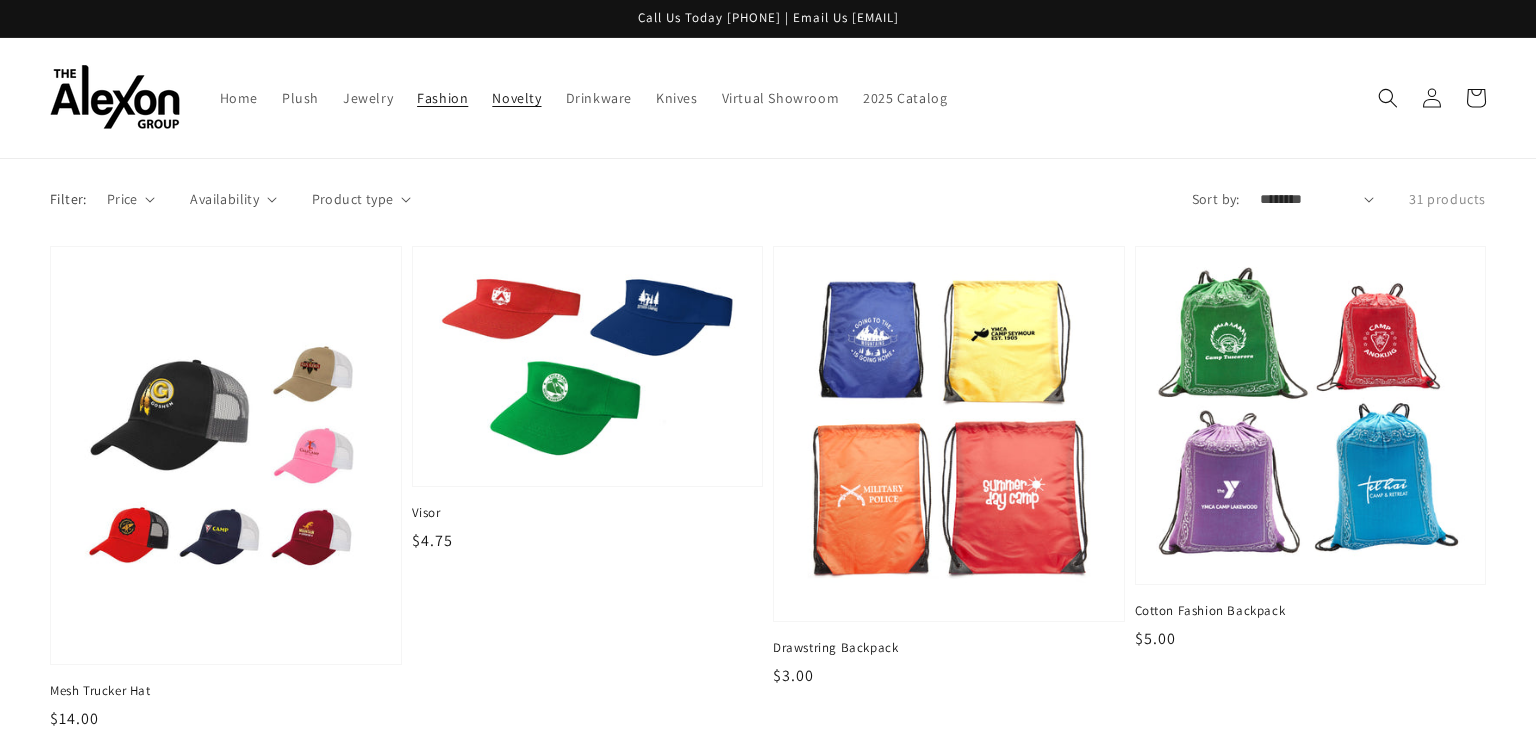click on "Novelty" at bounding box center (516, 98) 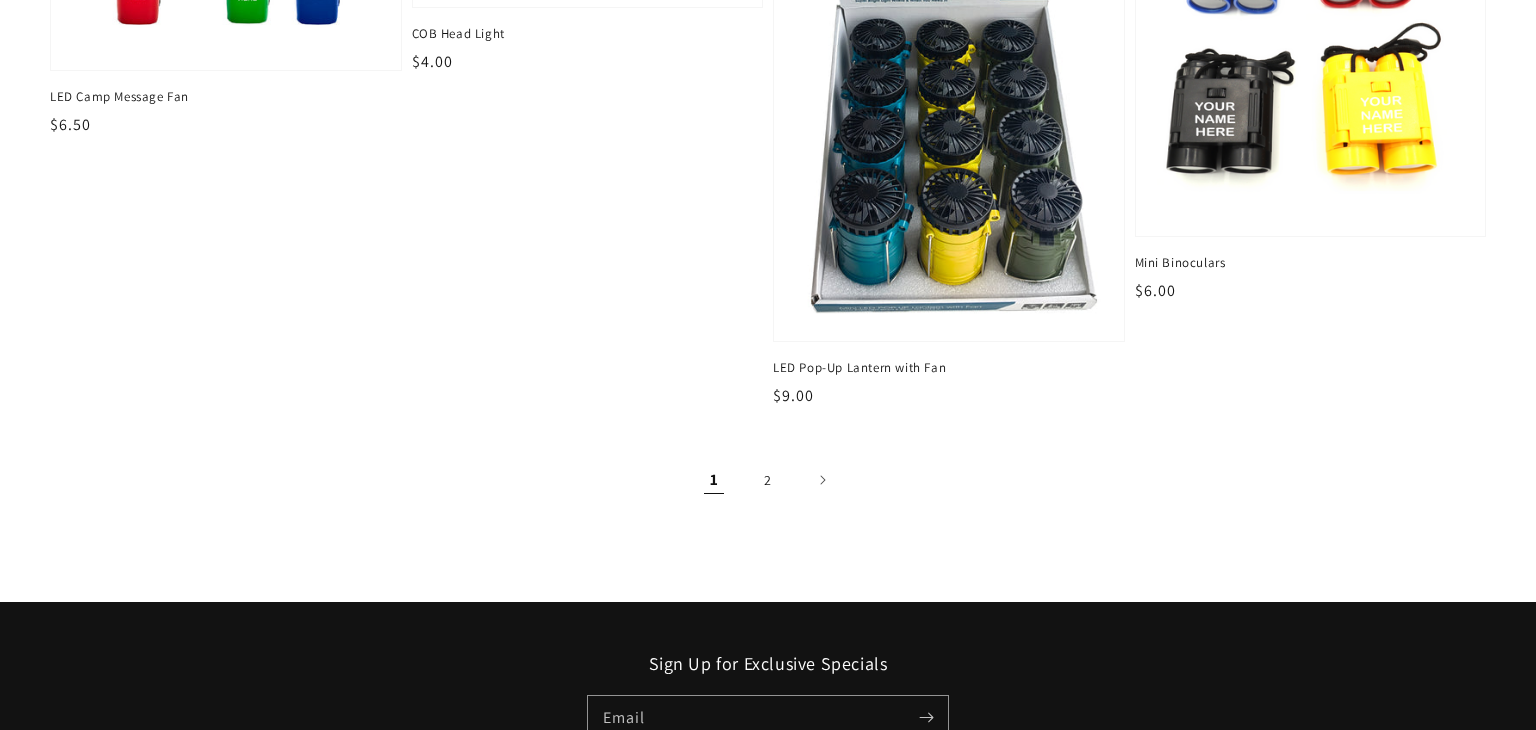 scroll, scrollTop: 2963, scrollLeft: 0, axis: vertical 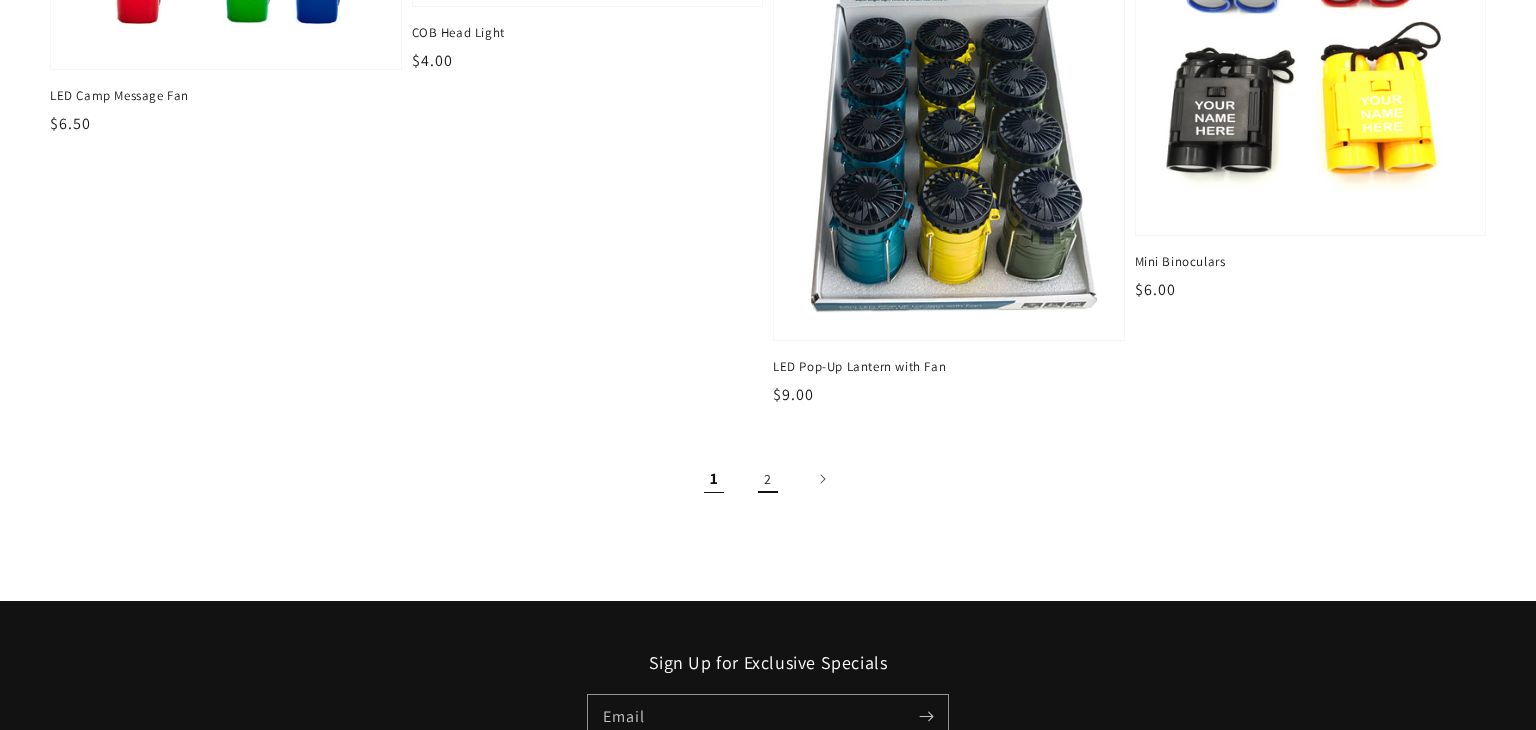 click on "2" at bounding box center [768, 479] 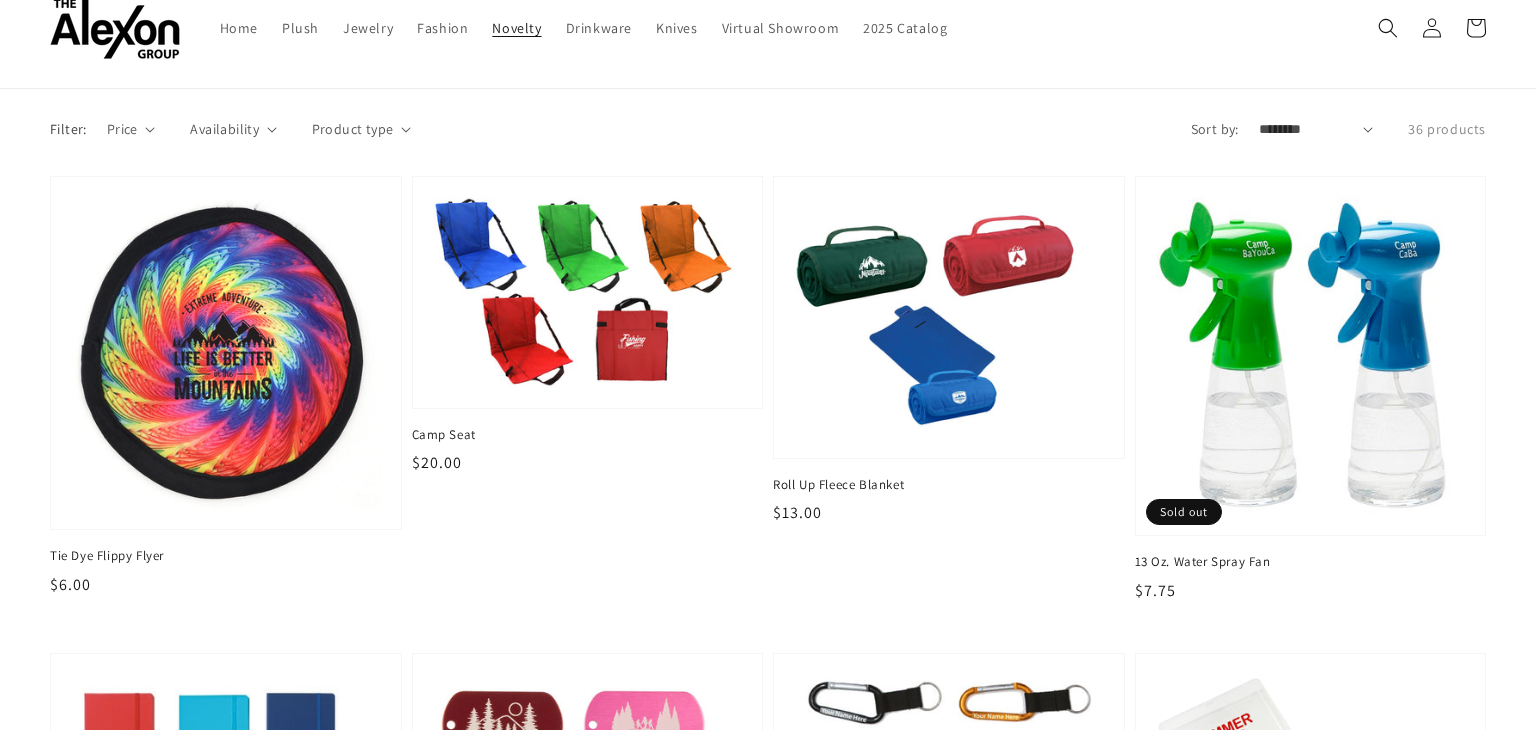 scroll, scrollTop: 73, scrollLeft: 0, axis: vertical 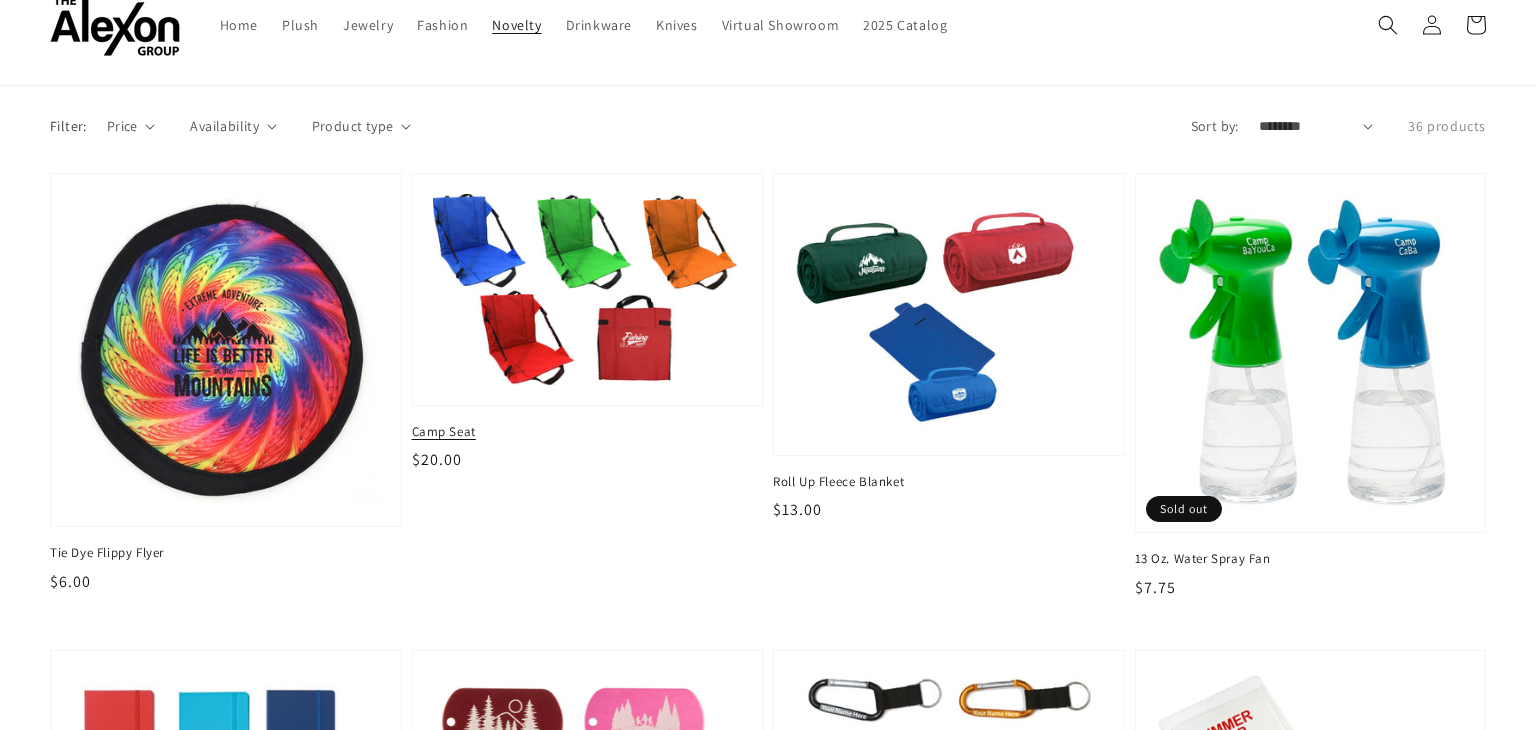 click on "Camp Seat
Regular price
$20.00
Regular price
Sale price
$20.00
Unit price
/
per" at bounding box center [588, 447] 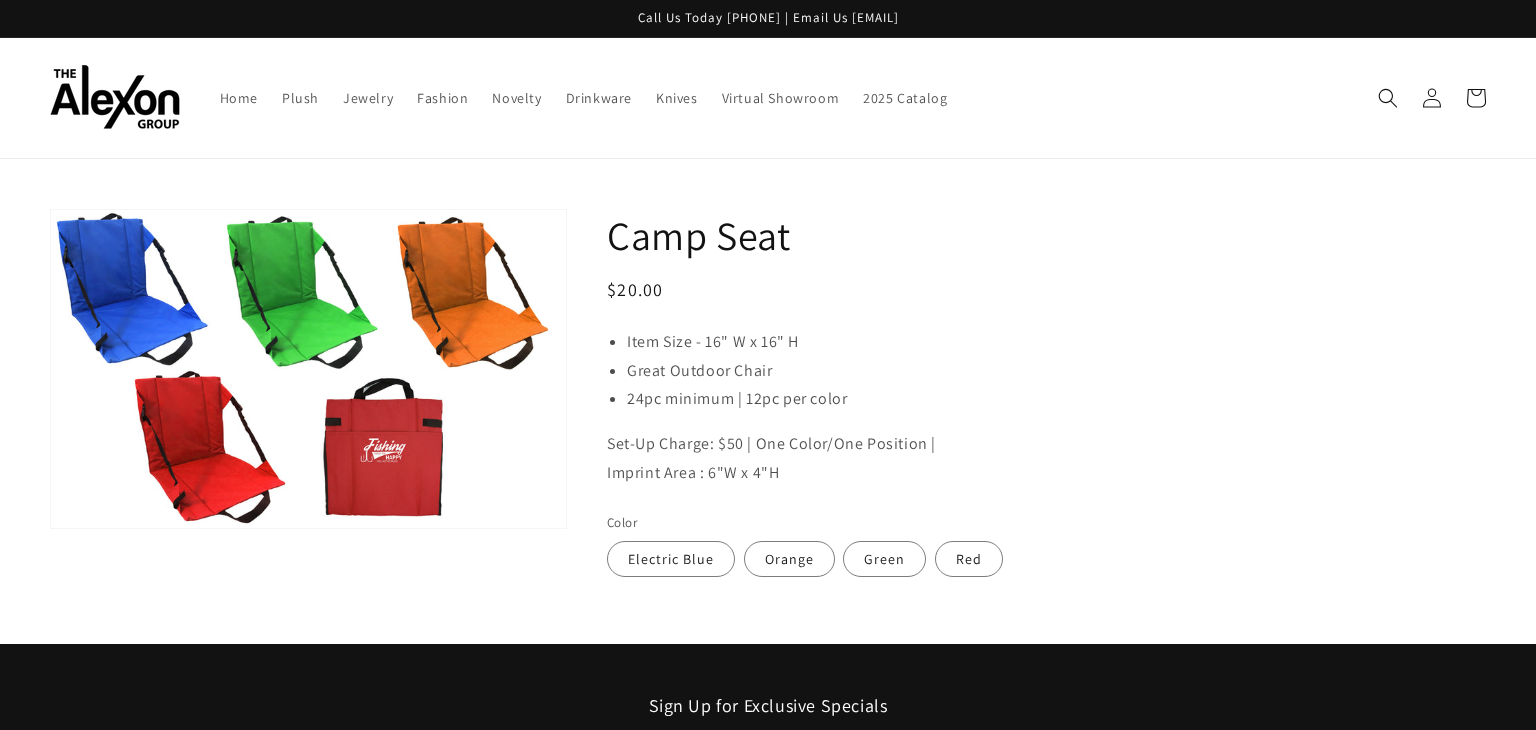 scroll, scrollTop: 0, scrollLeft: 0, axis: both 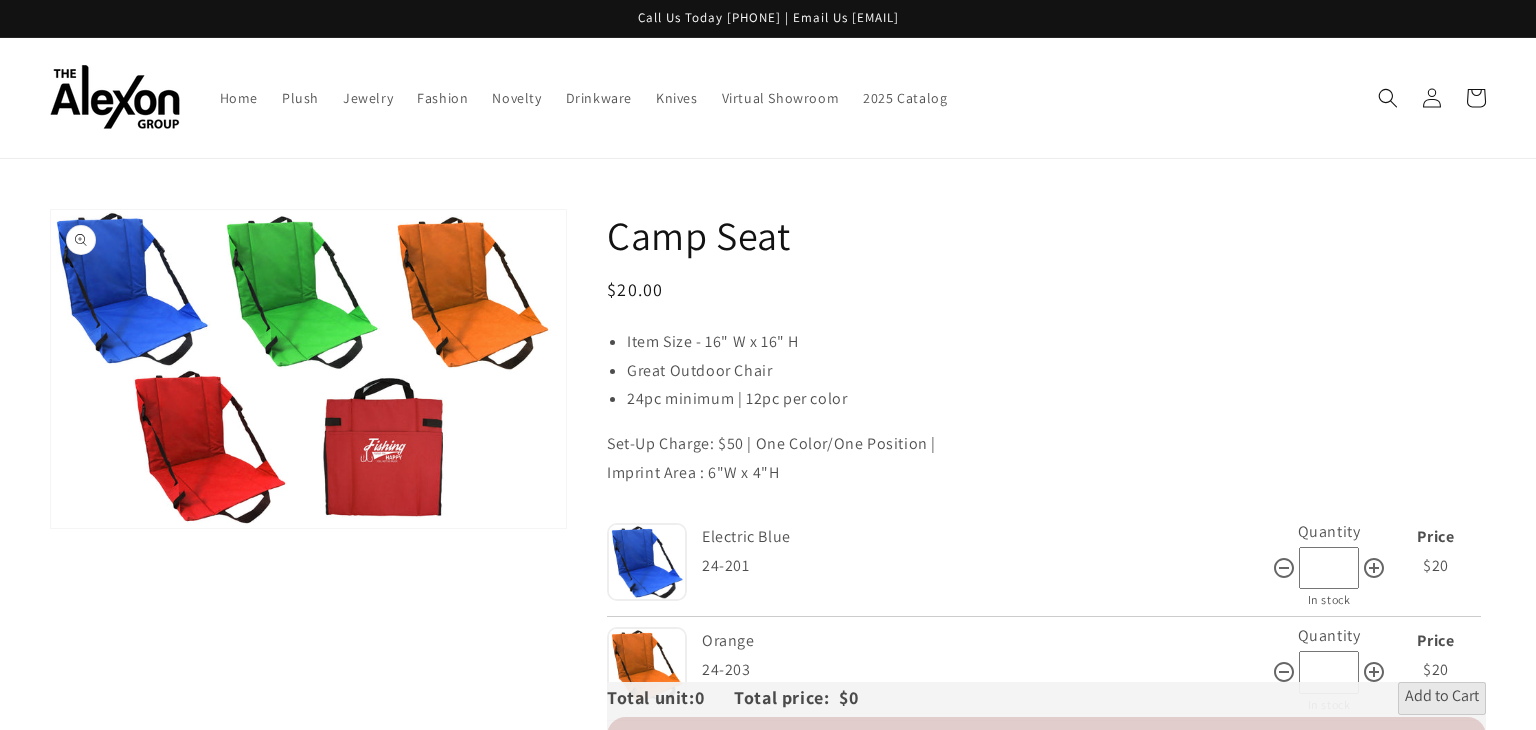 click on "Open media 1 in gallery view" at bounding box center (308, 369) 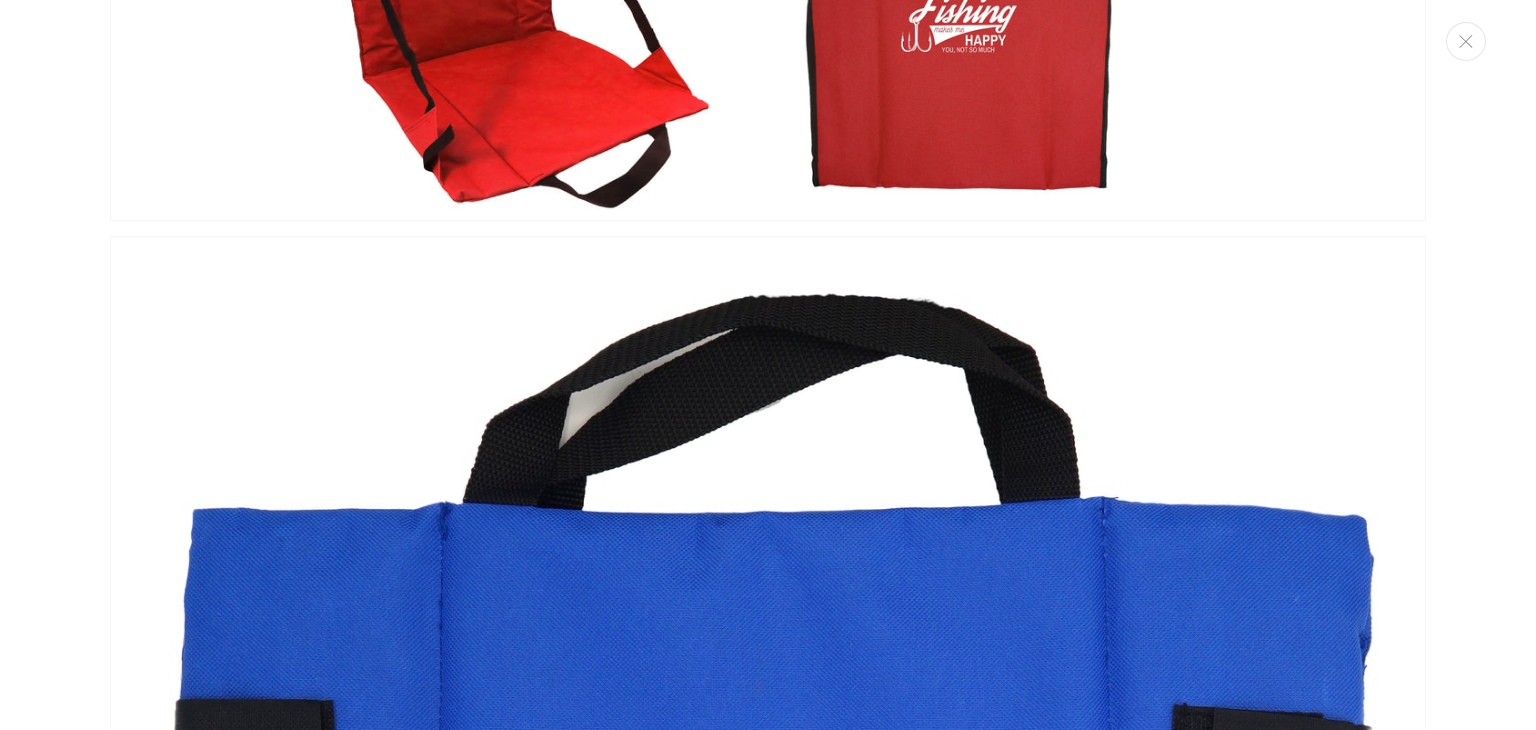 scroll, scrollTop: 1948, scrollLeft: 0, axis: vertical 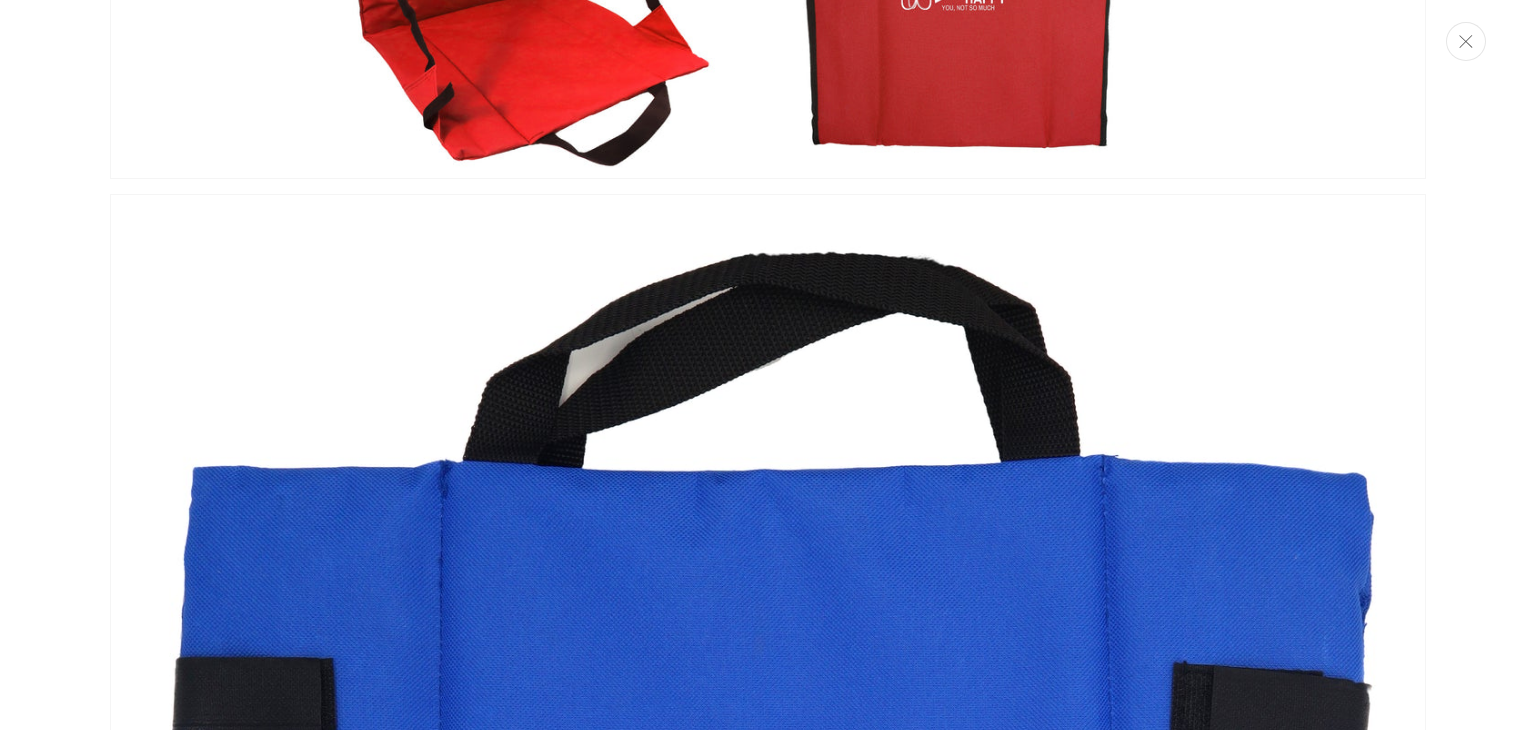 click at bounding box center [1466, 41] 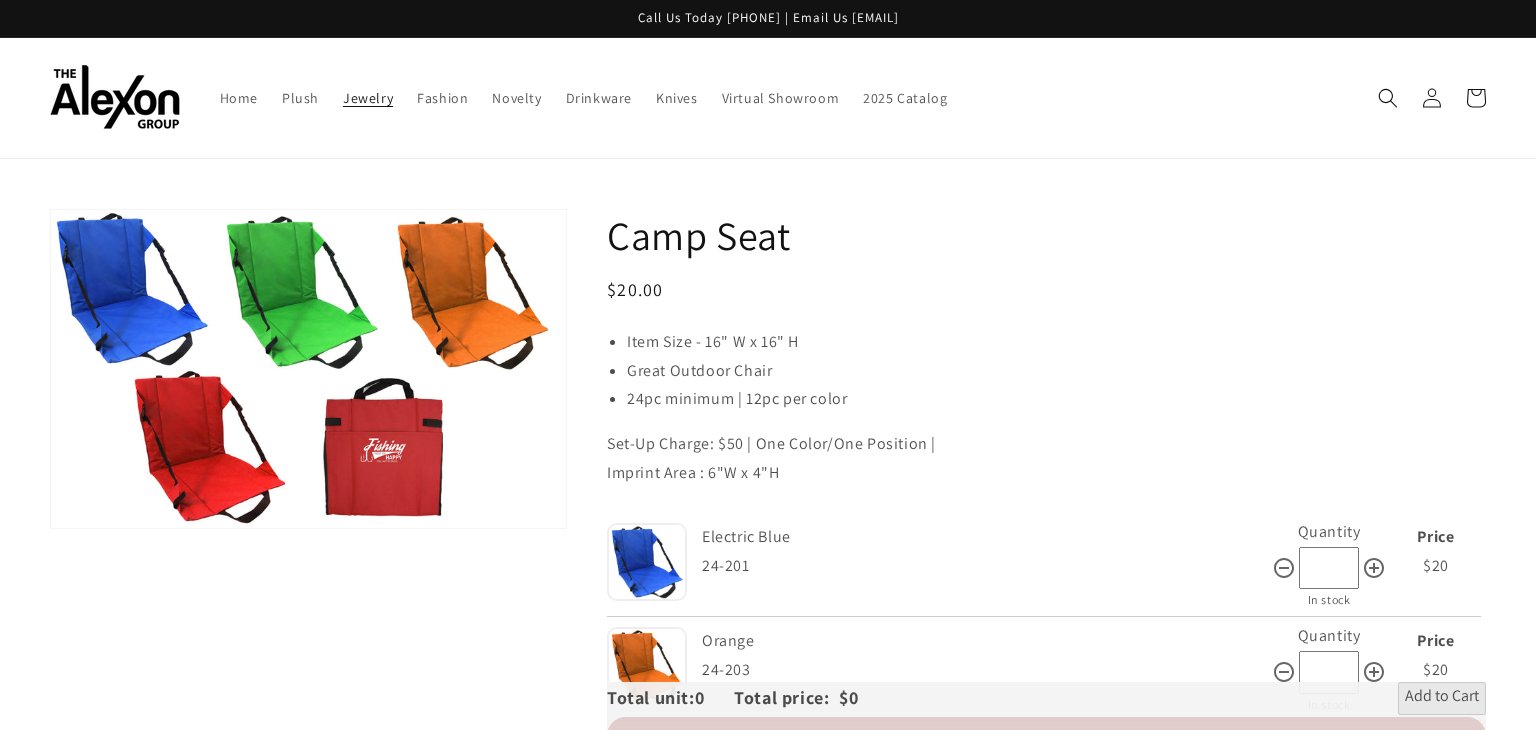 click on "Jewelry" at bounding box center [368, 98] 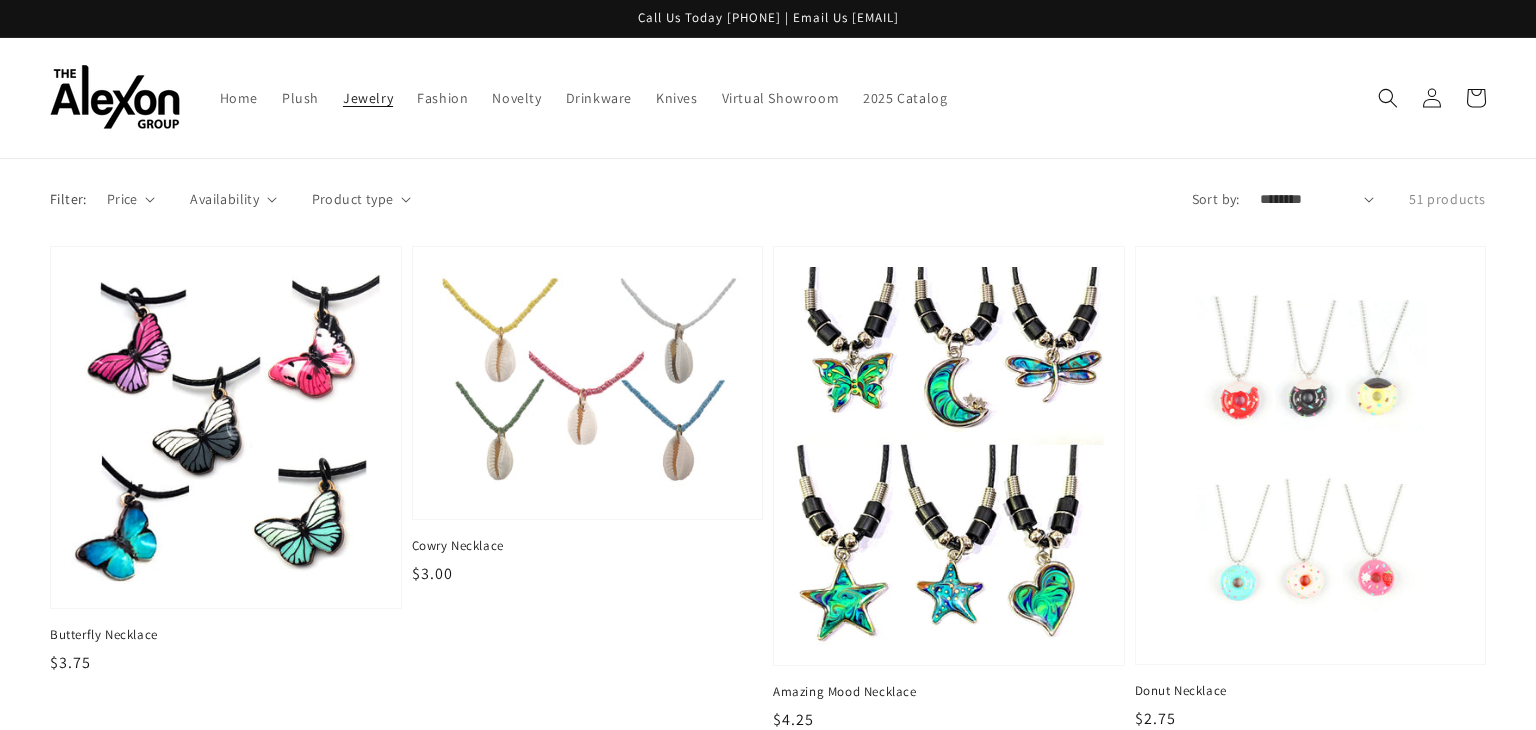scroll, scrollTop: 0, scrollLeft: 0, axis: both 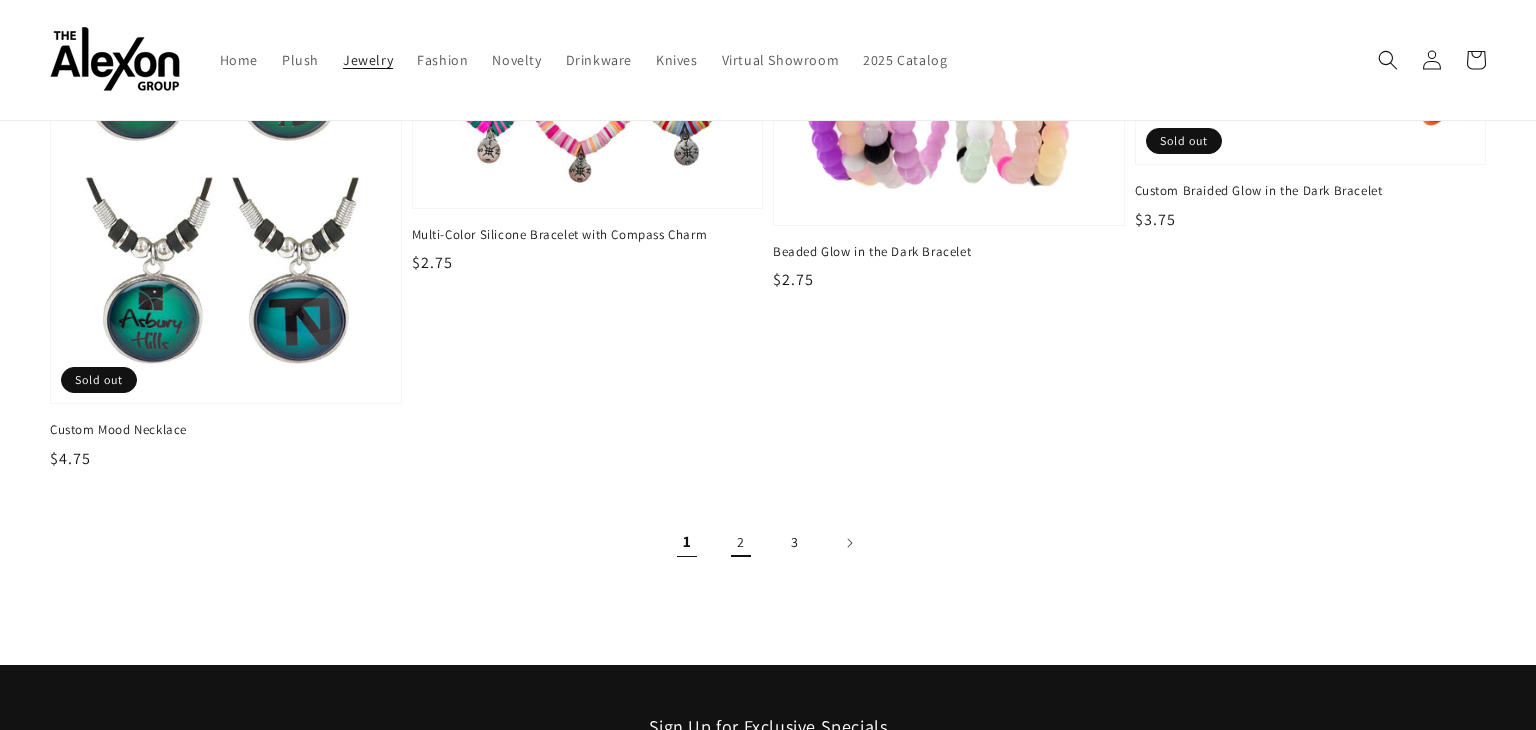 click on "2" at bounding box center (741, 543) 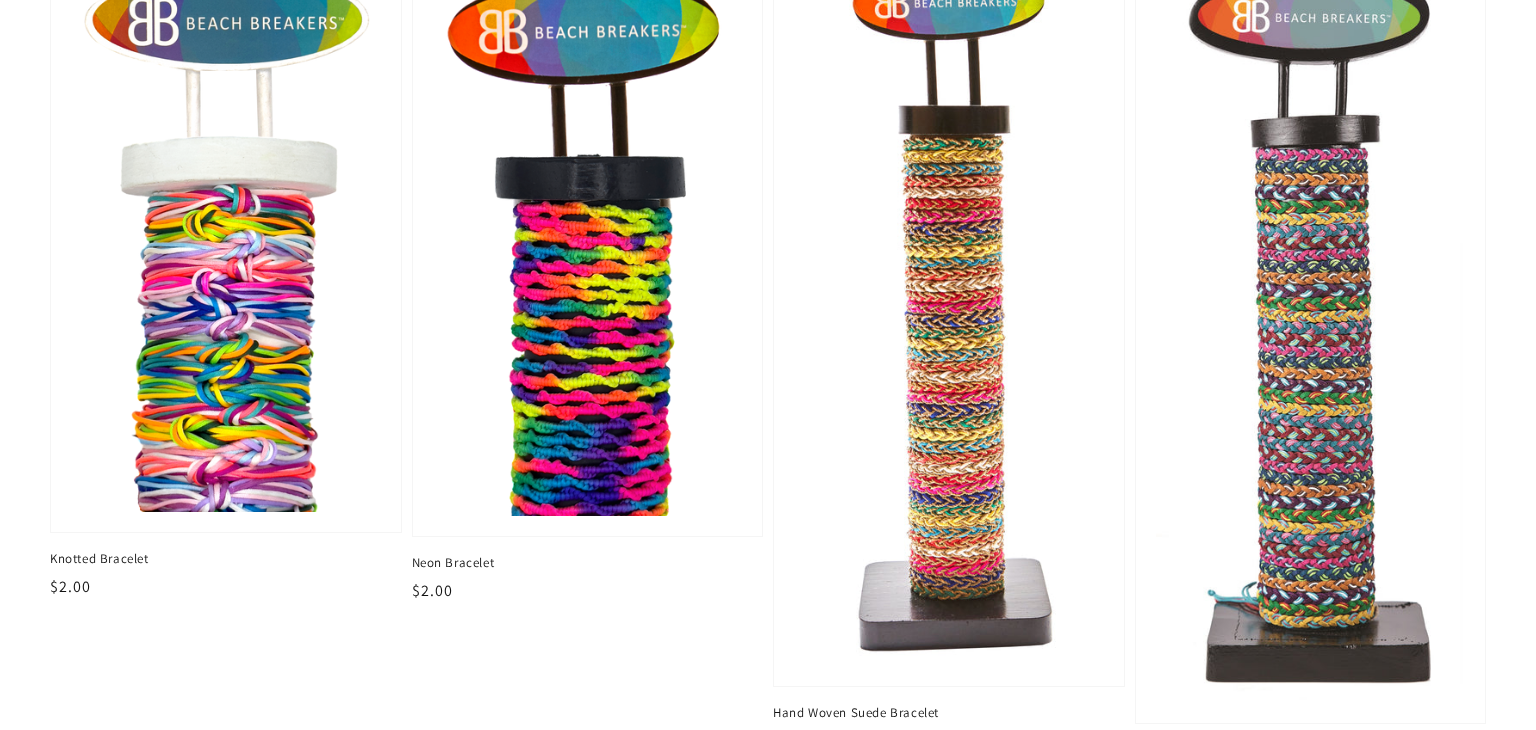 scroll, scrollTop: 710, scrollLeft: 0, axis: vertical 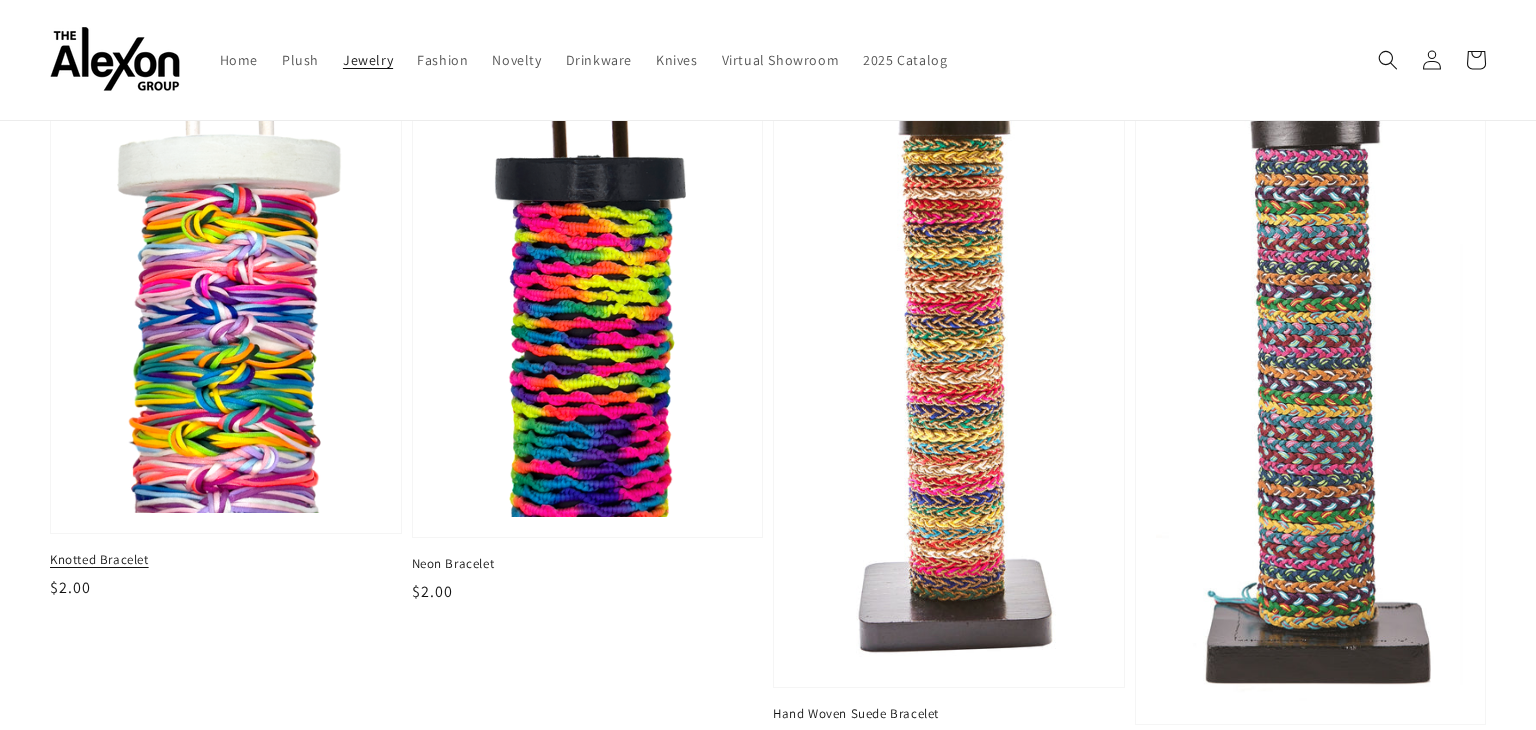 click at bounding box center [225, 233] 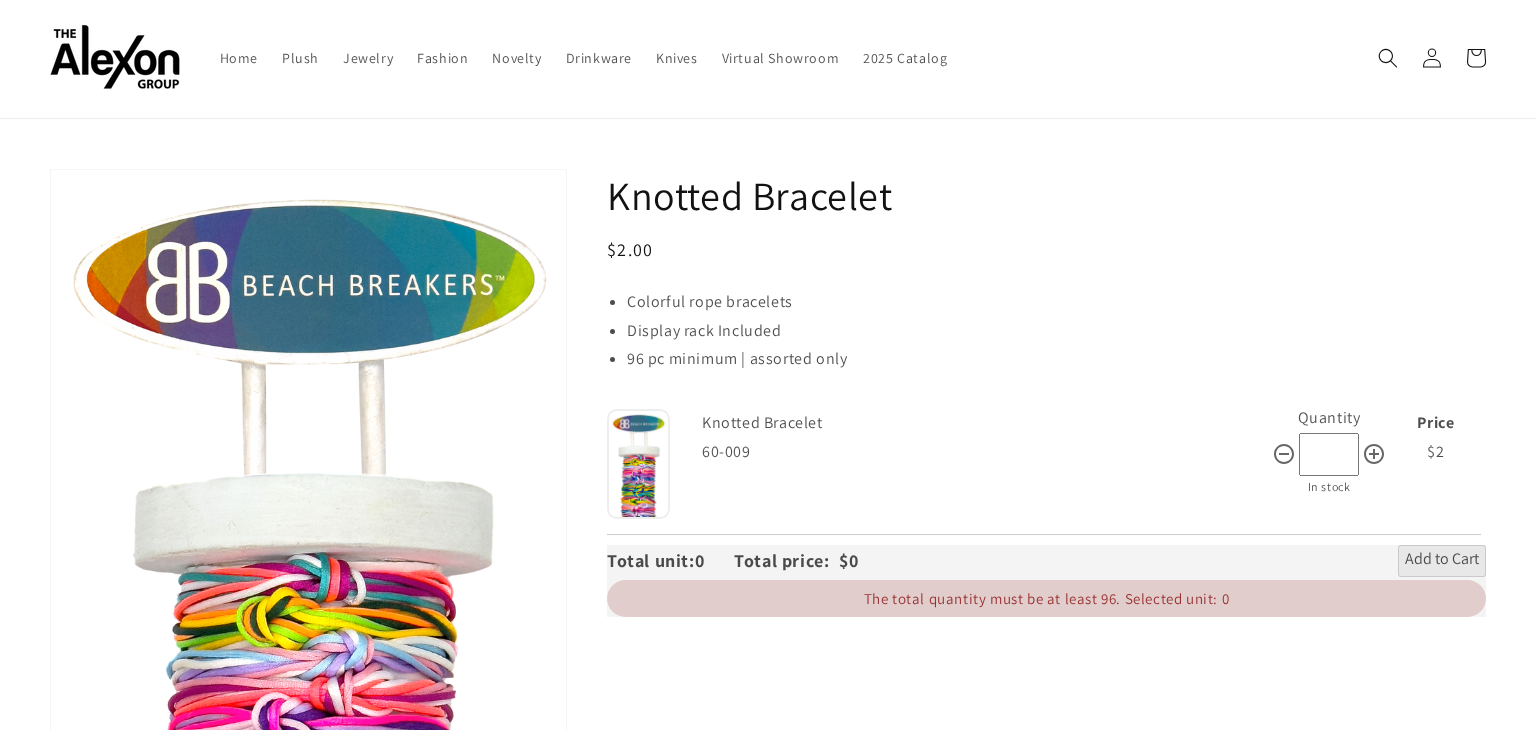 scroll, scrollTop: 39, scrollLeft: 0, axis: vertical 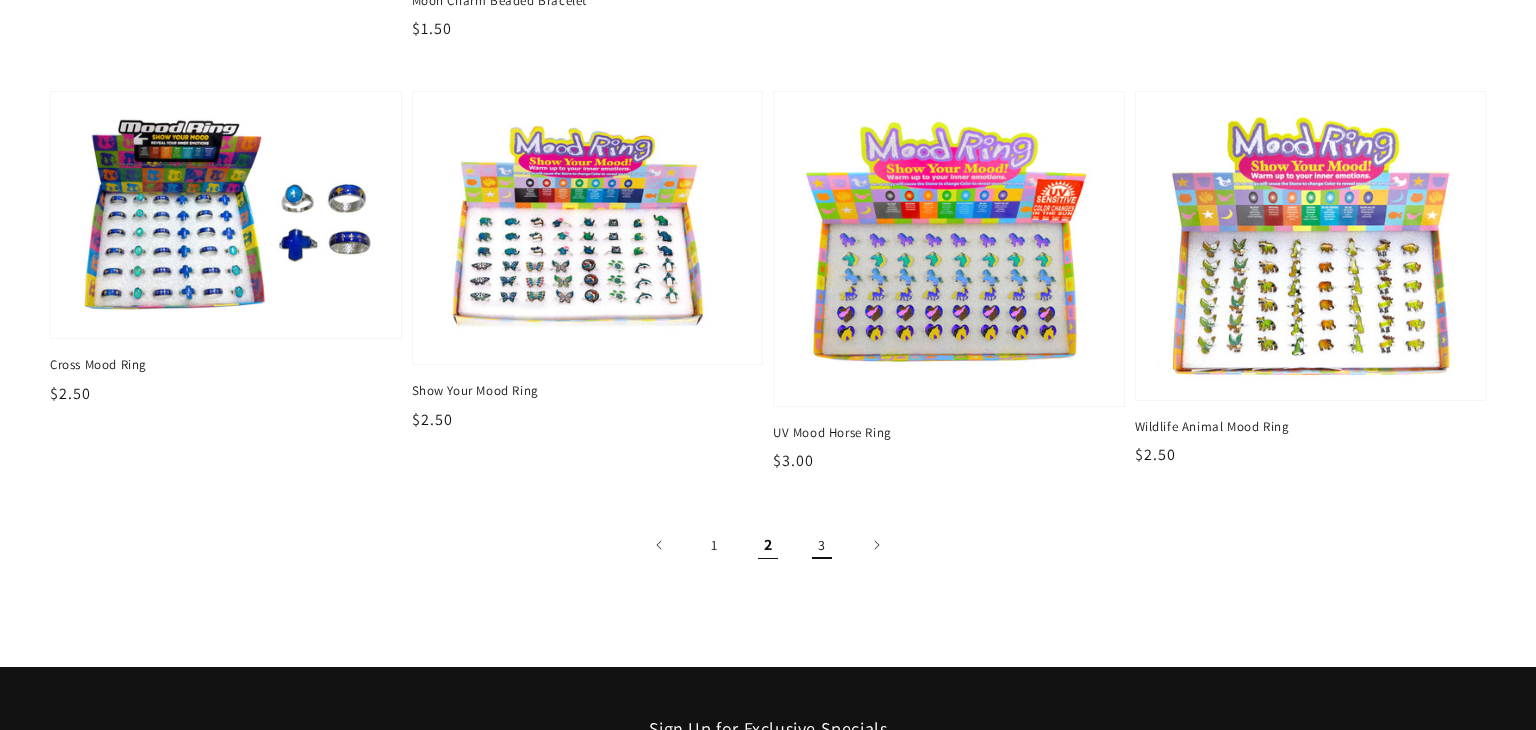 click on "3" at bounding box center [822, 545] 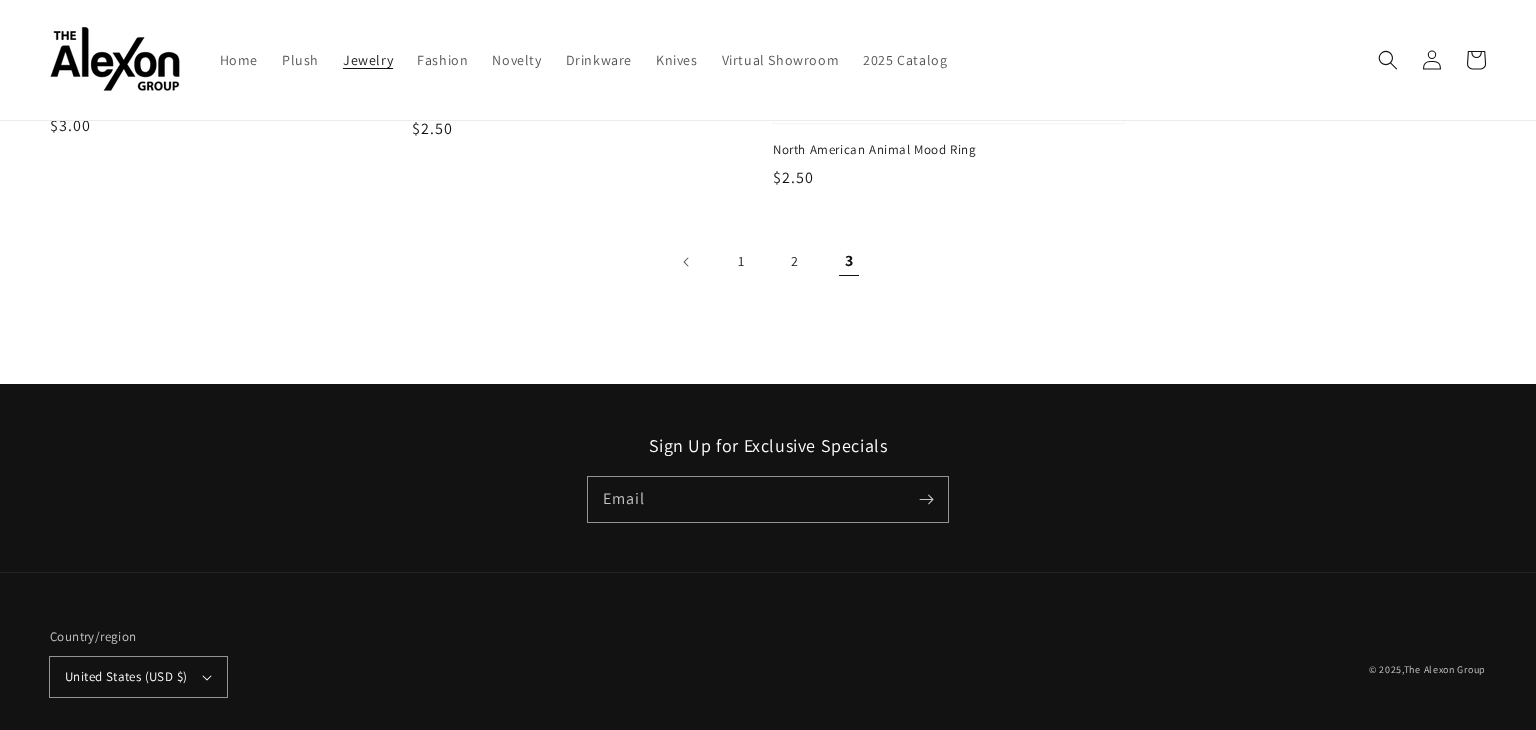scroll, scrollTop: 0, scrollLeft: 0, axis: both 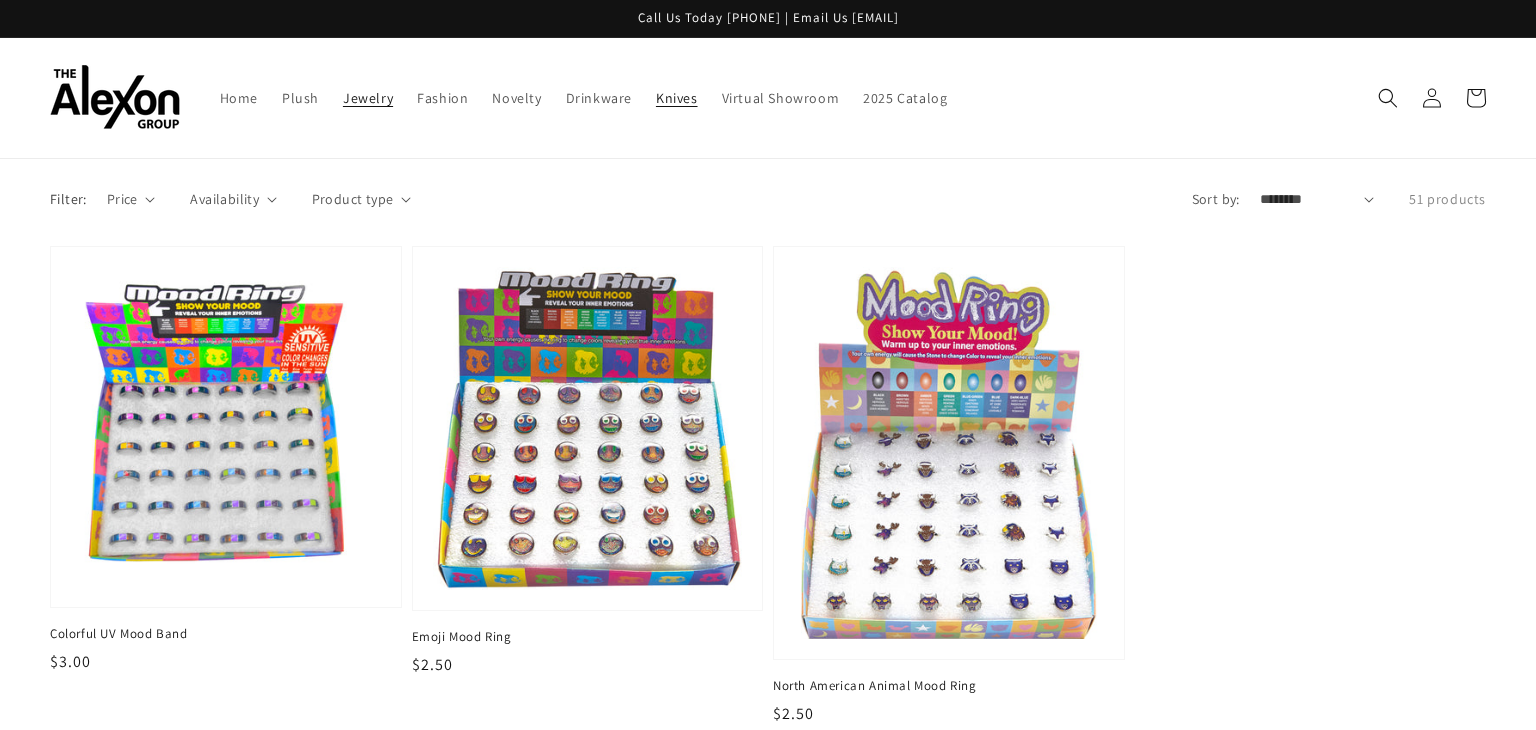 click on "Knives" at bounding box center (677, 98) 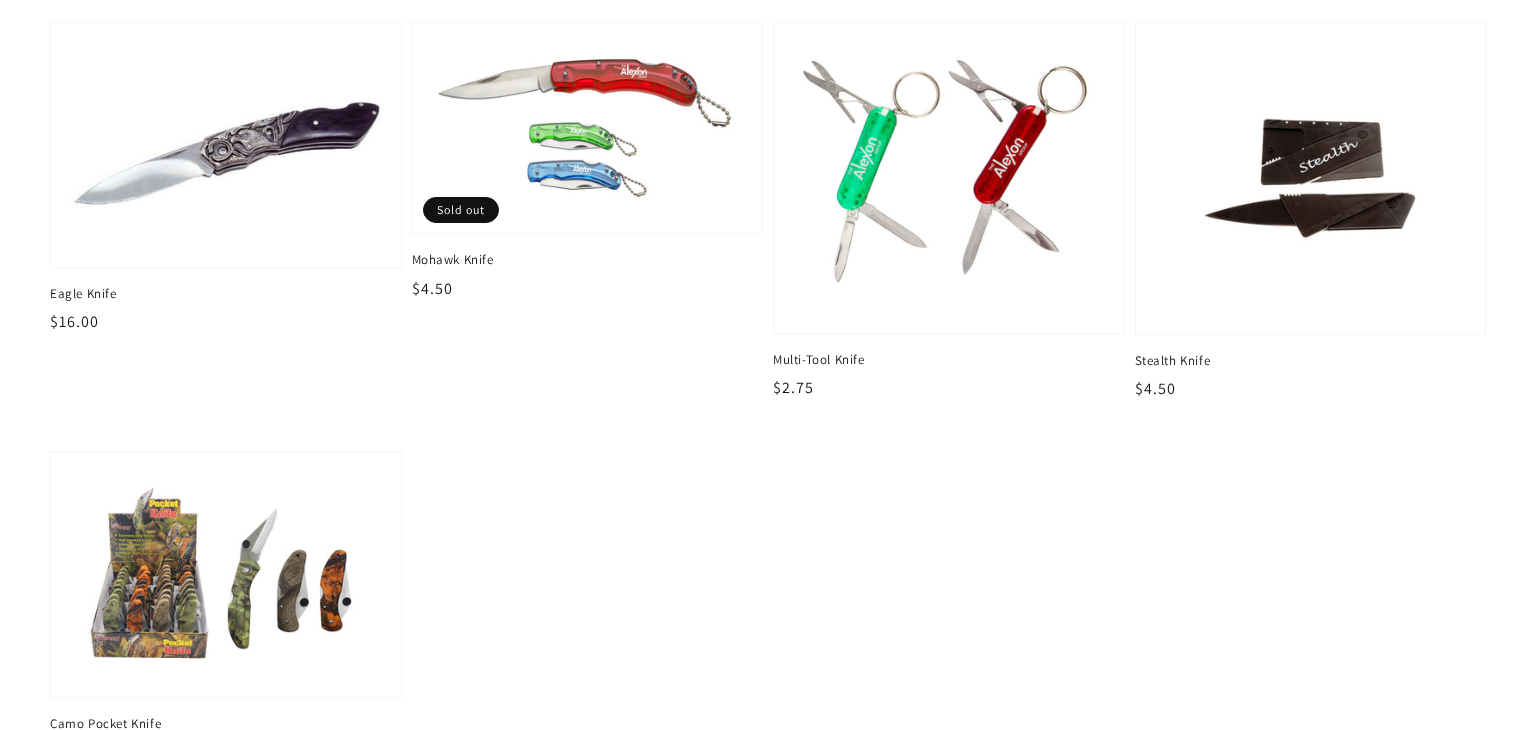 scroll, scrollTop: 692, scrollLeft: 0, axis: vertical 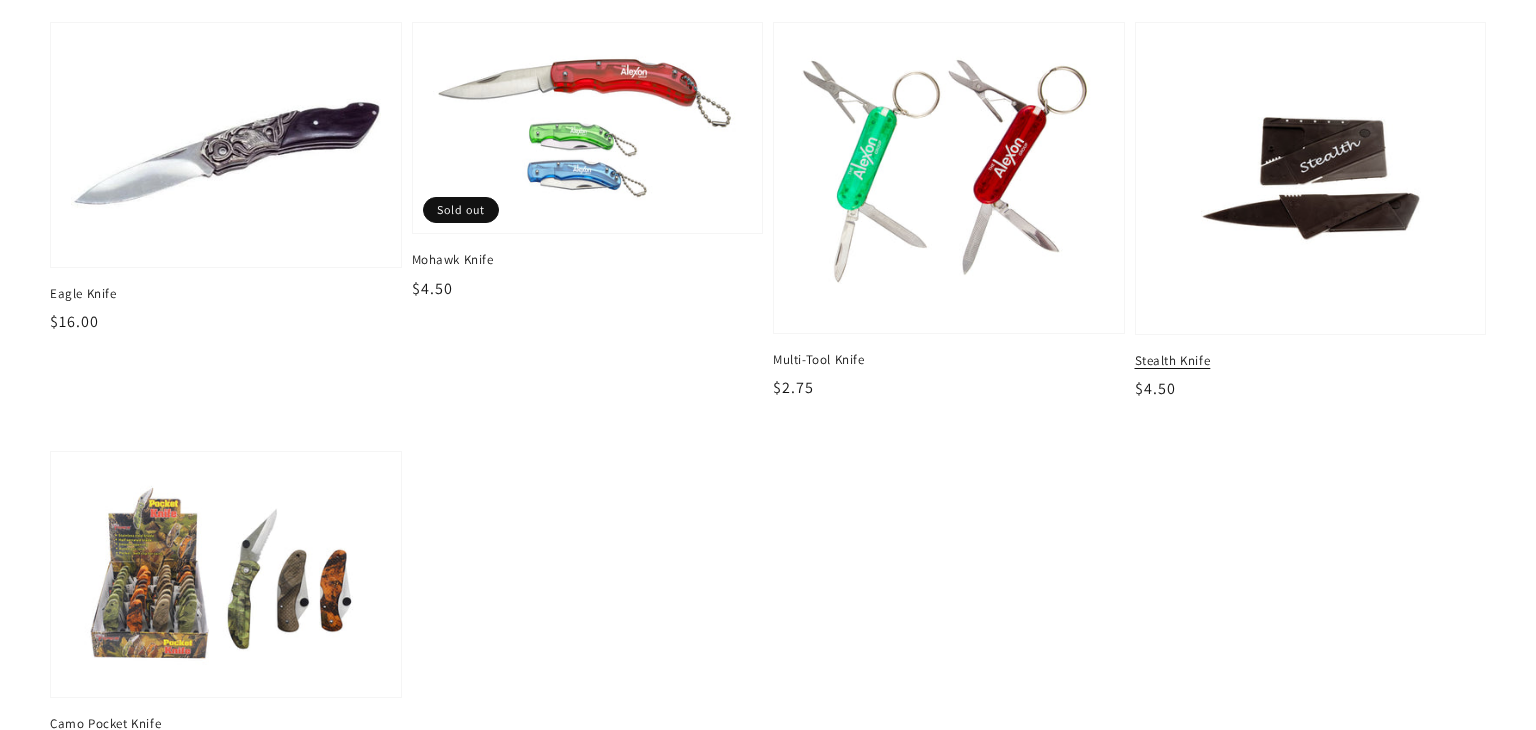 click at bounding box center [1310, 178] 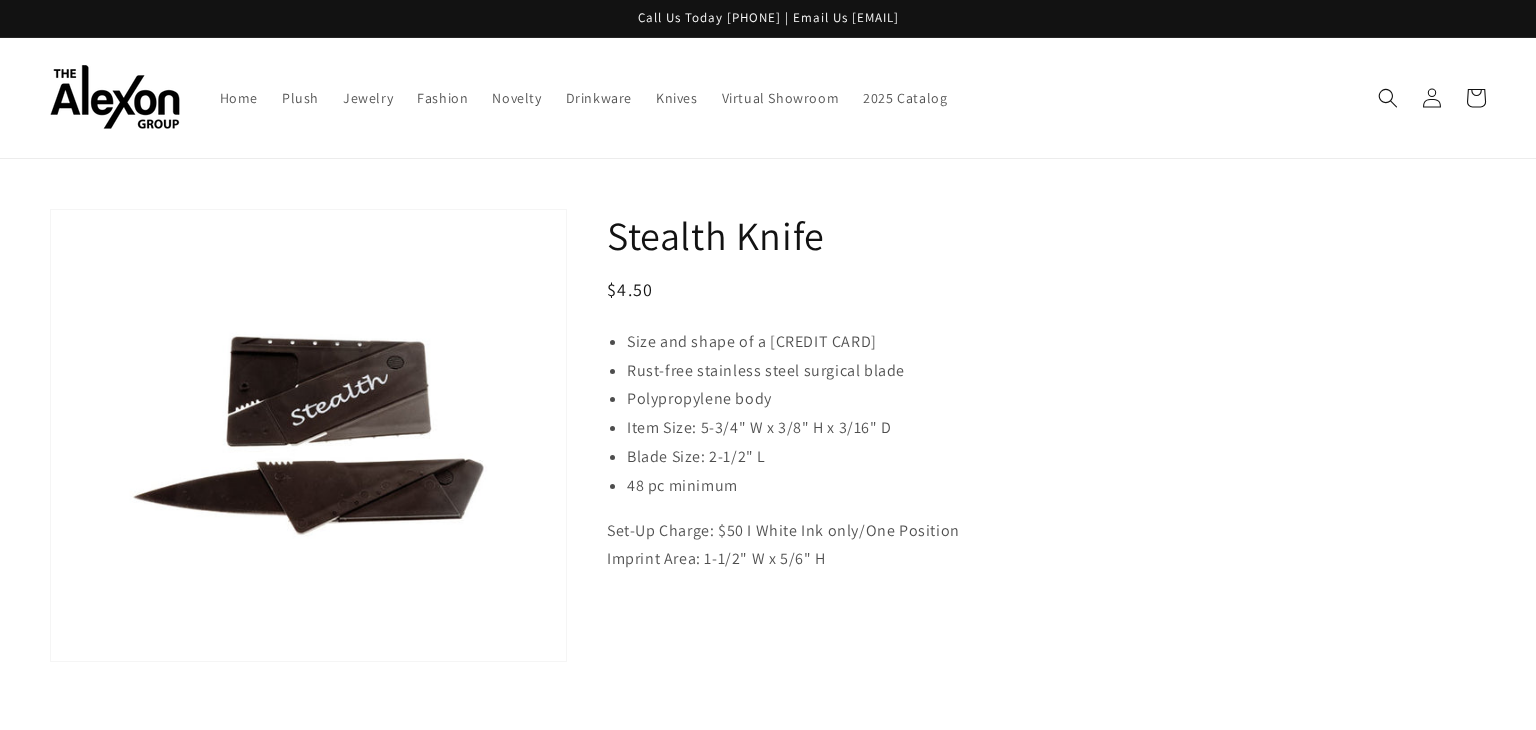 scroll, scrollTop: 0, scrollLeft: 0, axis: both 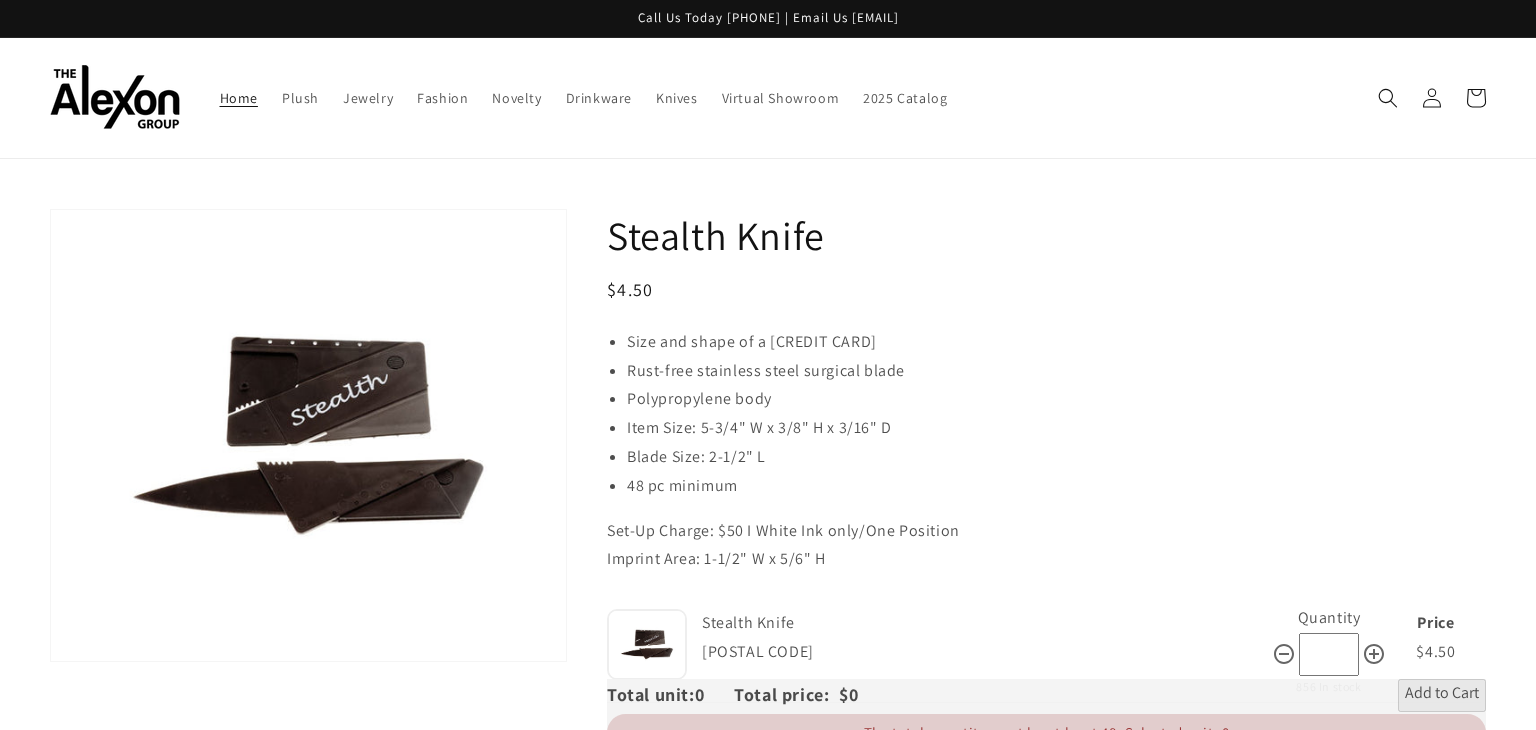 click on "Home" at bounding box center (239, 98) 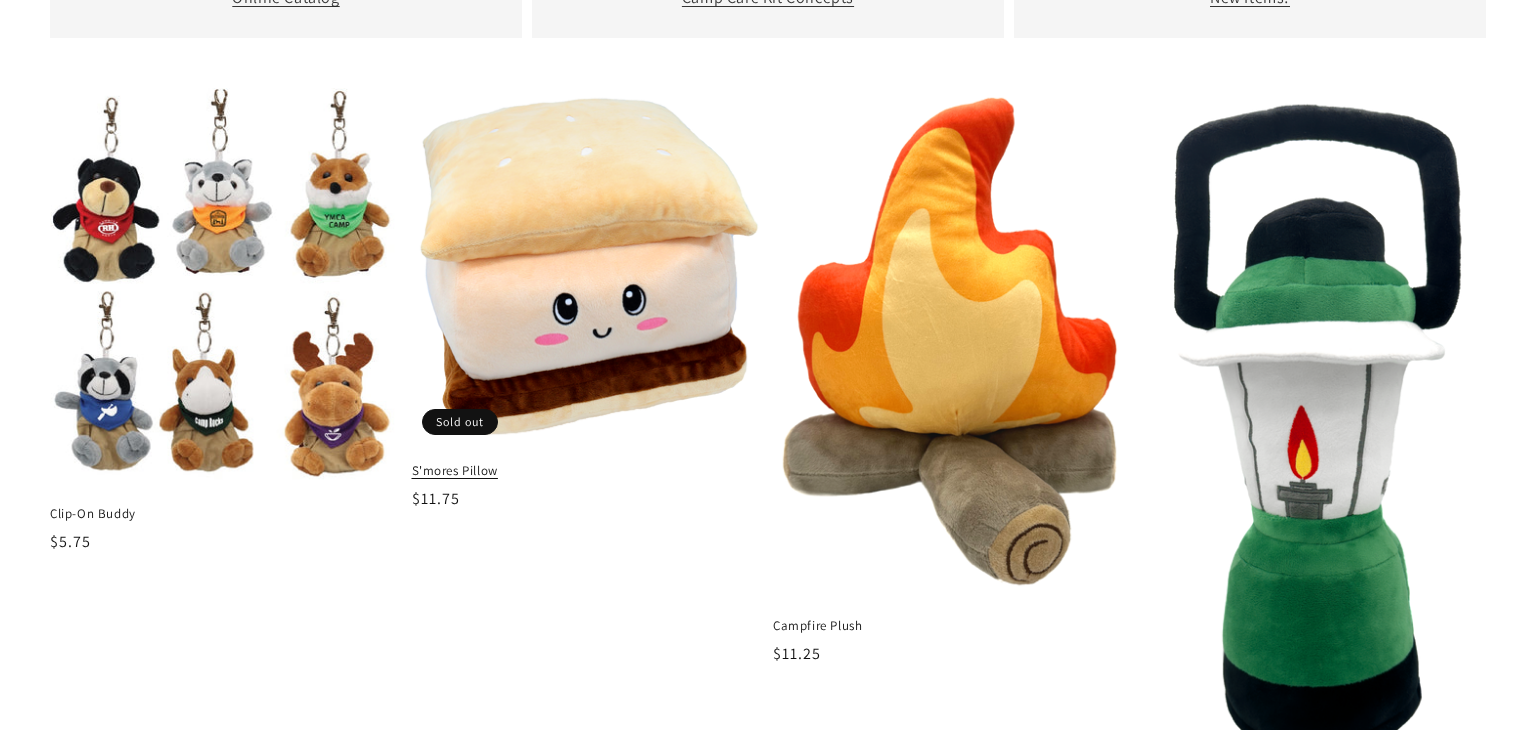 scroll, scrollTop: 1123, scrollLeft: 0, axis: vertical 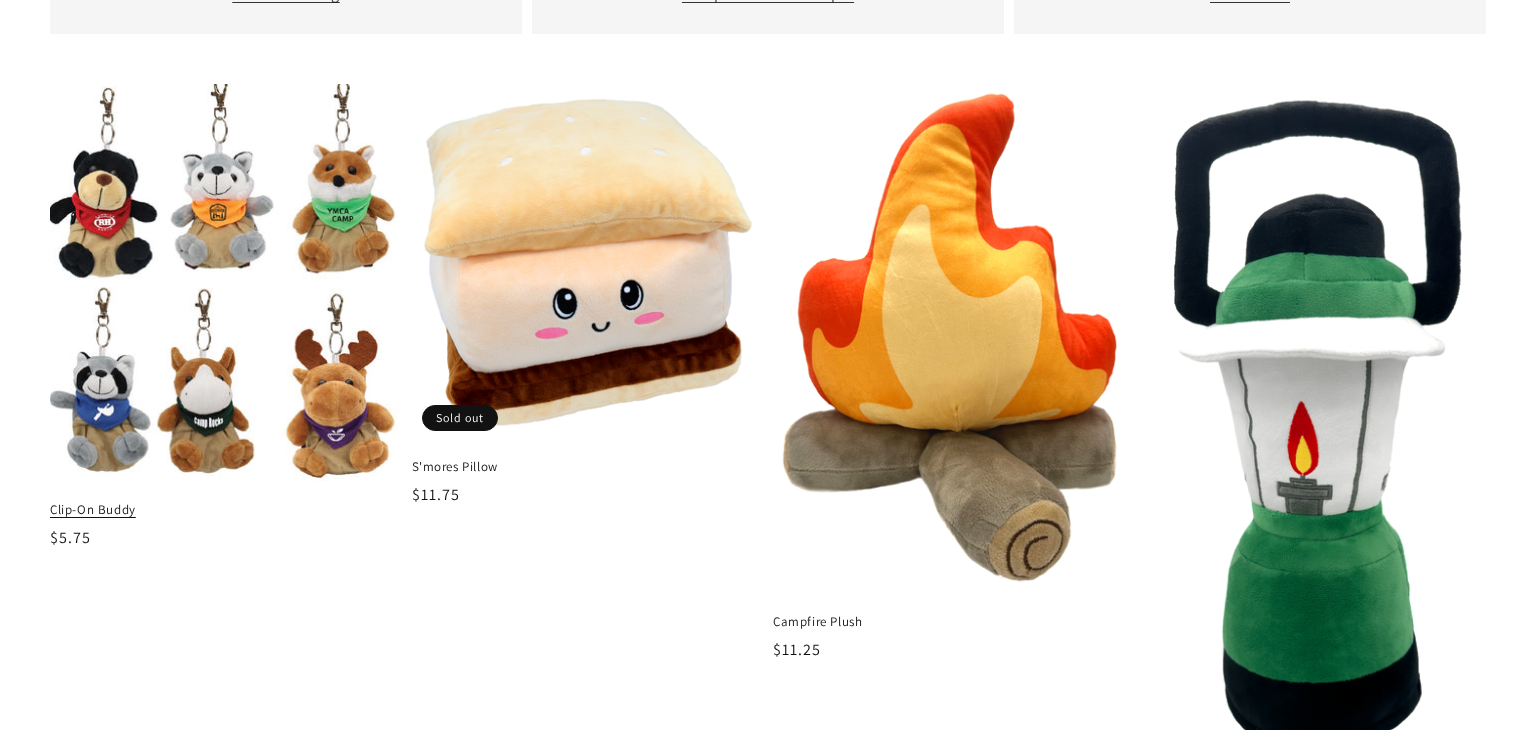 click at bounding box center [226, 284] 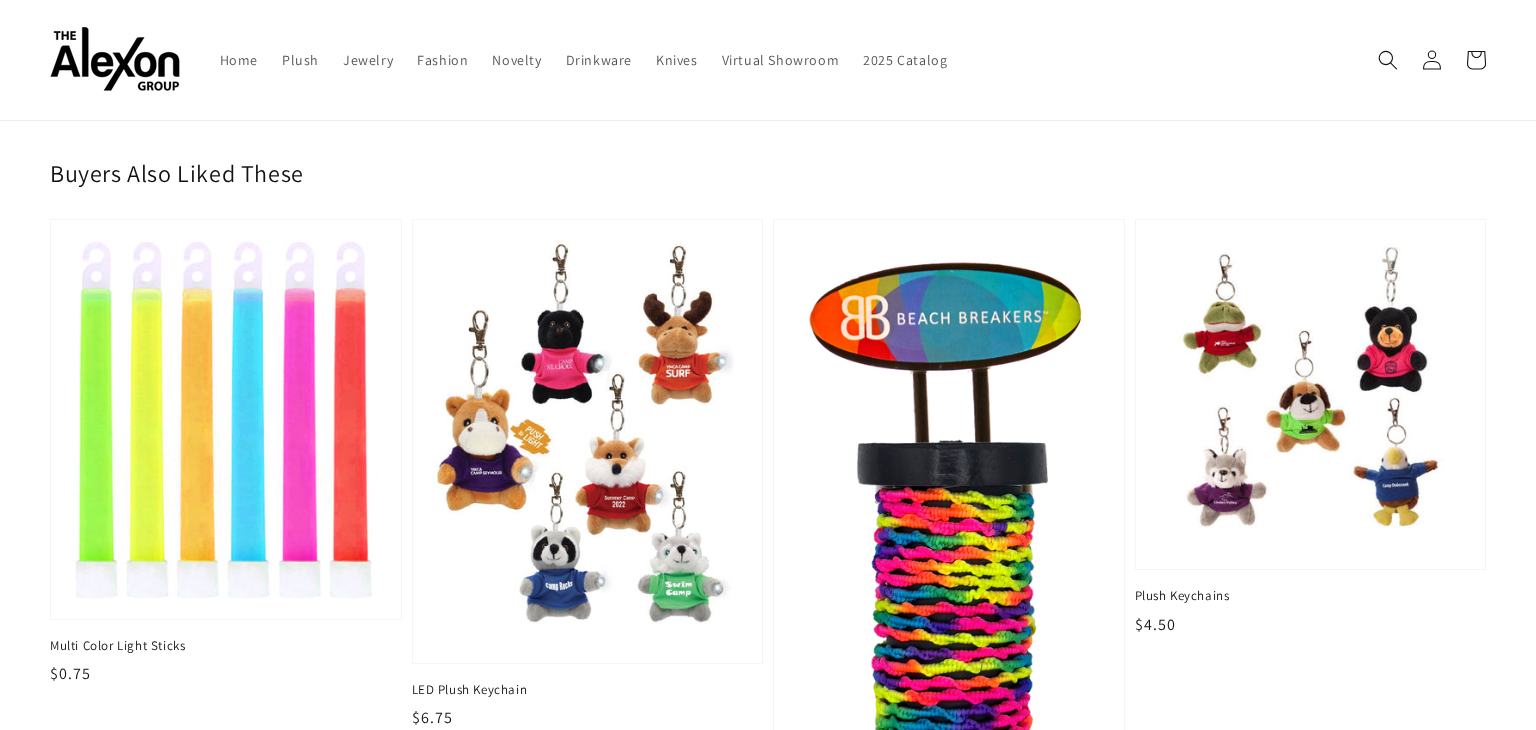 scroll, scrollTop: 1428, scrollLeft: 0, axis: vertical 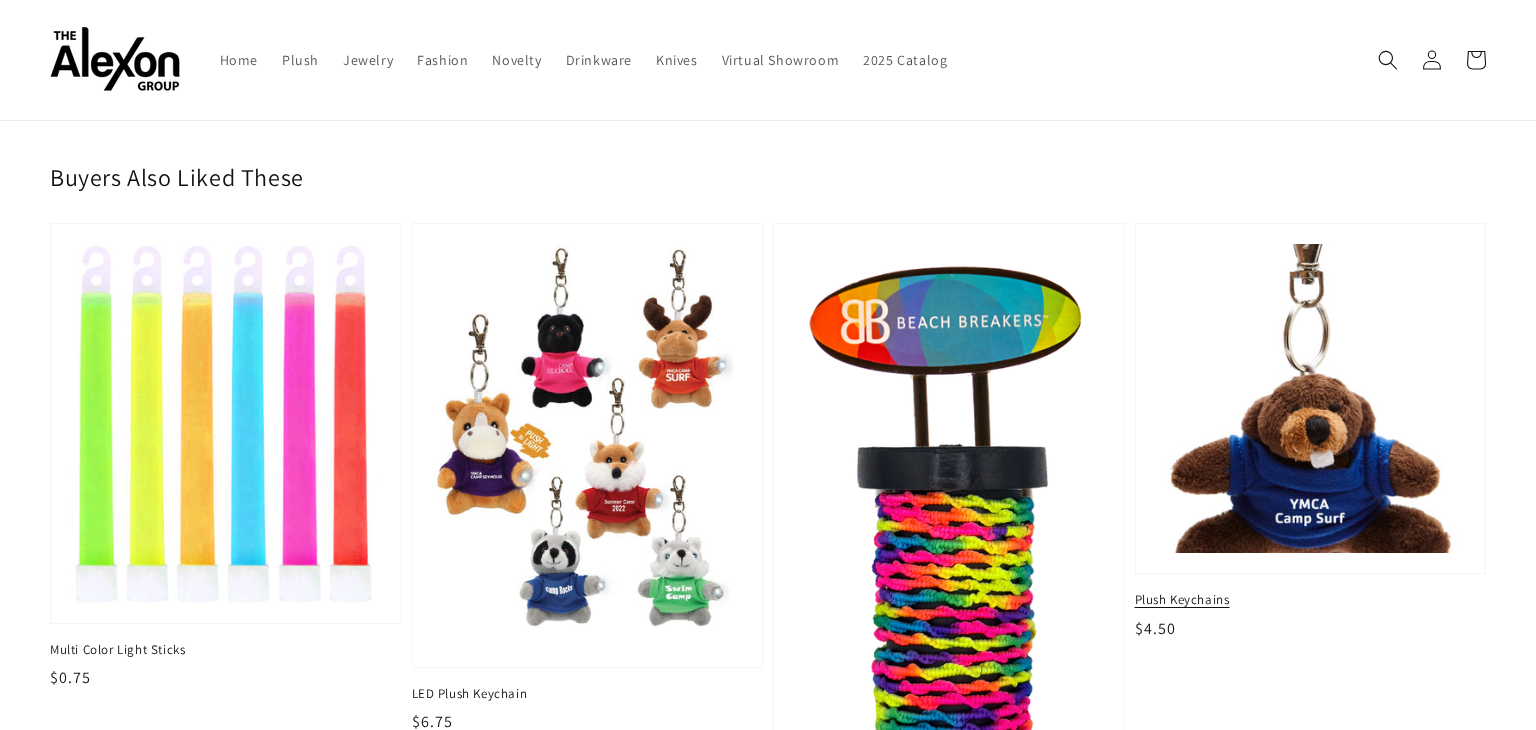 click at bounding box center [1310, 398] 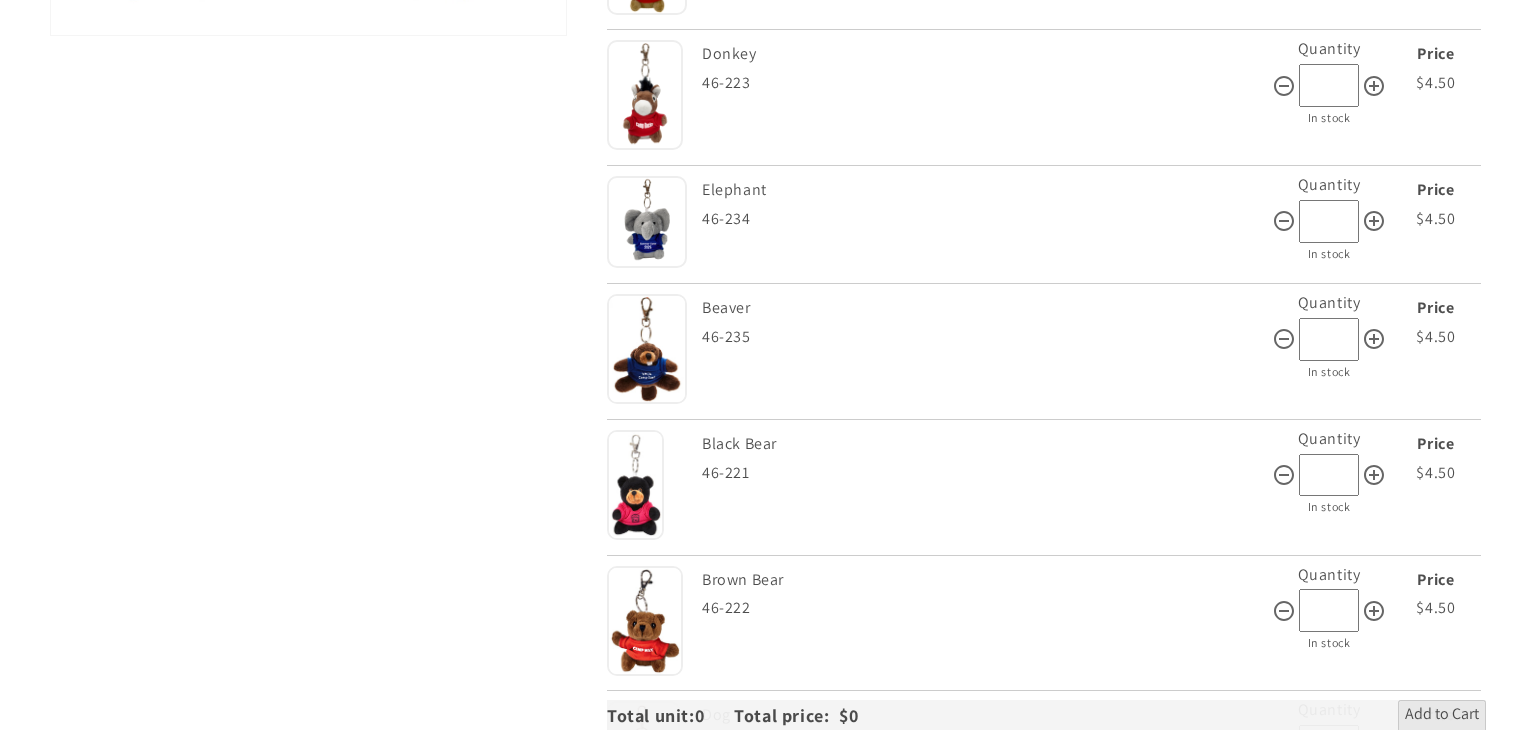 scroll, scrollTop: 703, scrollLeft: 0, axis: vertical 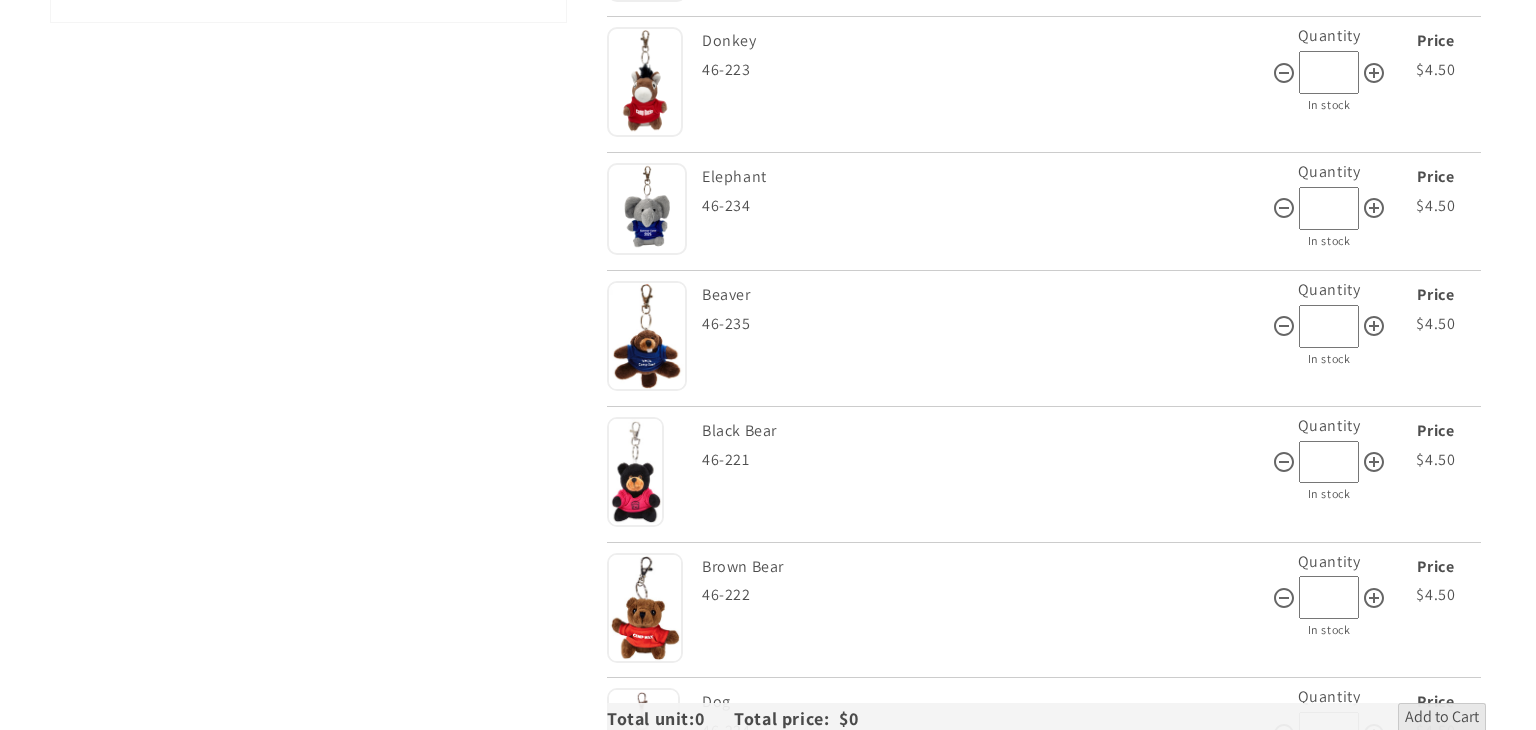 click at bounding box center [647, 336] 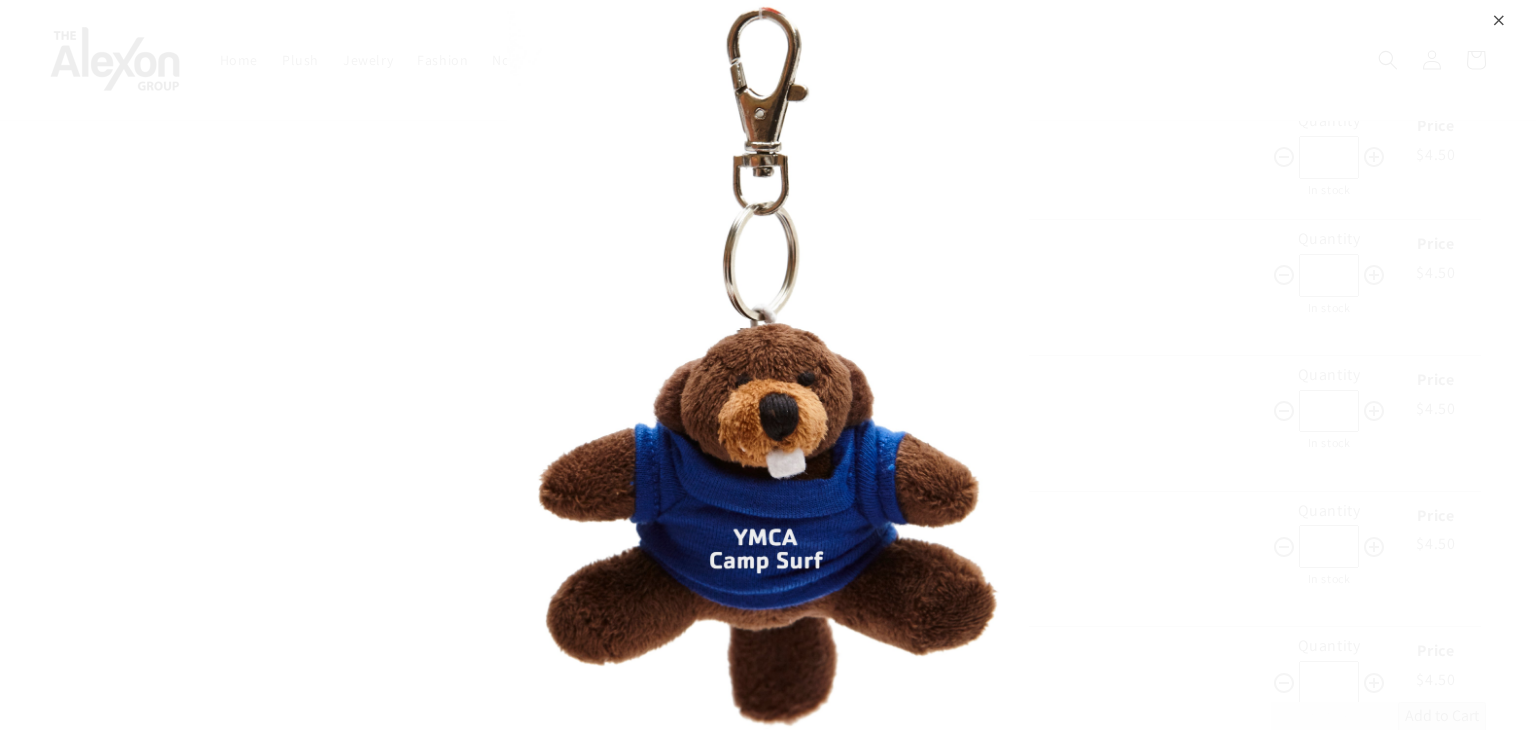scroll, scrollTop: 753, scrollLeft: 0, axis: vertical 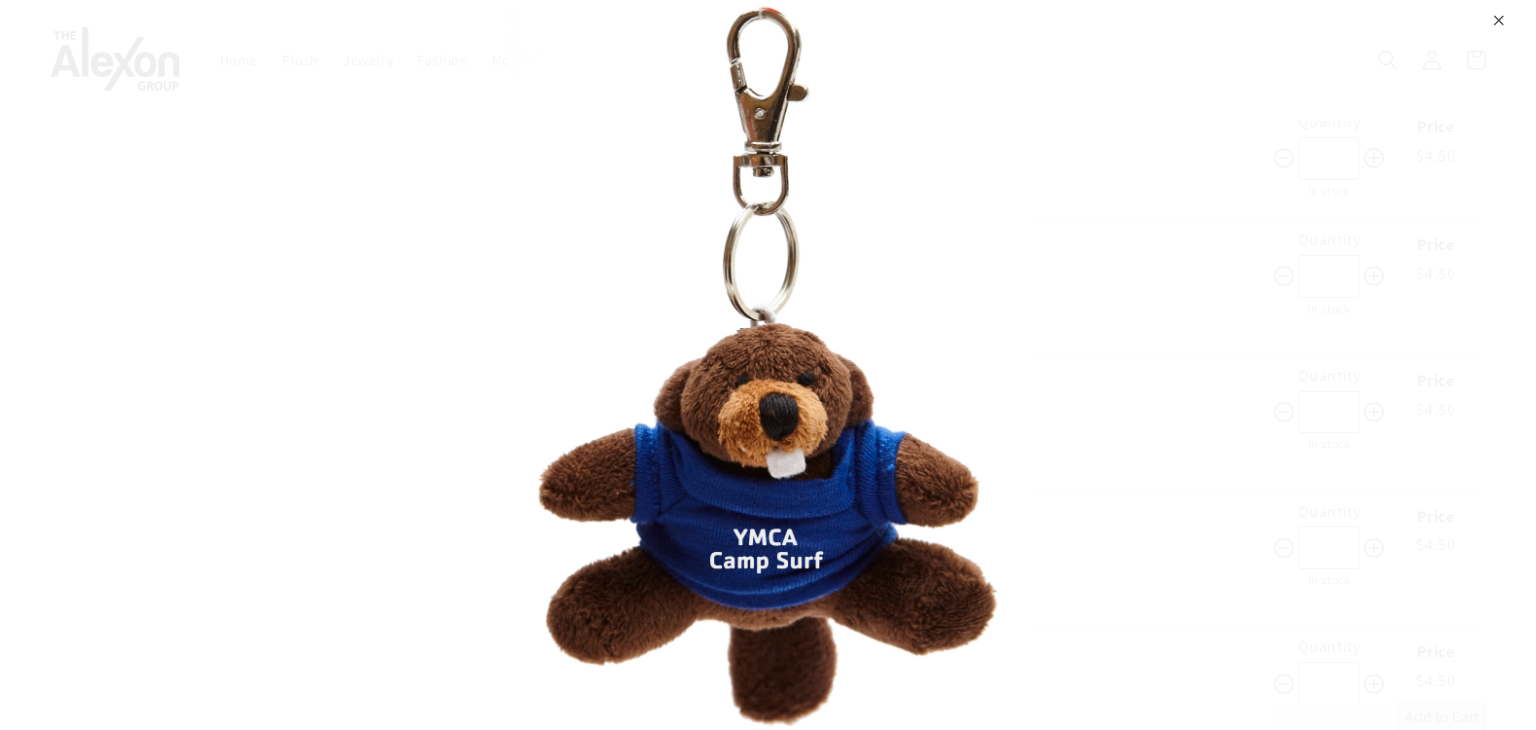 click on "⨉" at bounding box center (1499, 18) 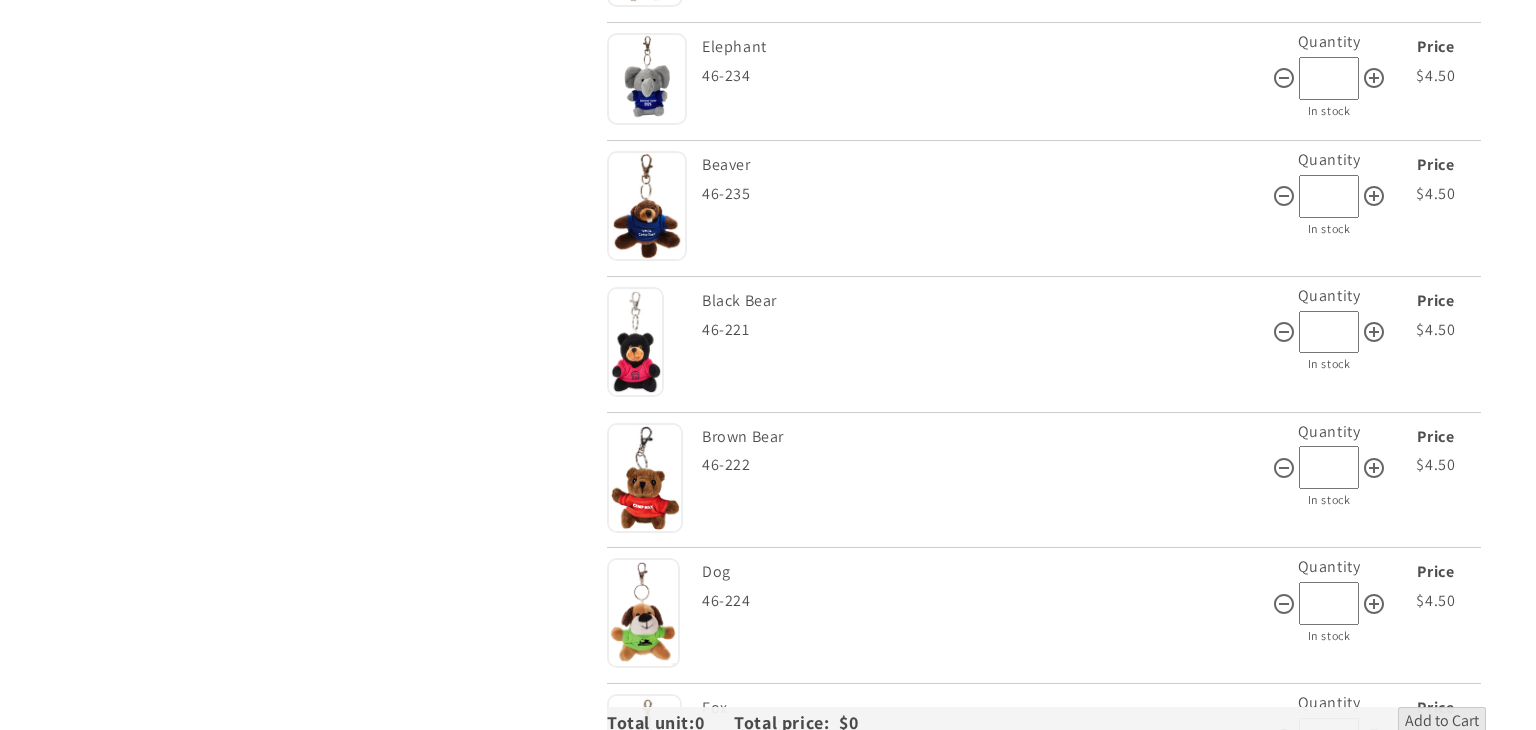 scroll, scrollTop: 835, scrollLeft: 0, axis: vertical 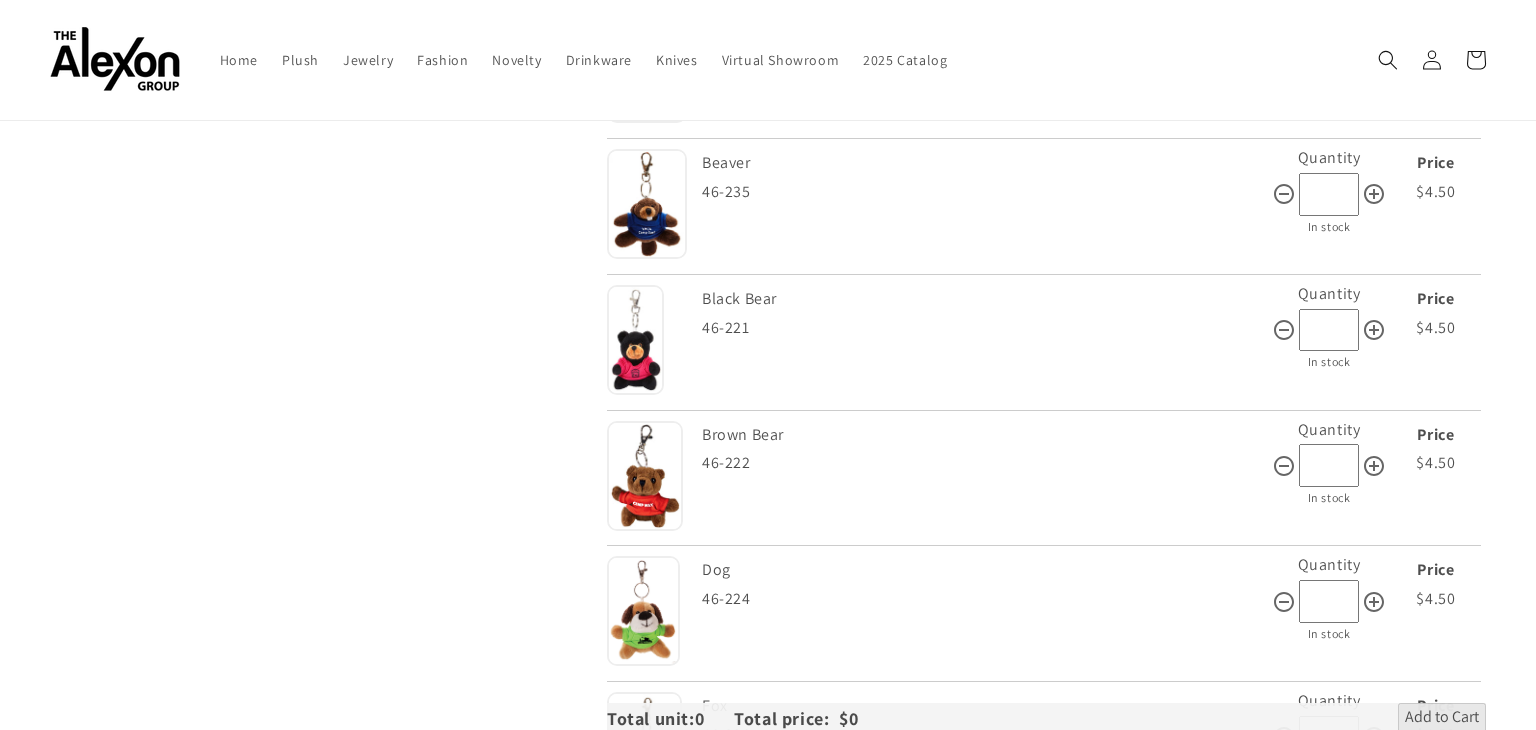 click at bounding box center [645, 476] 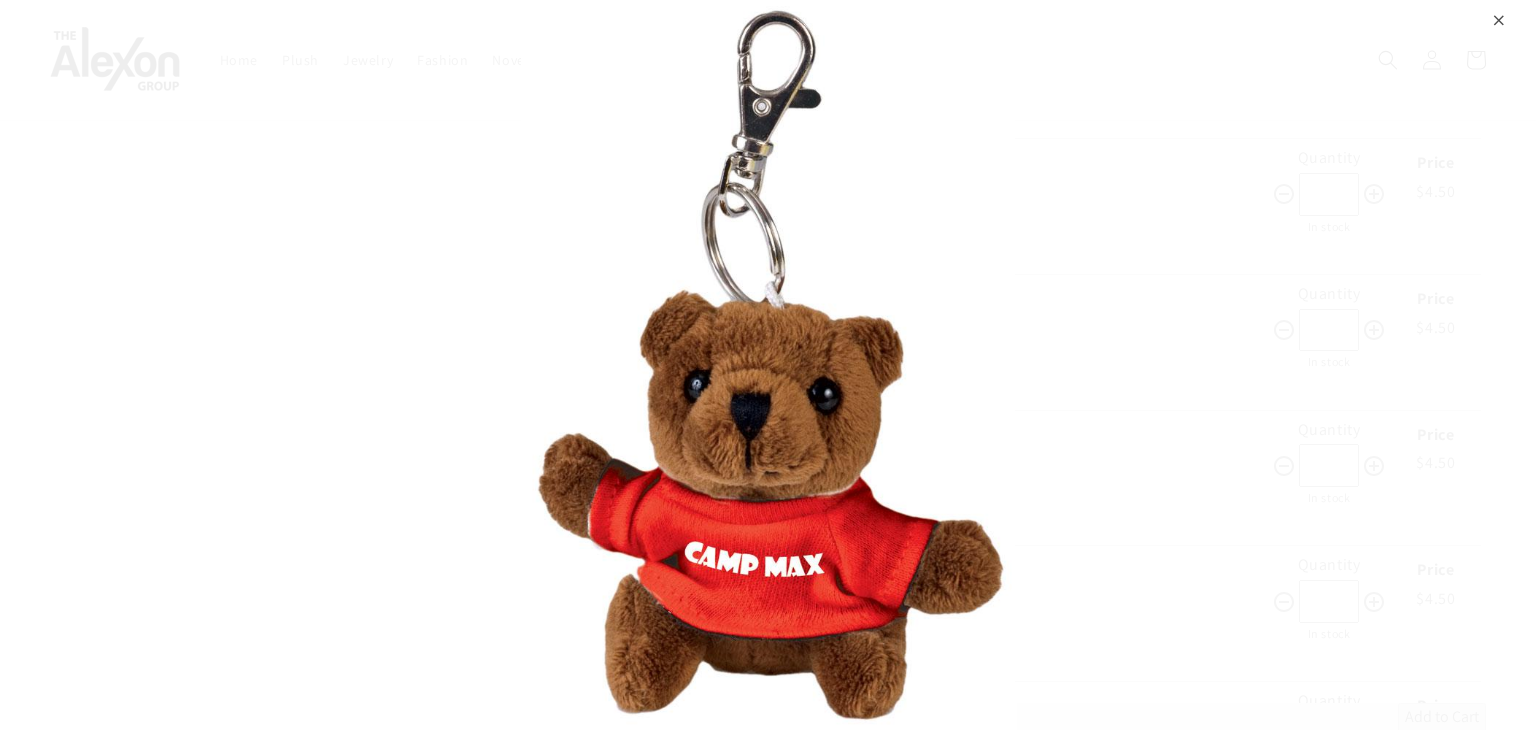 click on "⨉" at bounding box center [1499, 18] 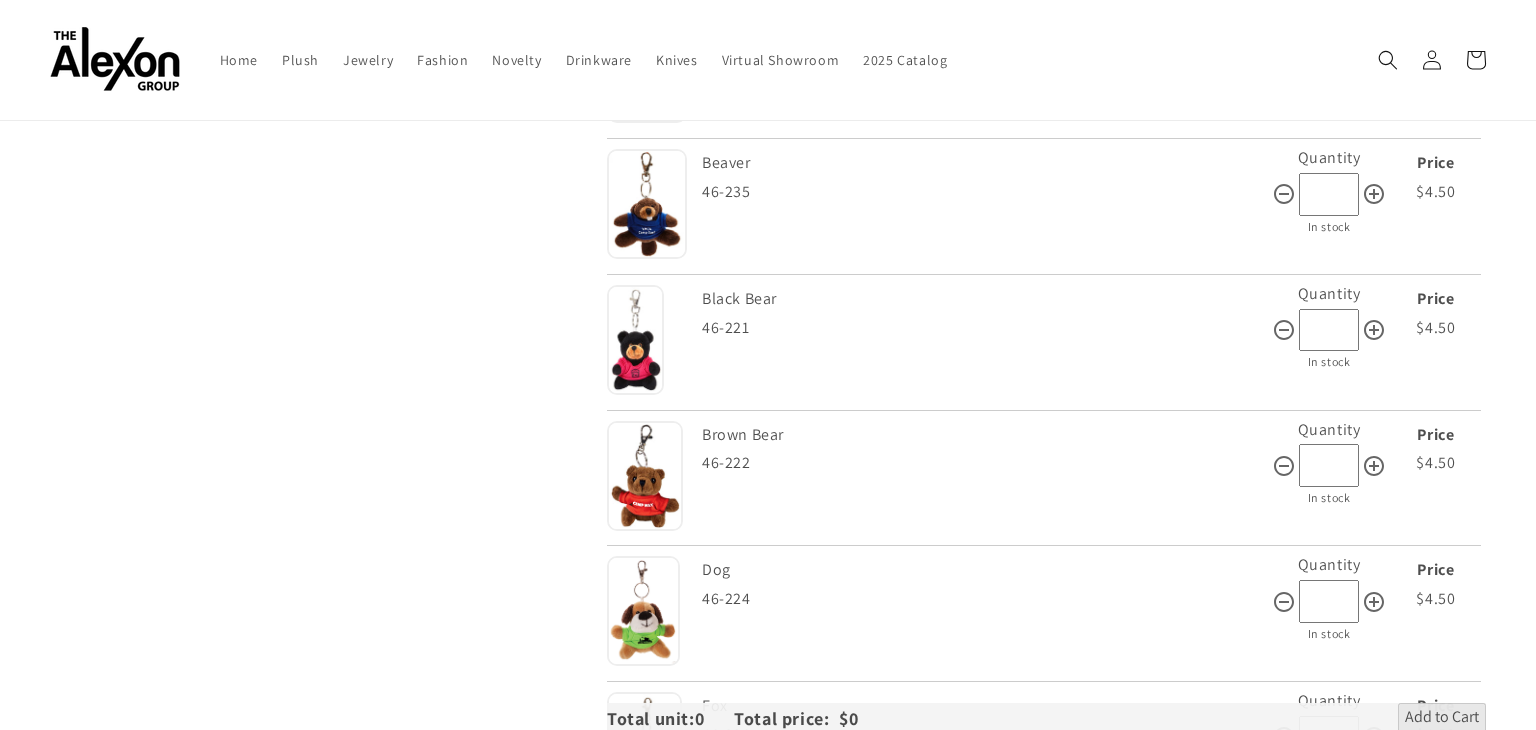click at bounding box center (635, 340) 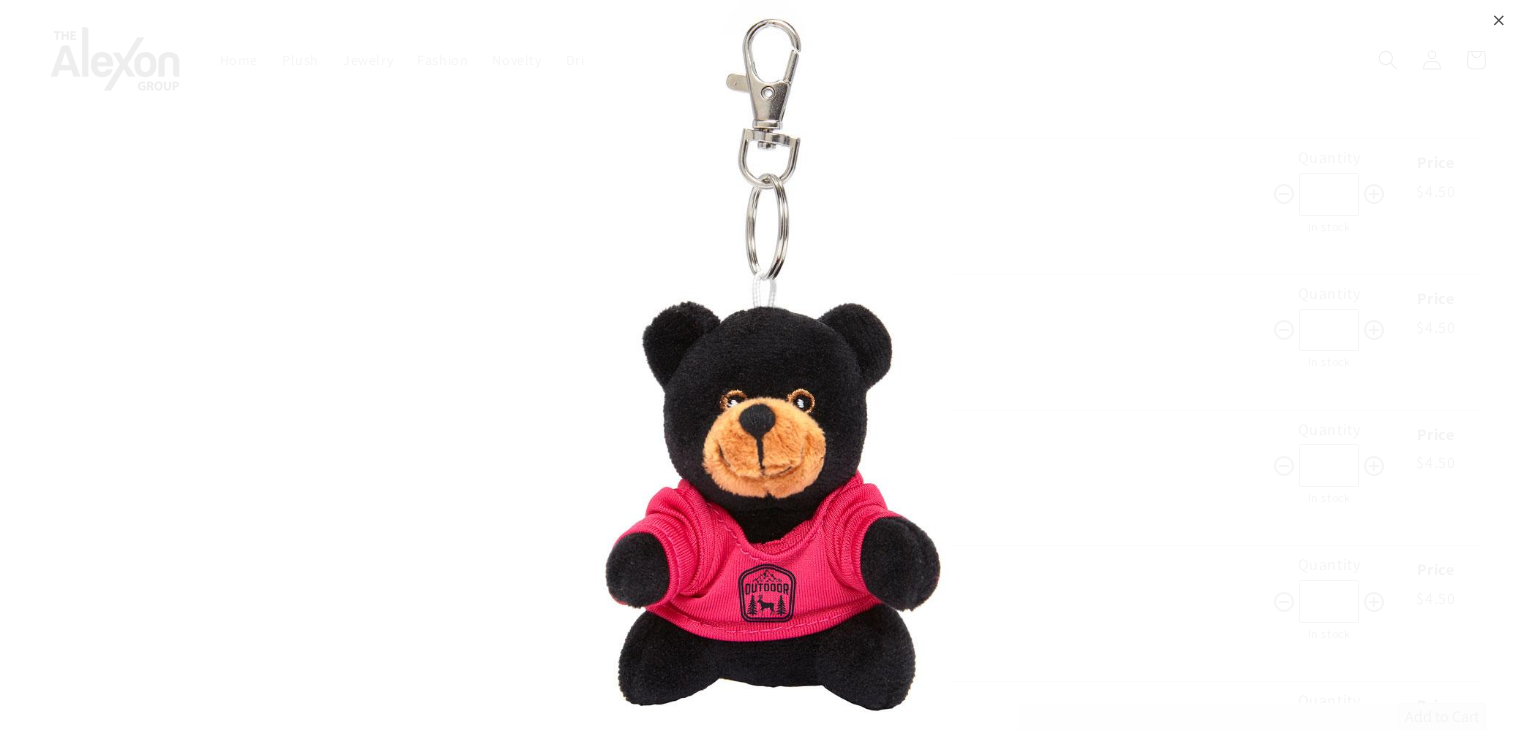 click on "⨉" at bounding box center (1499, 18) 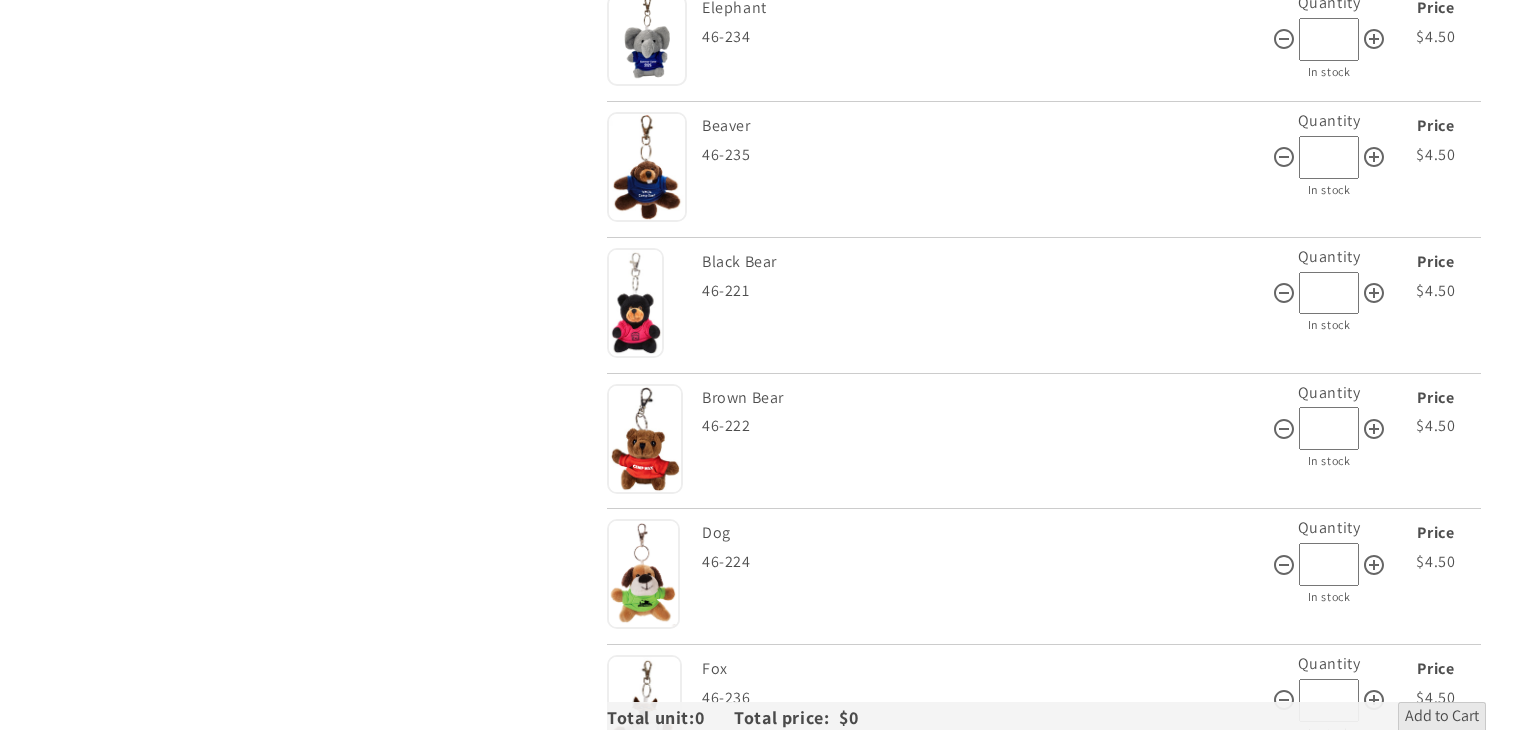 scroll, scrollTop: 871, scrollLeft: 0, axis: vertical 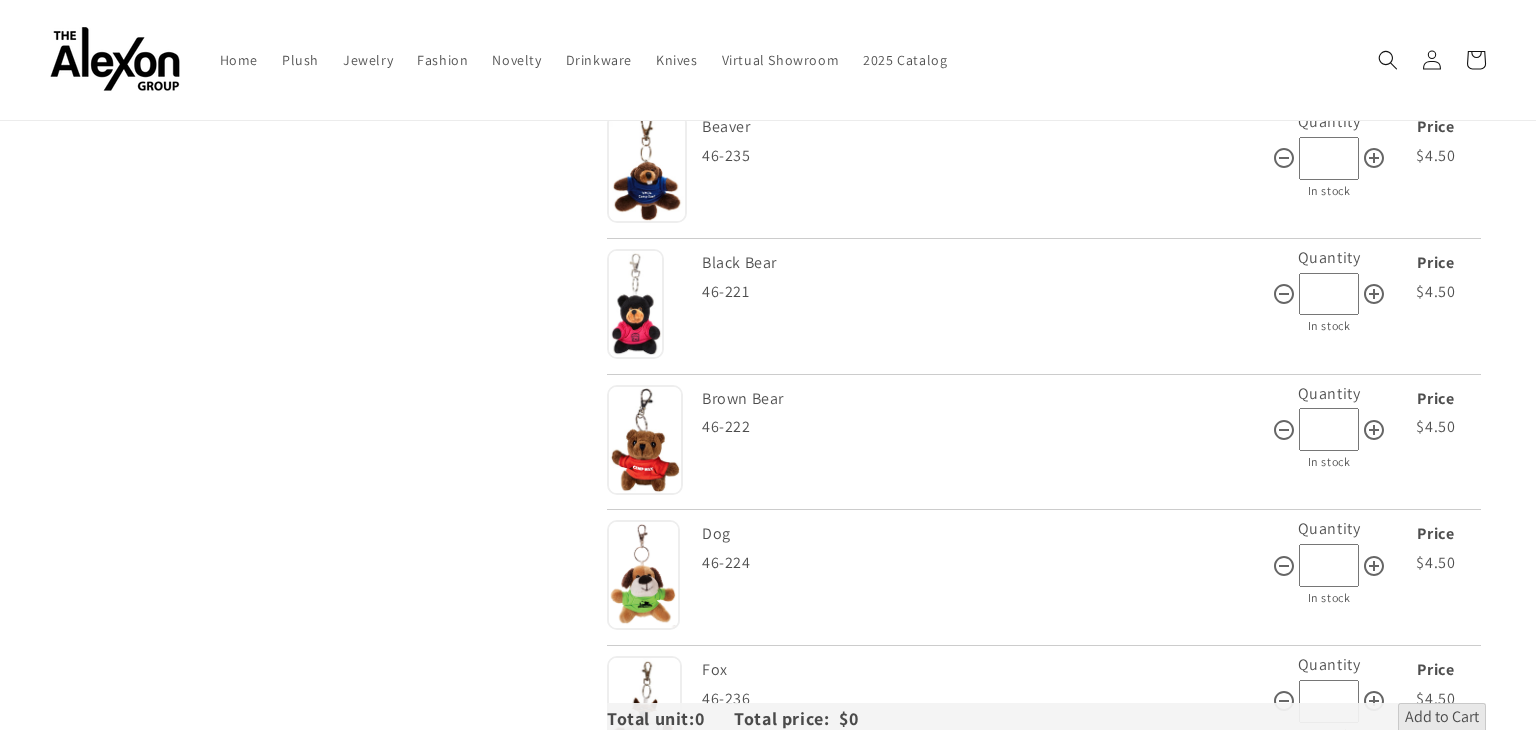 click at bounding box center (645, 440) 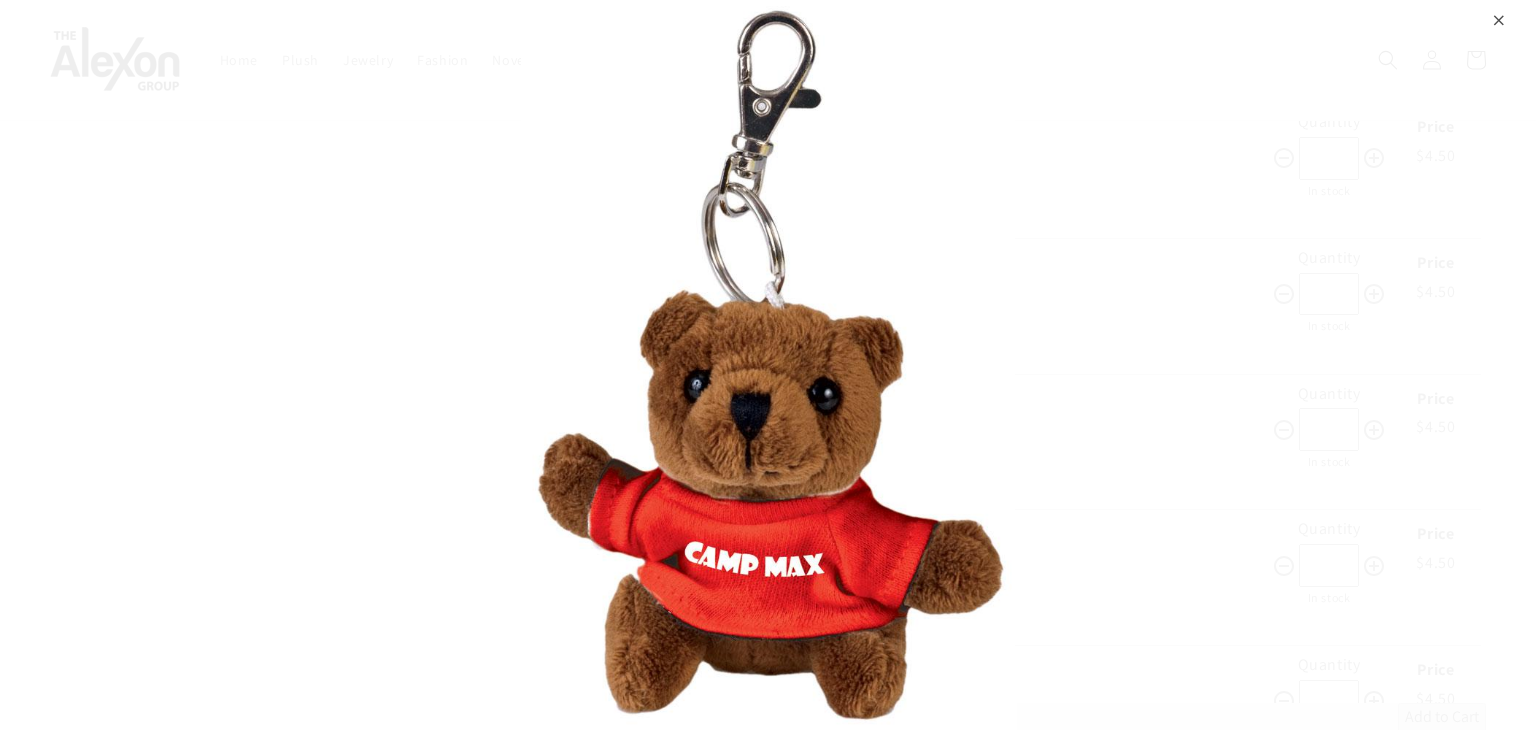 click on "⨉" at bounding box center [1499, 18] 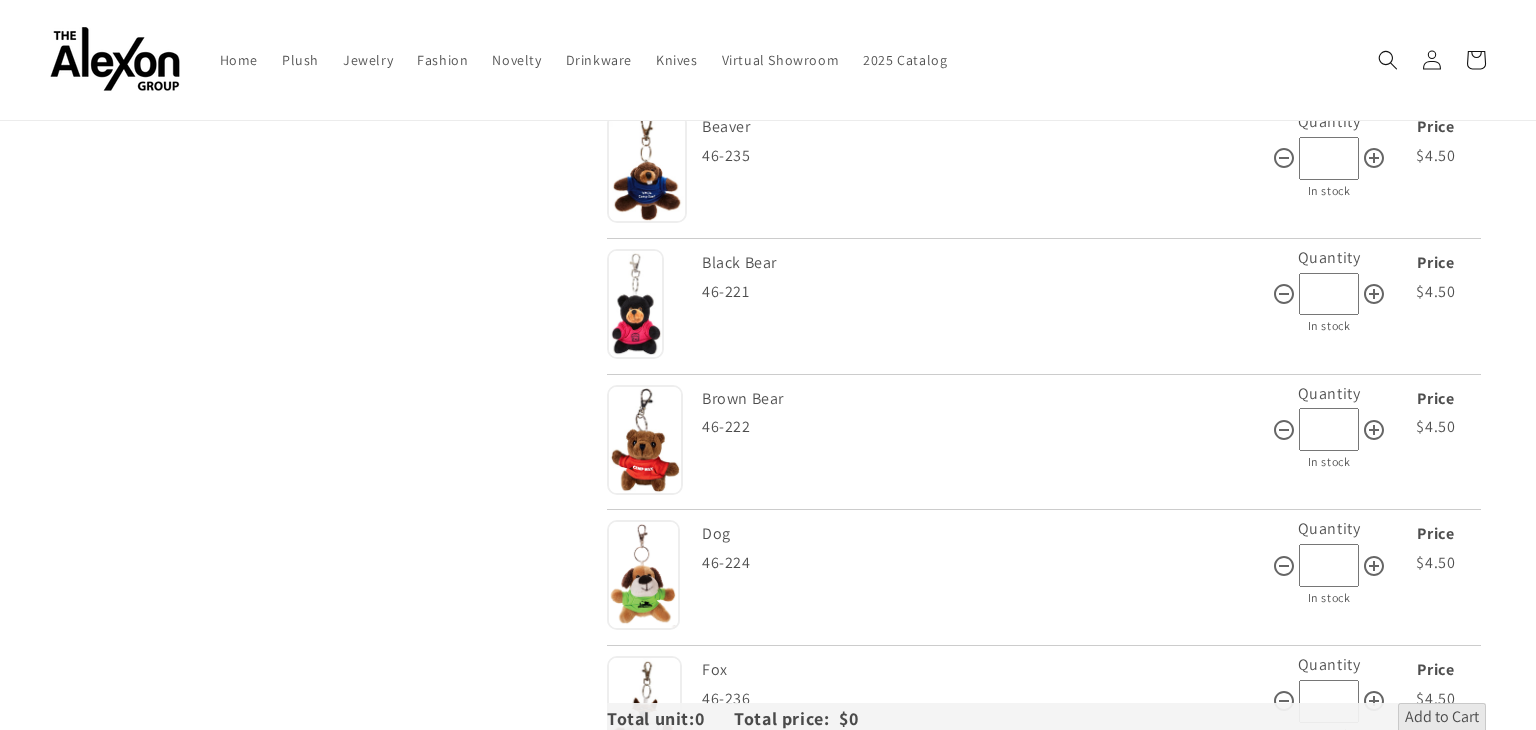 click at bounding box center (635, 304) 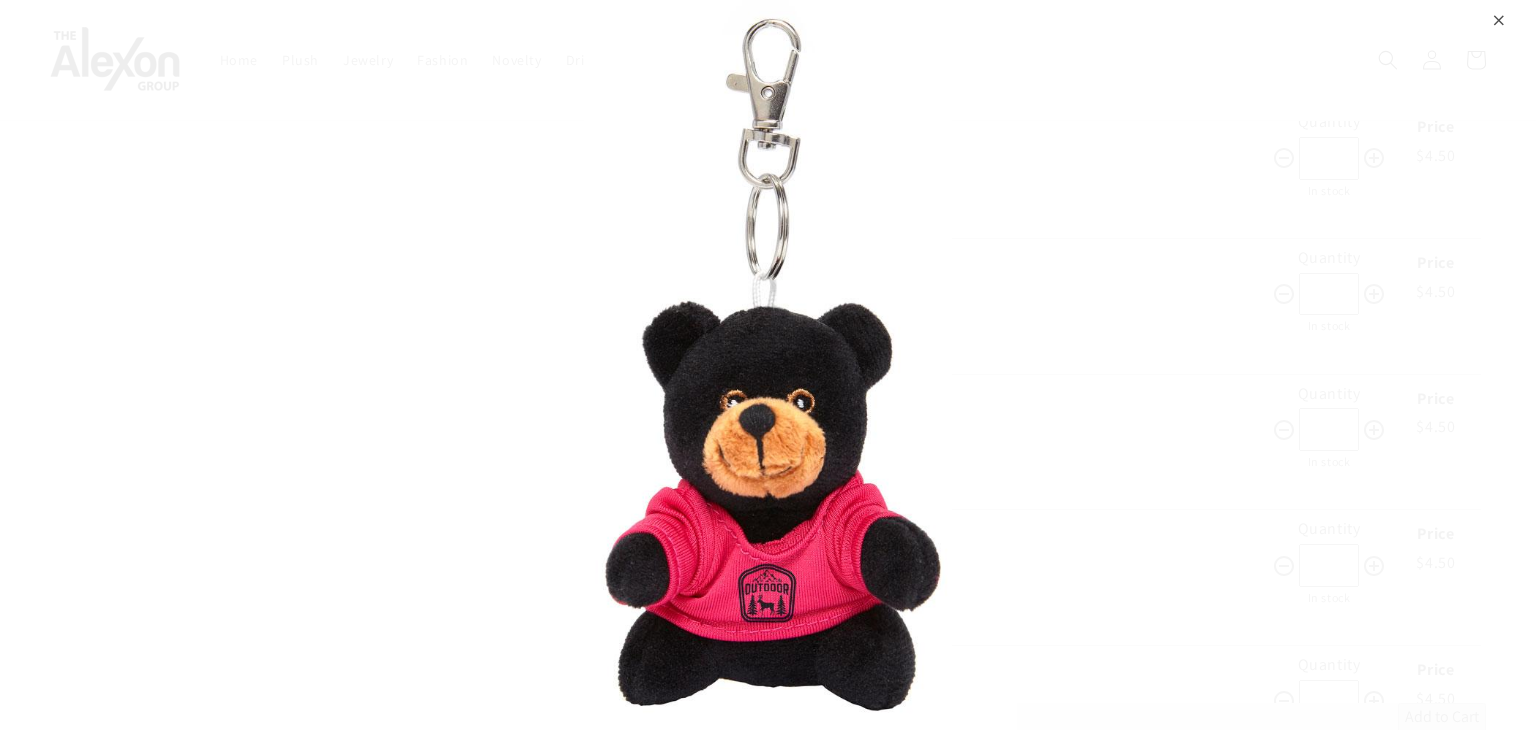 click on "⨉" at bounding box center [1499, 18] 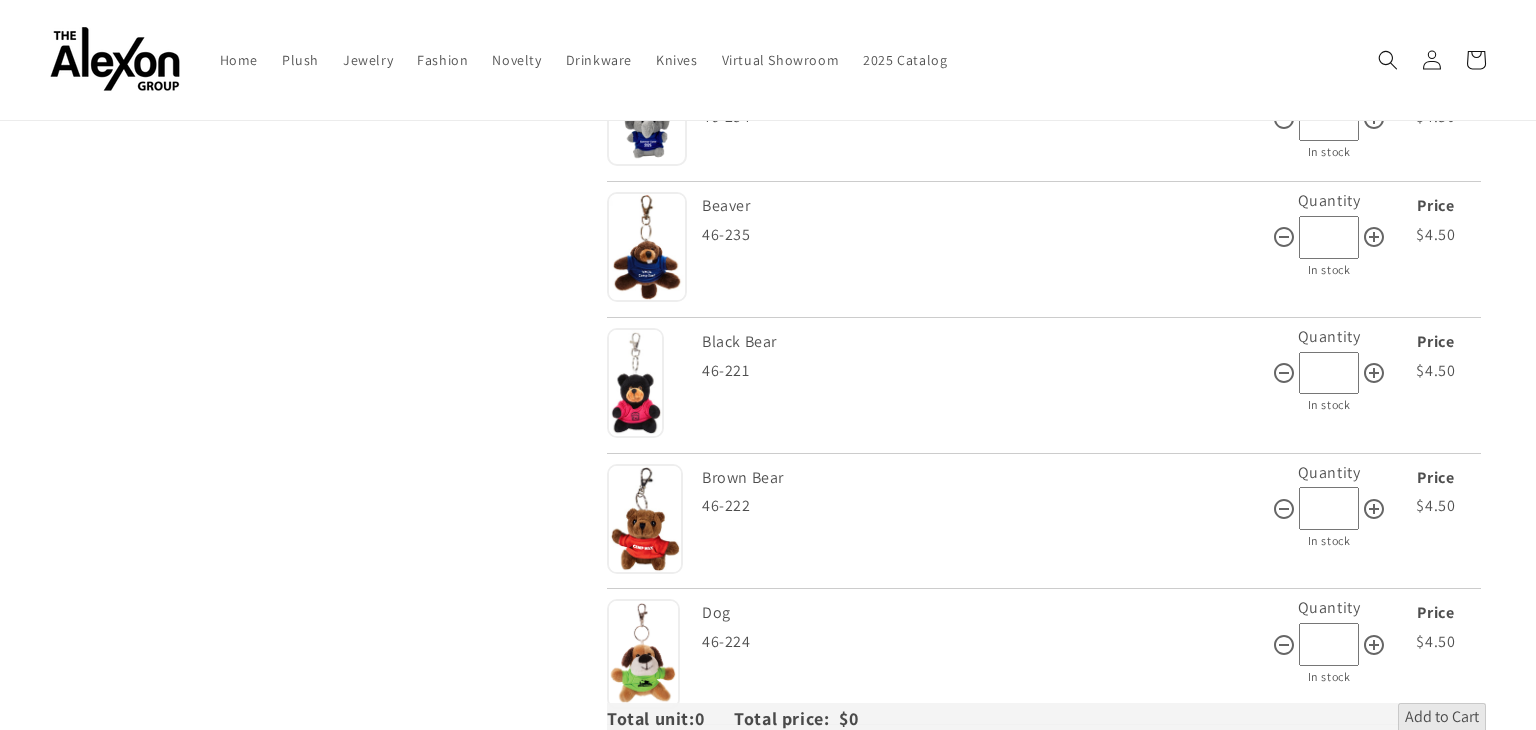scroll, scrollTop: 771, scrollLeft: 0, axis: vertical 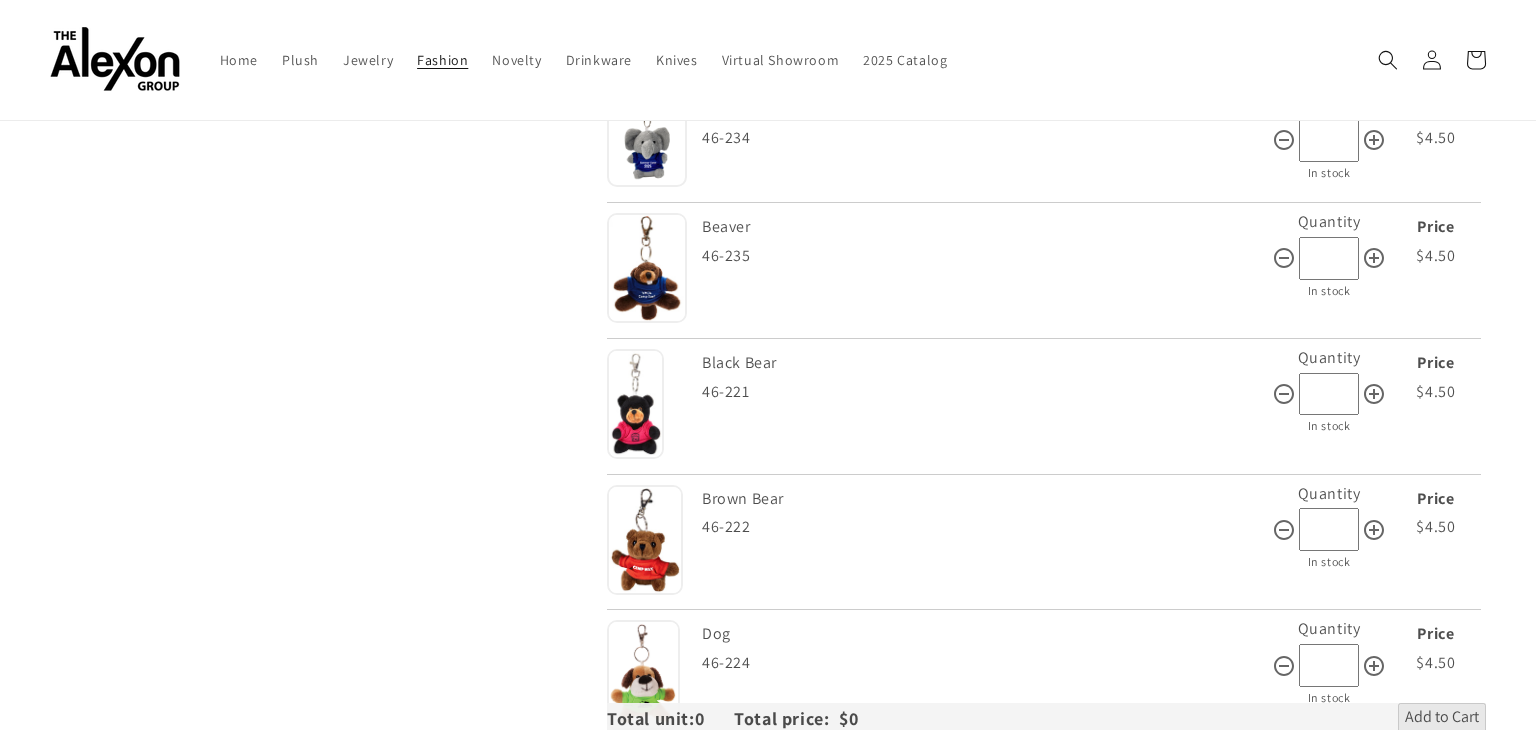 click on "Fashion" at bounding box center [442, 60] 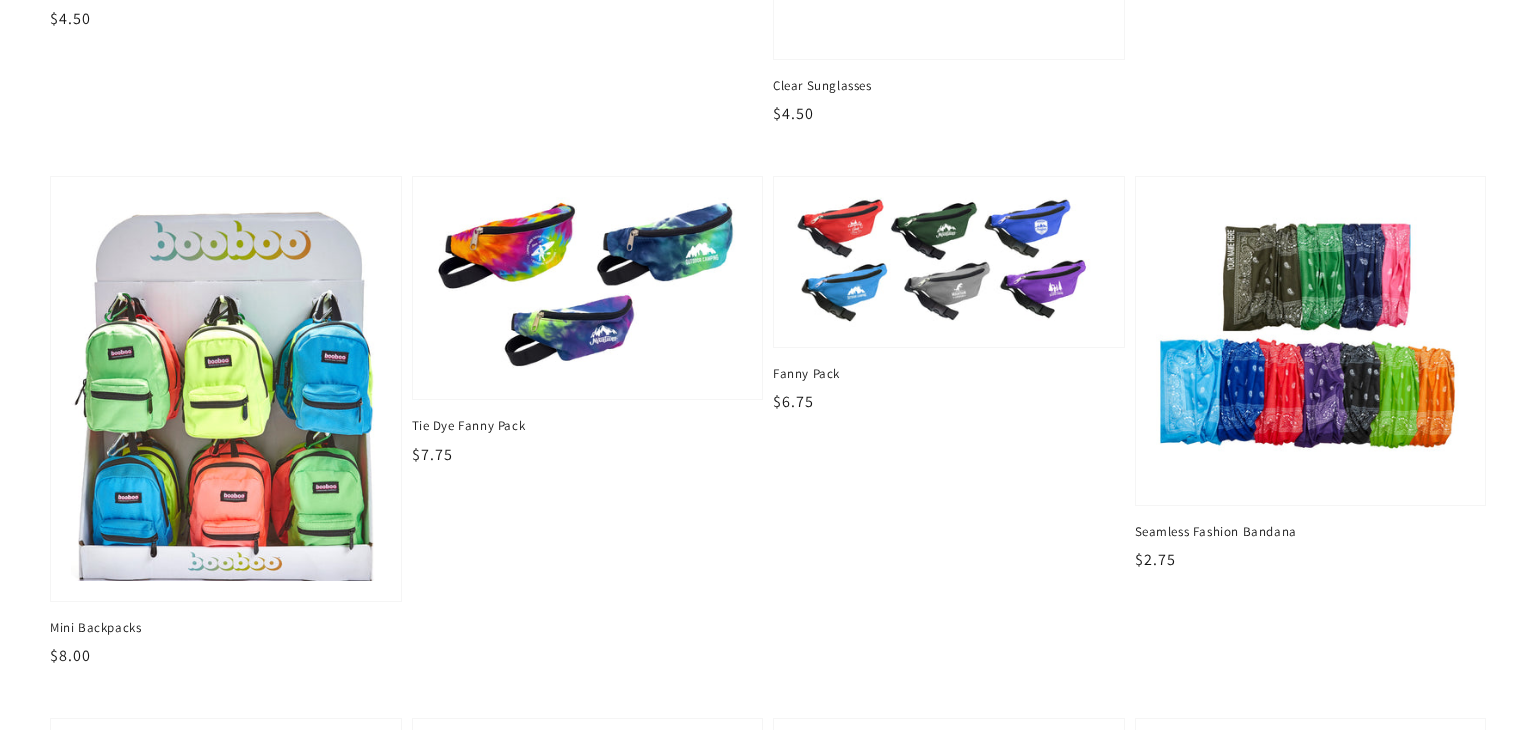 scroll, scrollTop: 1047, scrollLeft: 0, axis: vertical 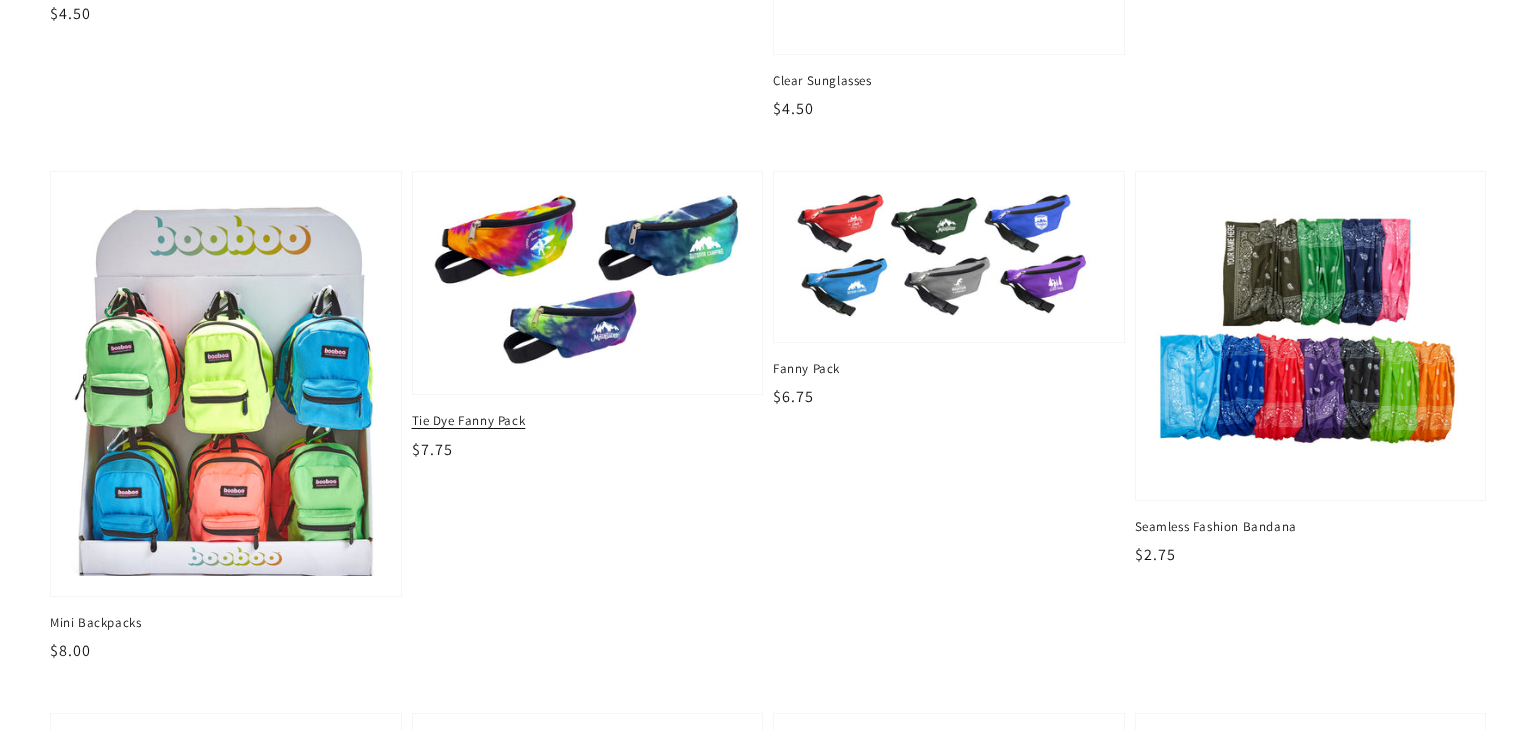 click on "Tie Dye Fanny Pack" at bounding box center [588, 421] 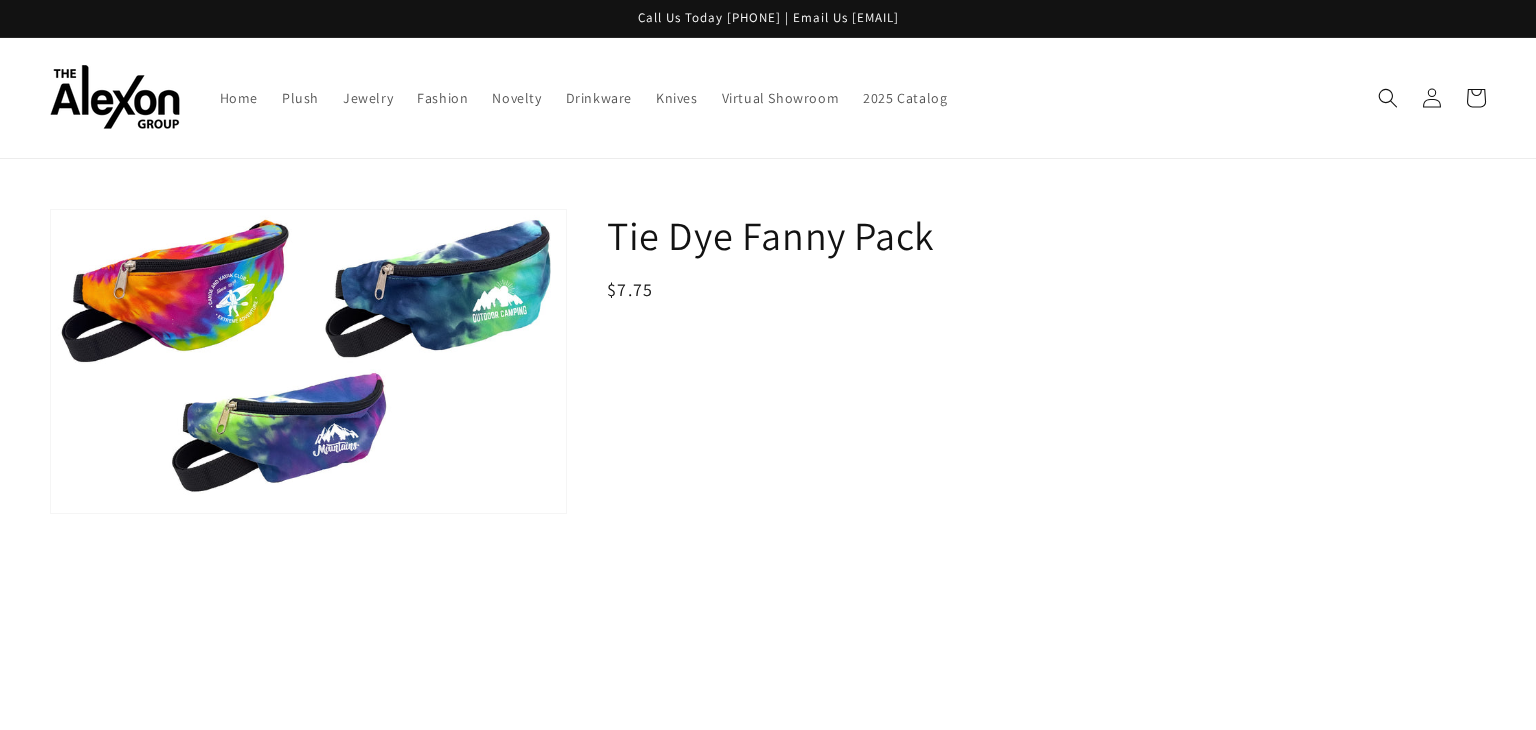 scroll, scrollTop: 0, scrollLeft: 0, axis: both 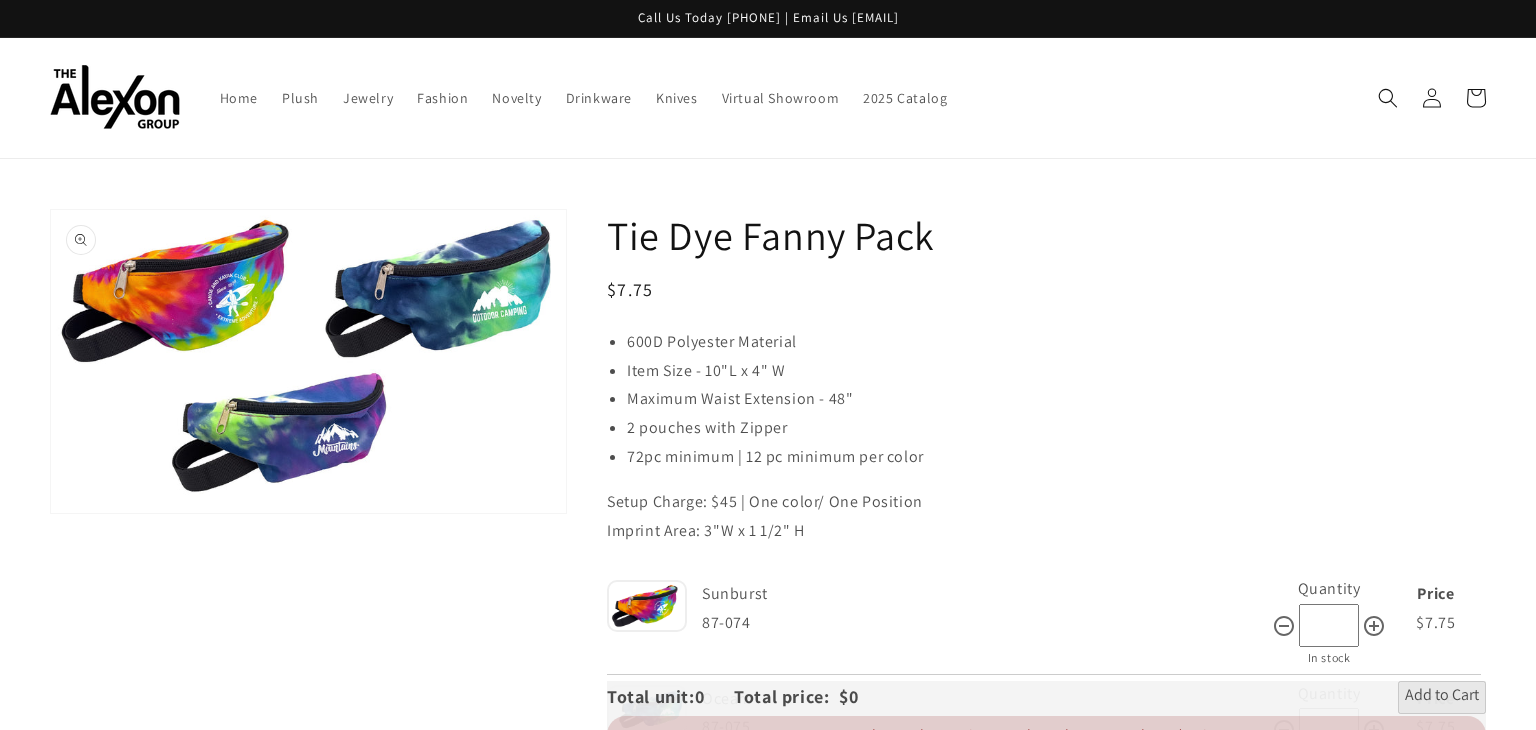 click on "Open media 1 in gallery view" at bounding box center (308, 362) 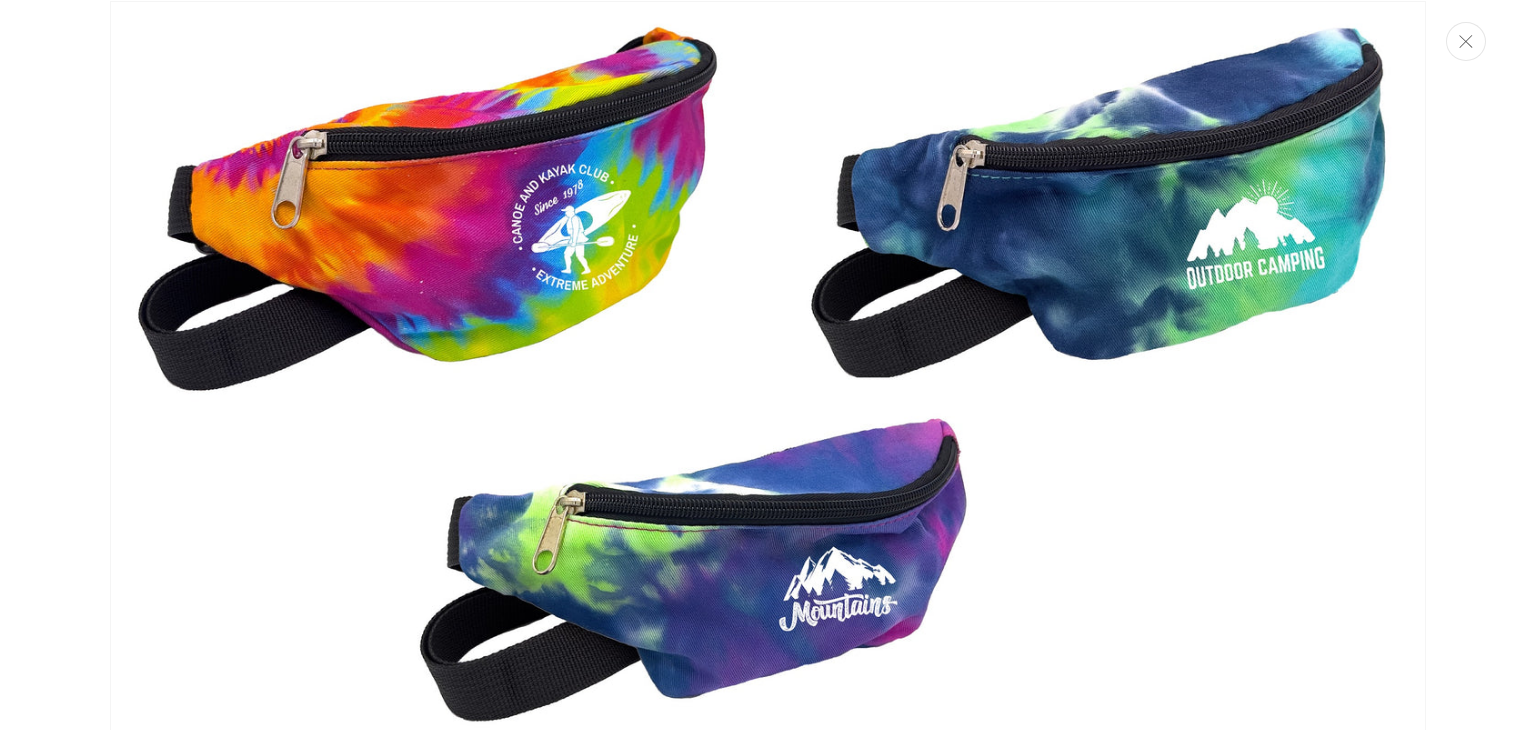 click 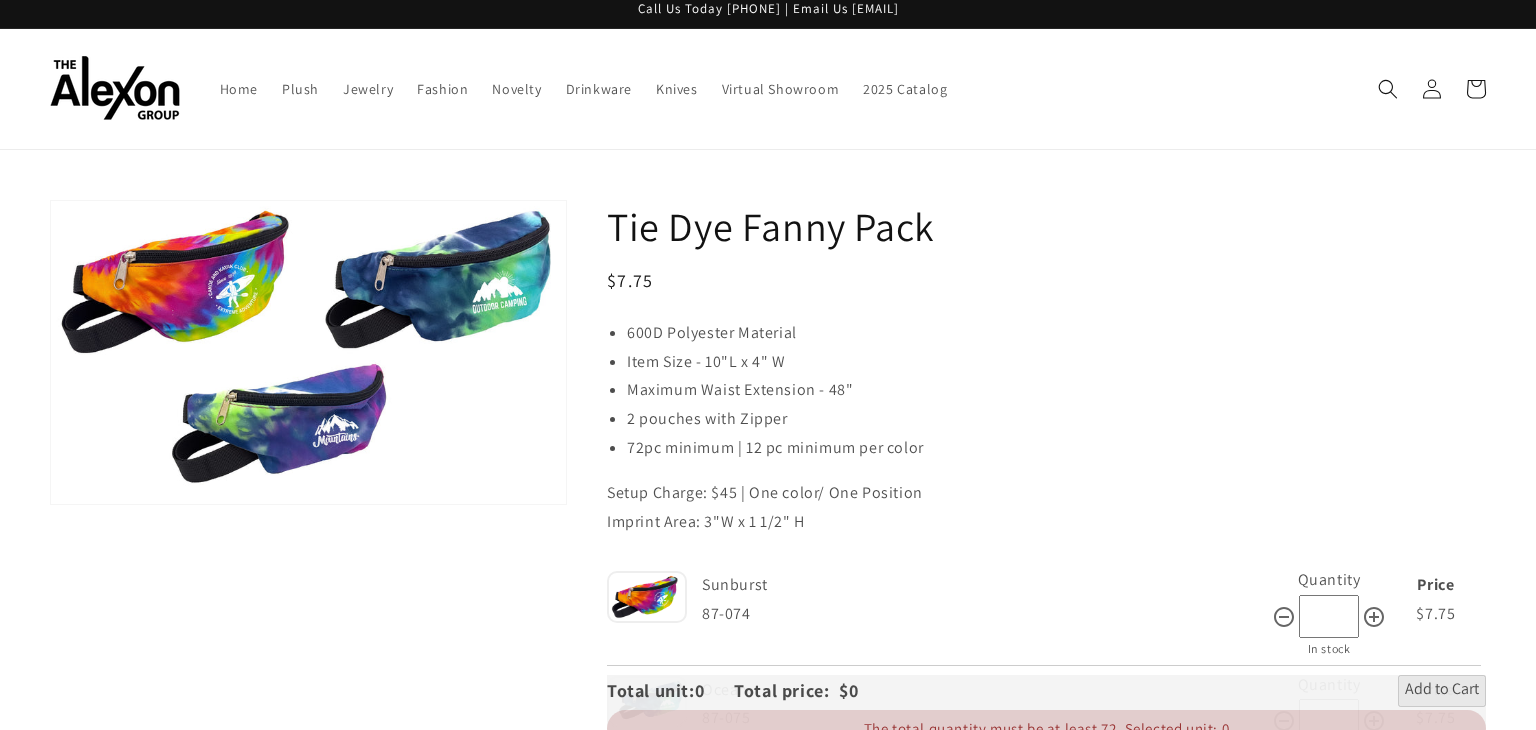 scroll, scrollTop: 1, scrollLeft: 0, axis: vertical 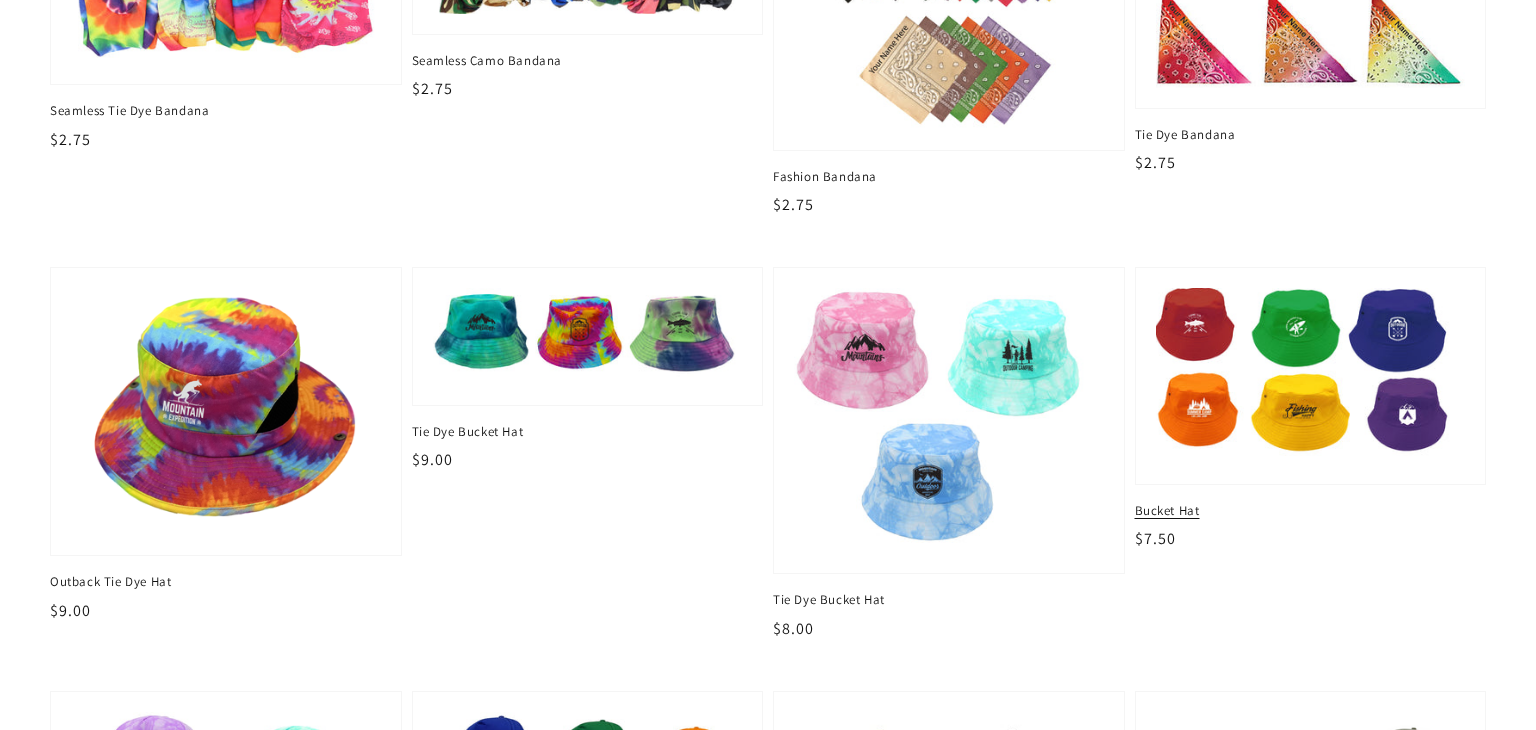 click at bounding box center (1311, 376) 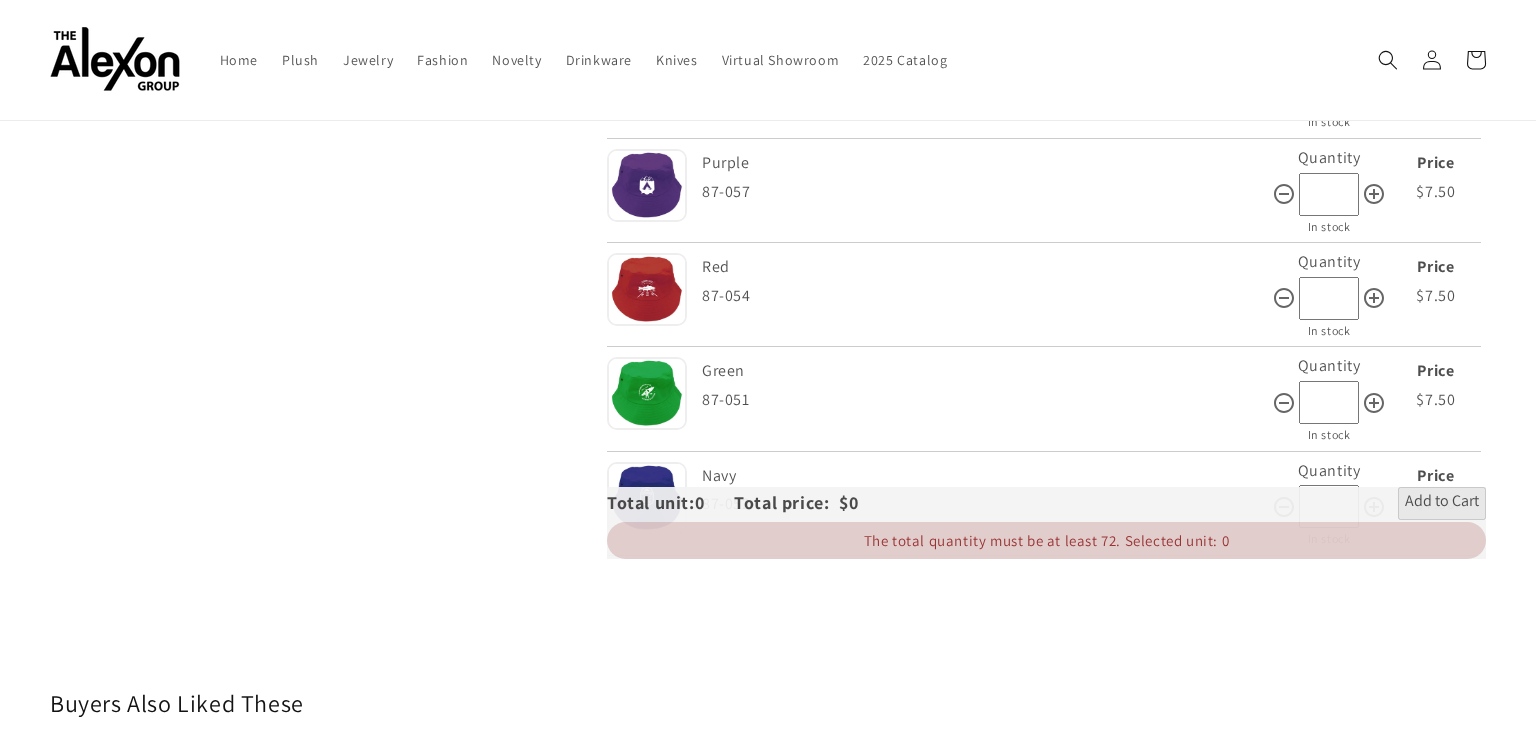 scroll, scrollTop: 0, scrollLeft: 0, axis: both 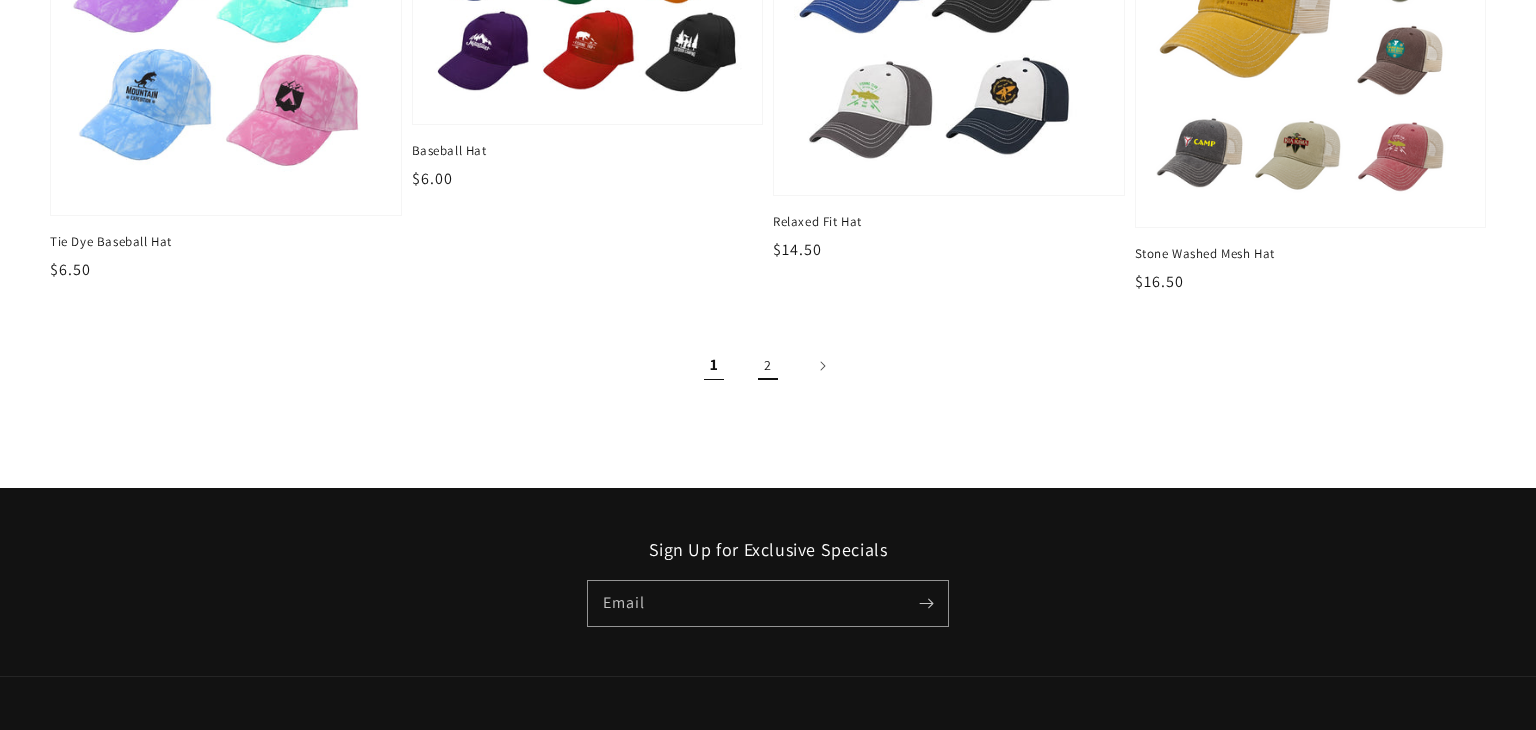 click on "2" at bounding box center [768, 366] 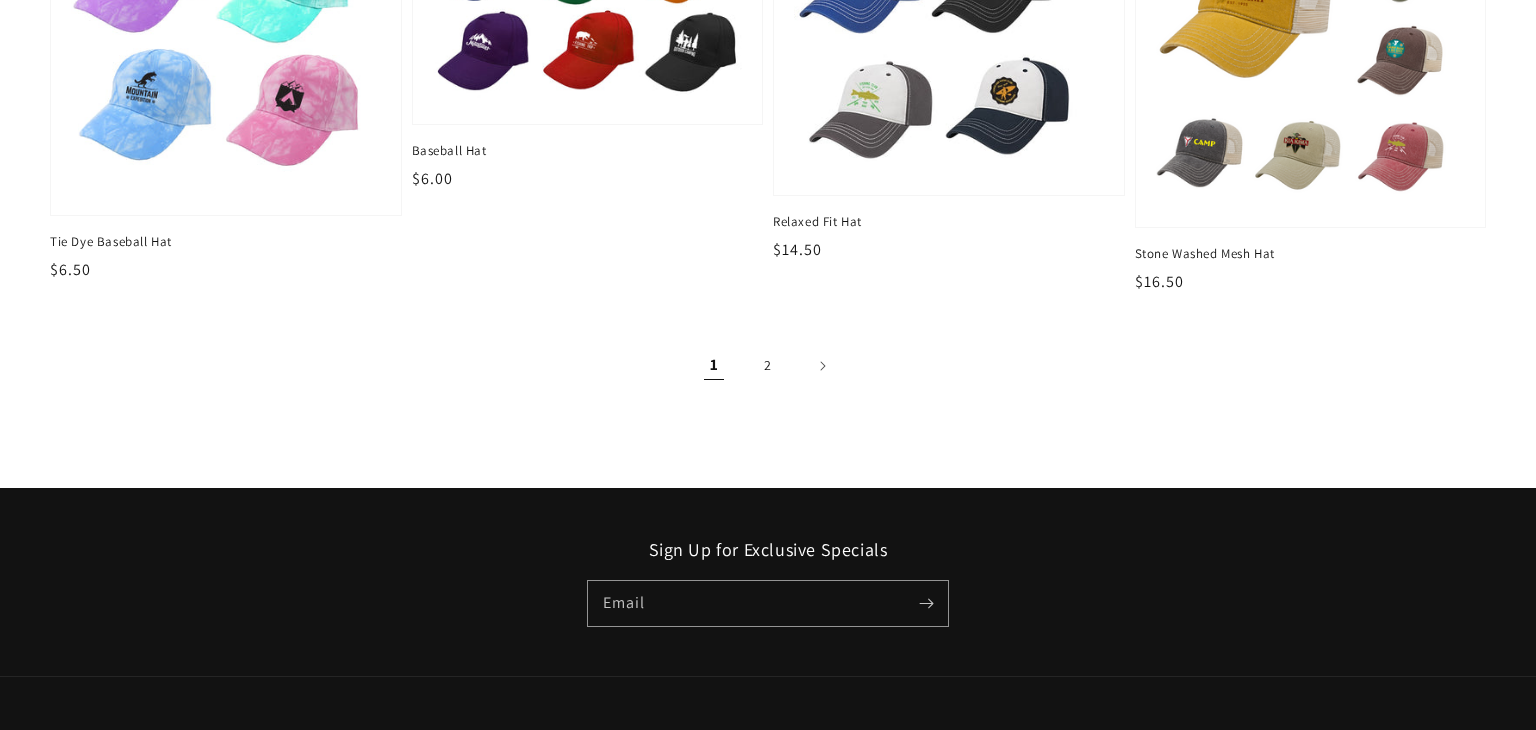 scroll, scrollTop: 2526, scrollLeft: 0, axis: vertical 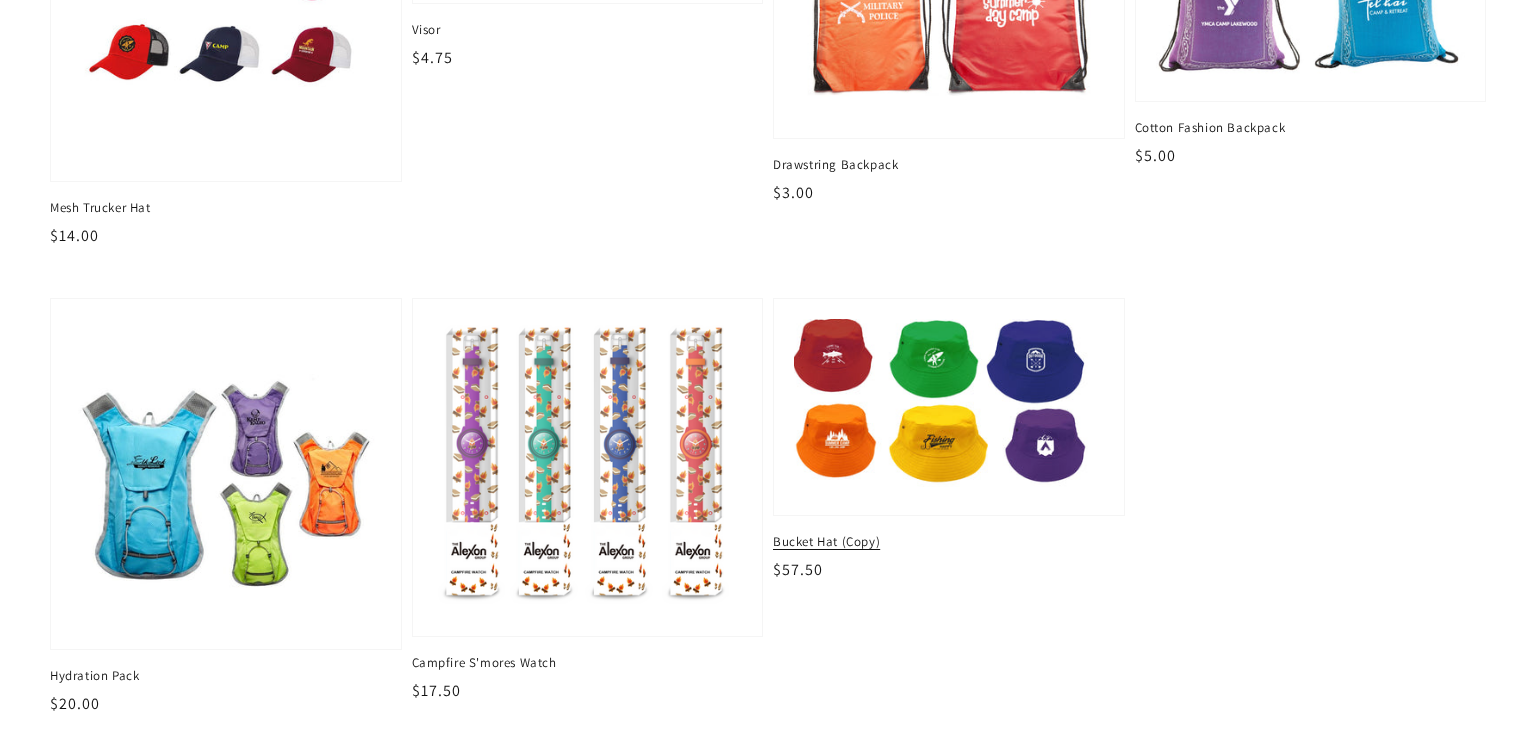 click on "Bucket Hat (Copy)" at bounding box center [949, 542] 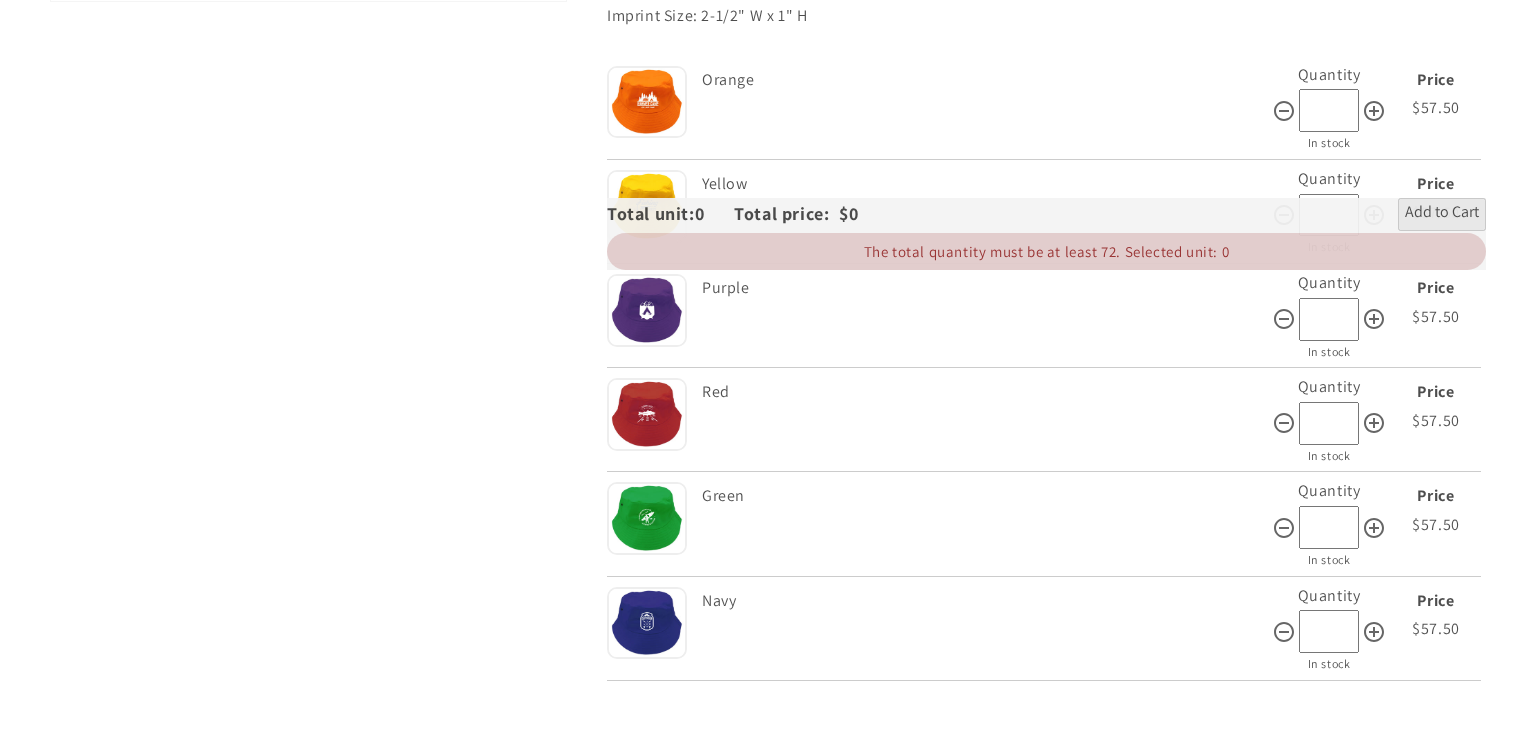 scroll, scrollTop: 0, scrollLeft: 0, axis: both 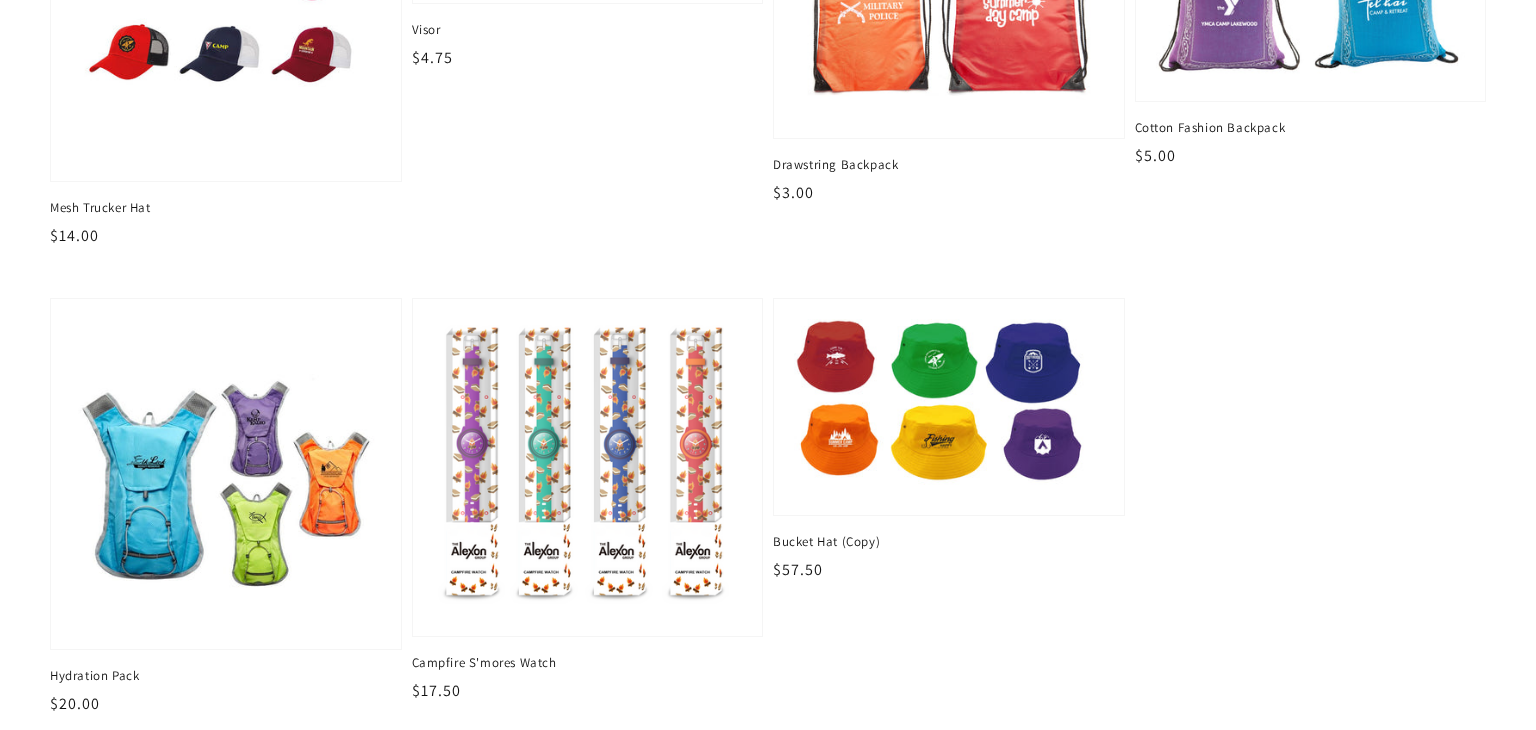 click at bounding box center [226, 474] 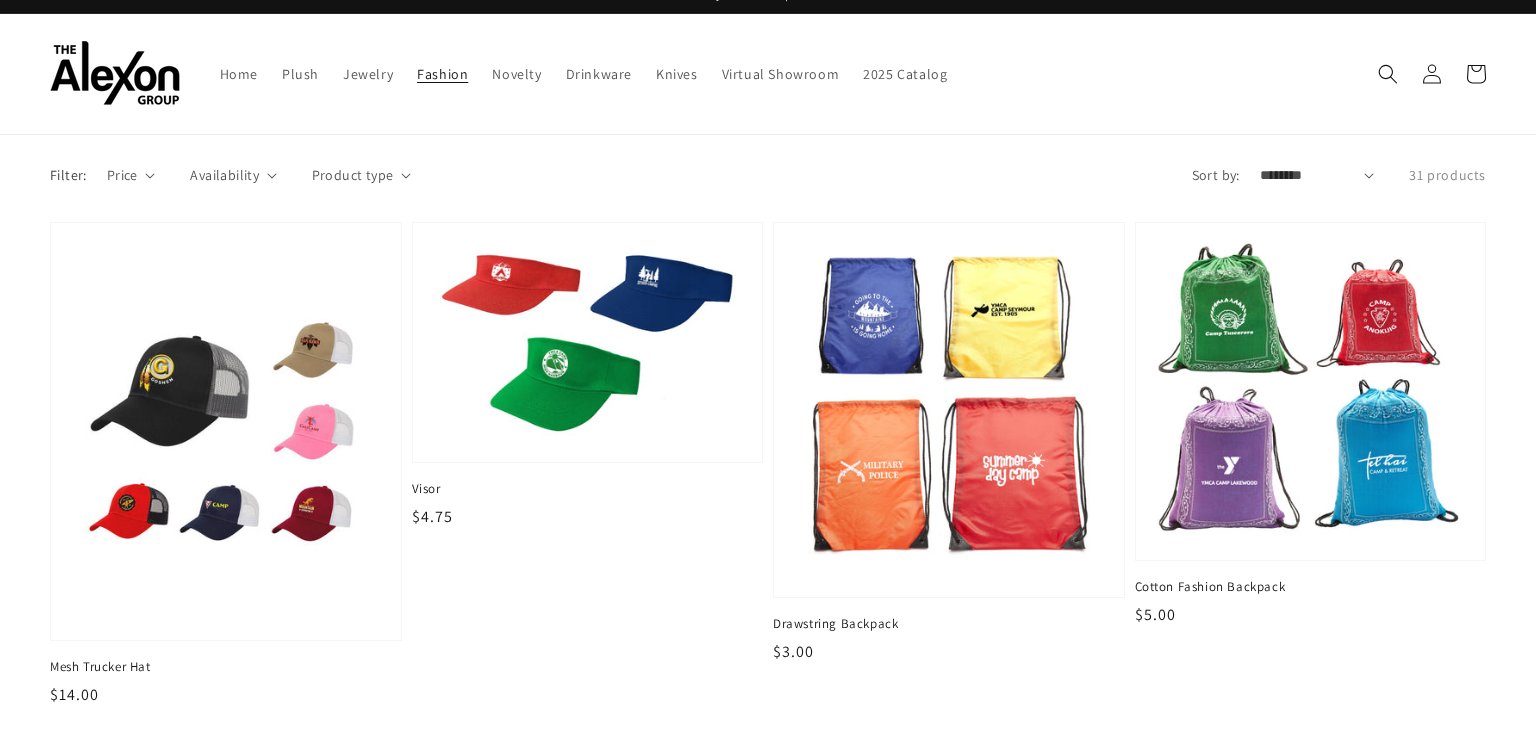 scroll, scrollTop: 0, scrollLeft: 0, axis: both 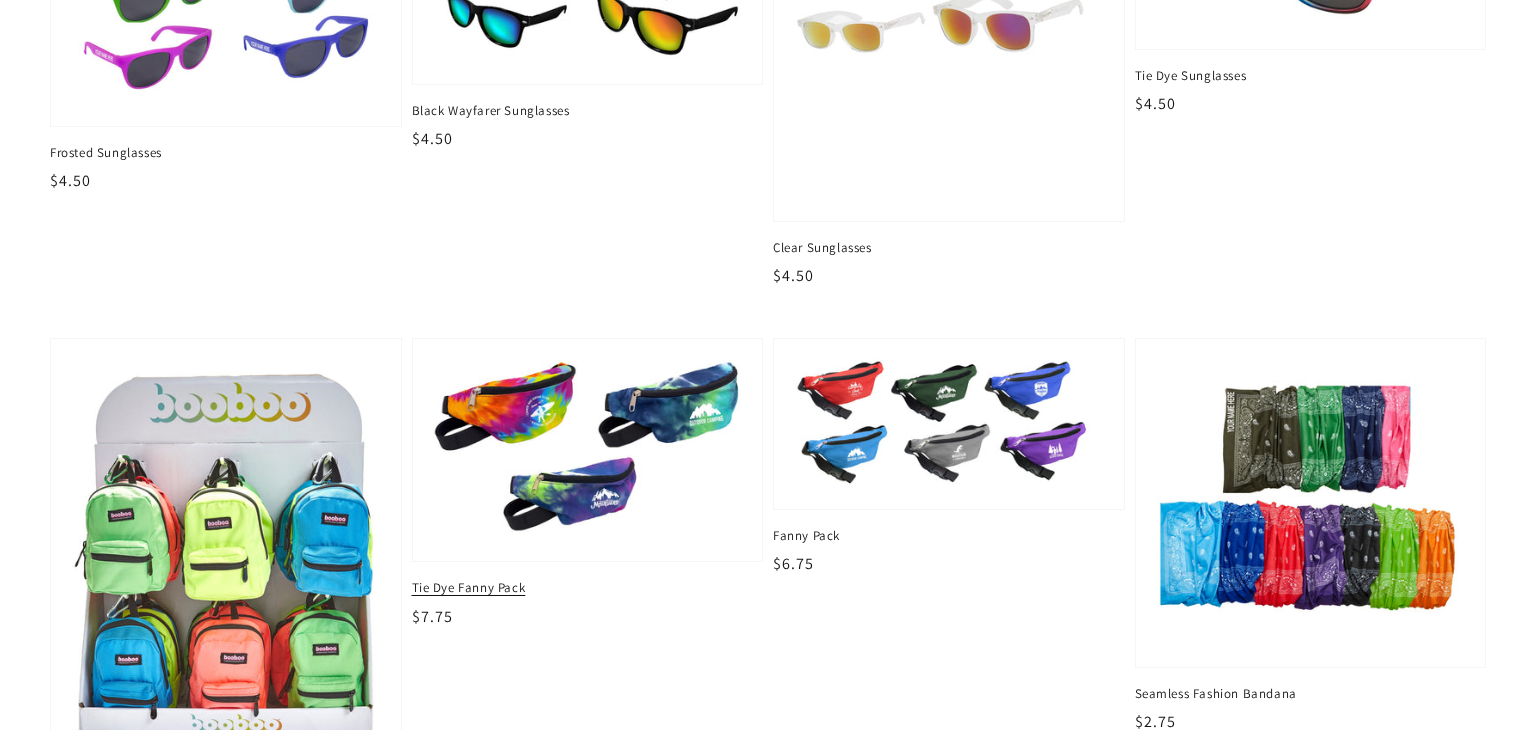 click on "Tie Dye Fanny Pack" at bounding box center [588, 588] 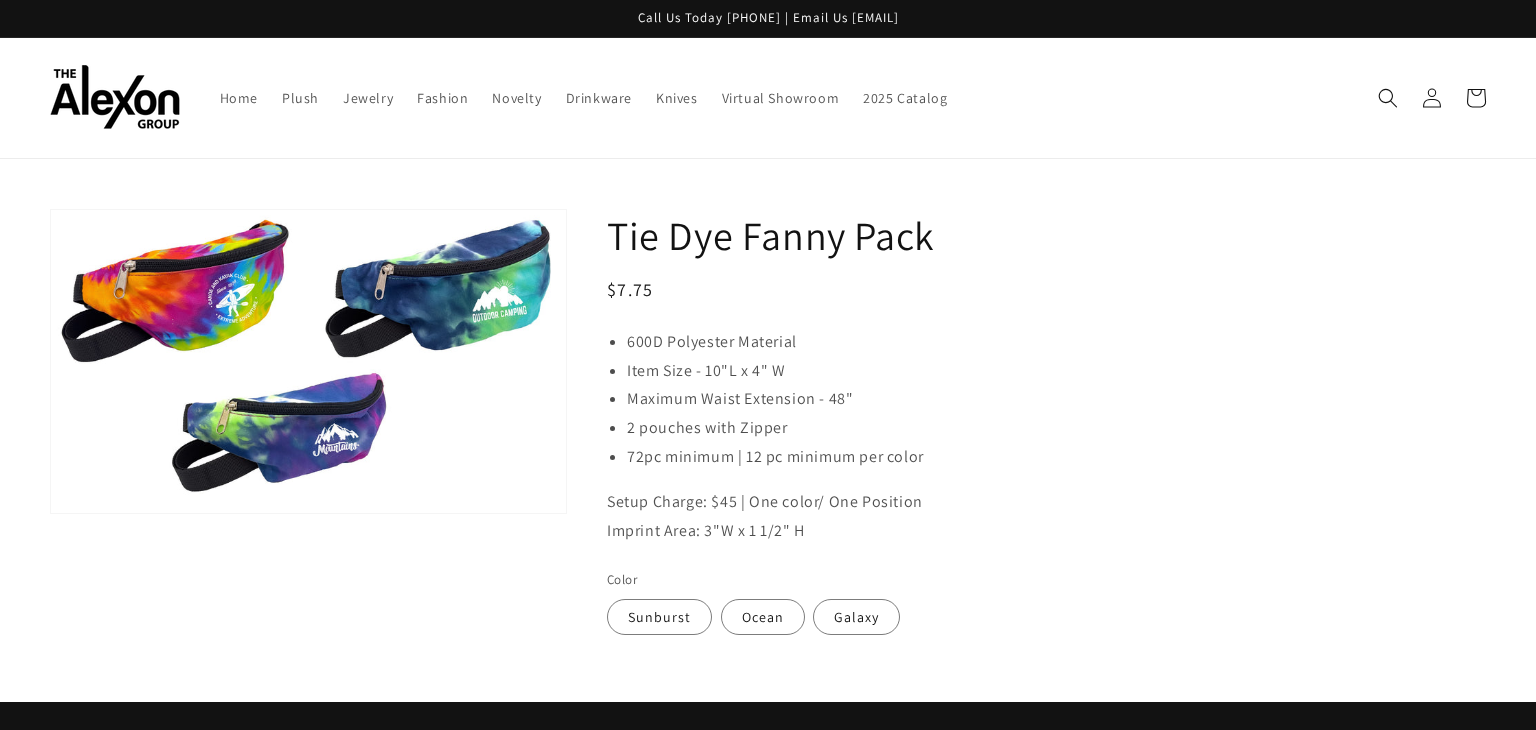 scroll, scrollTop: 0, scrollLeft: 0, axis: both 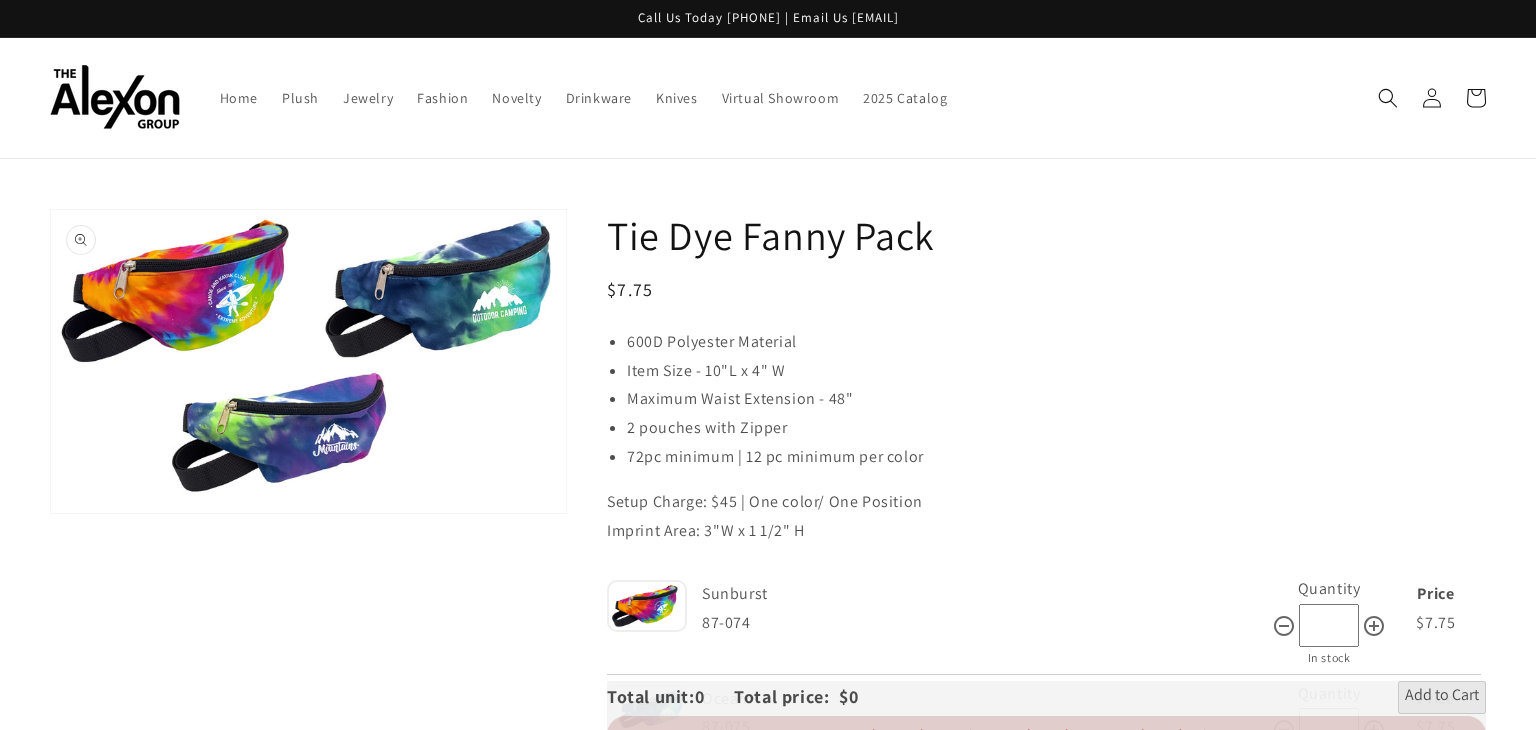 click on "Open media 1 in gallery view" at bounding box center [308, 362] 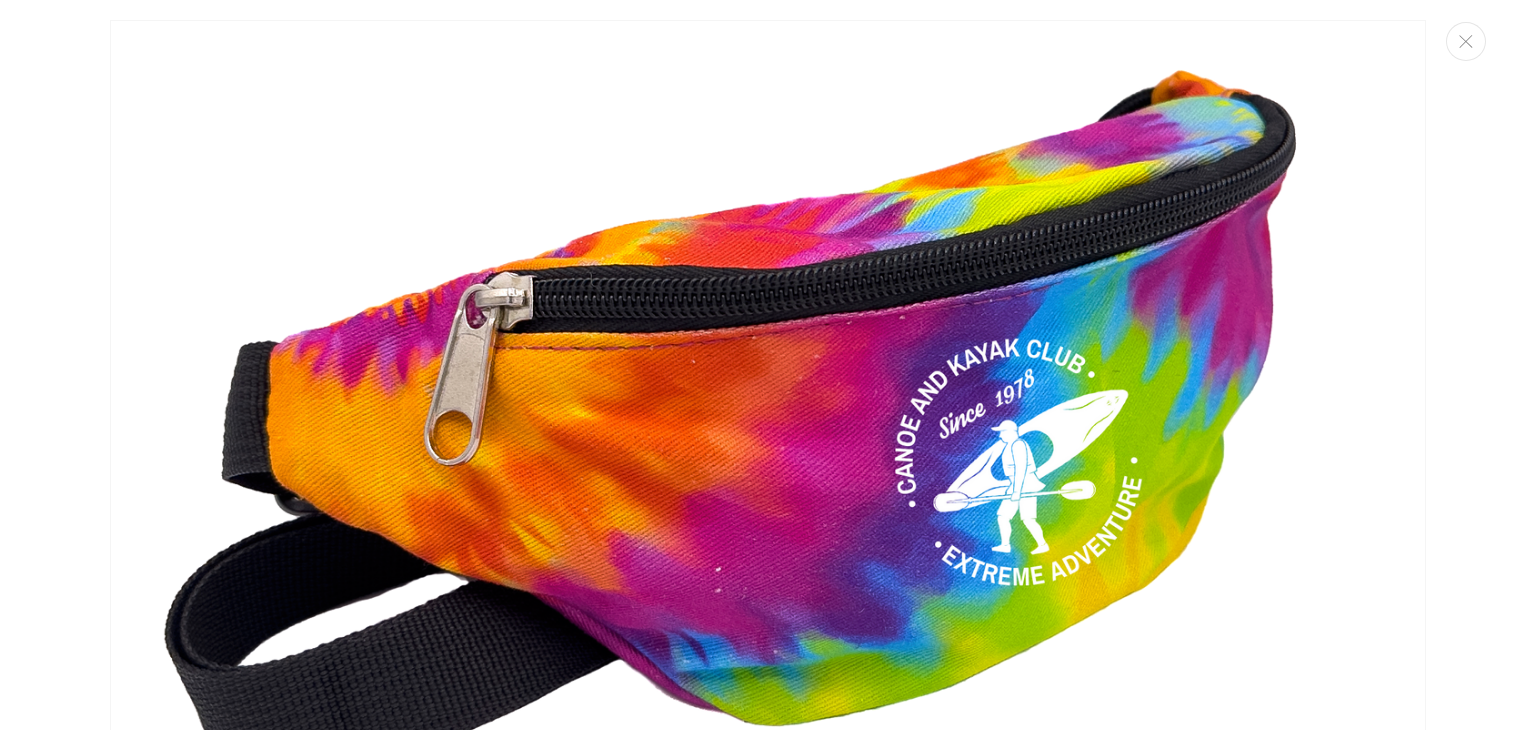scroll, scrollTop: 854, scrollLeft: 0, axis: vertical 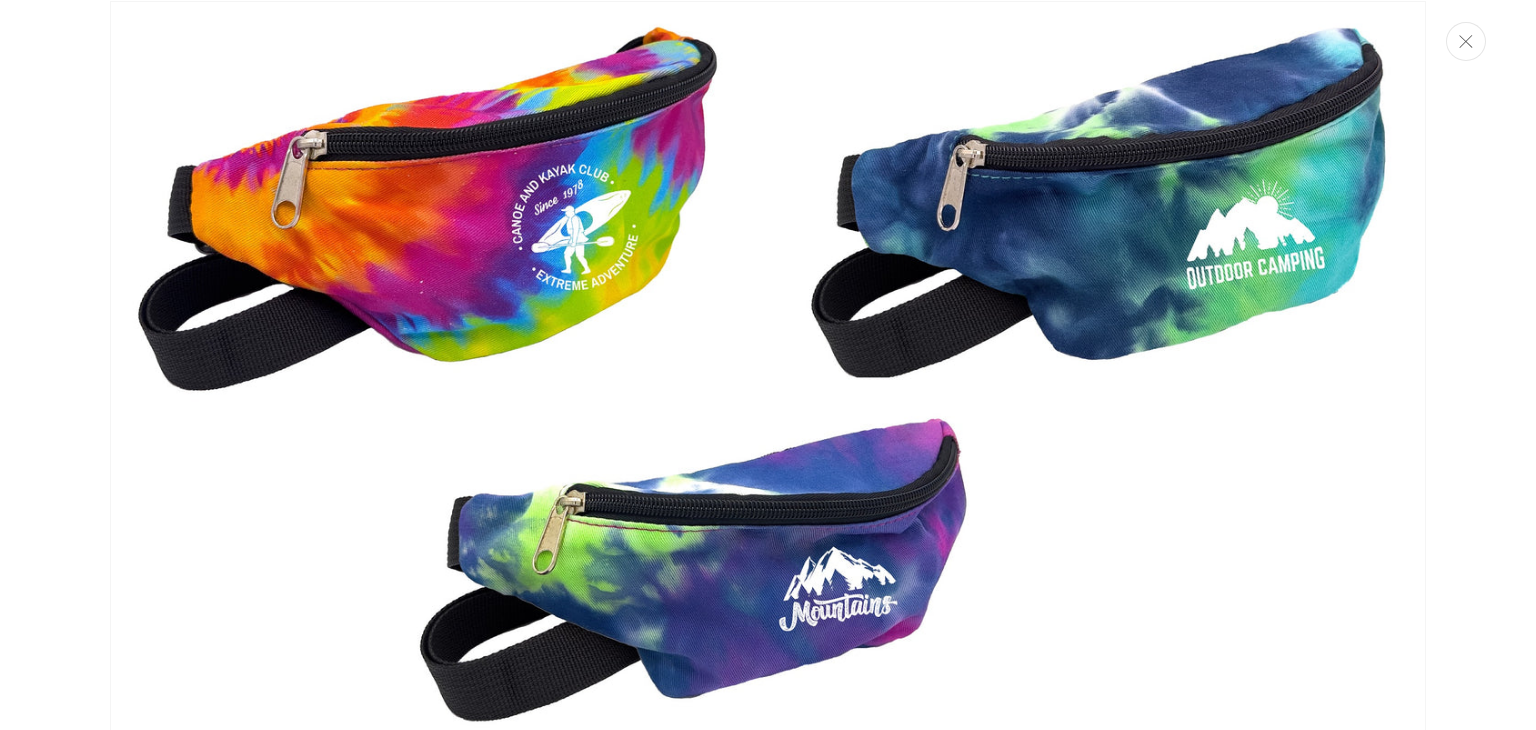 click 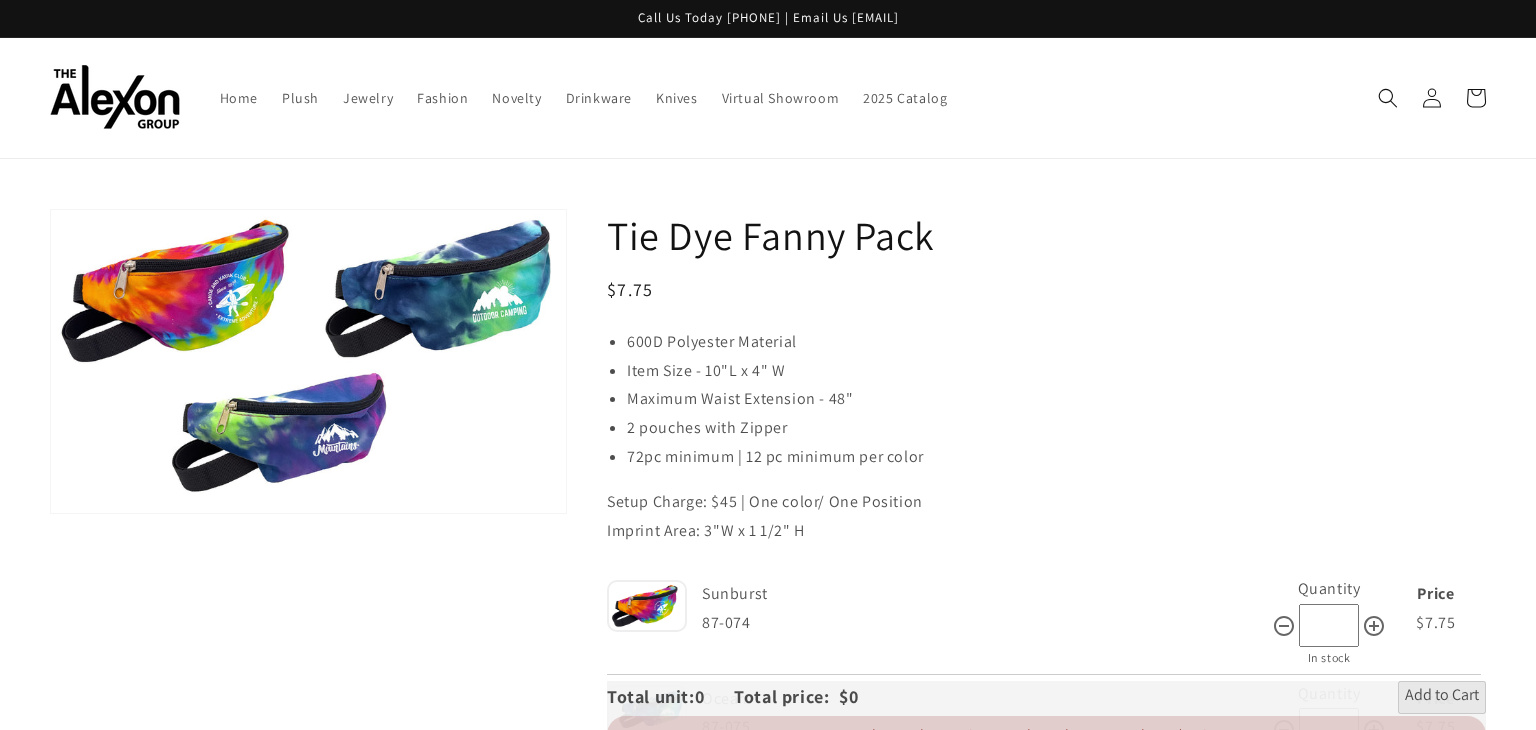 click on "2 pouches with Zipper" at bounding box center (1056, 428) 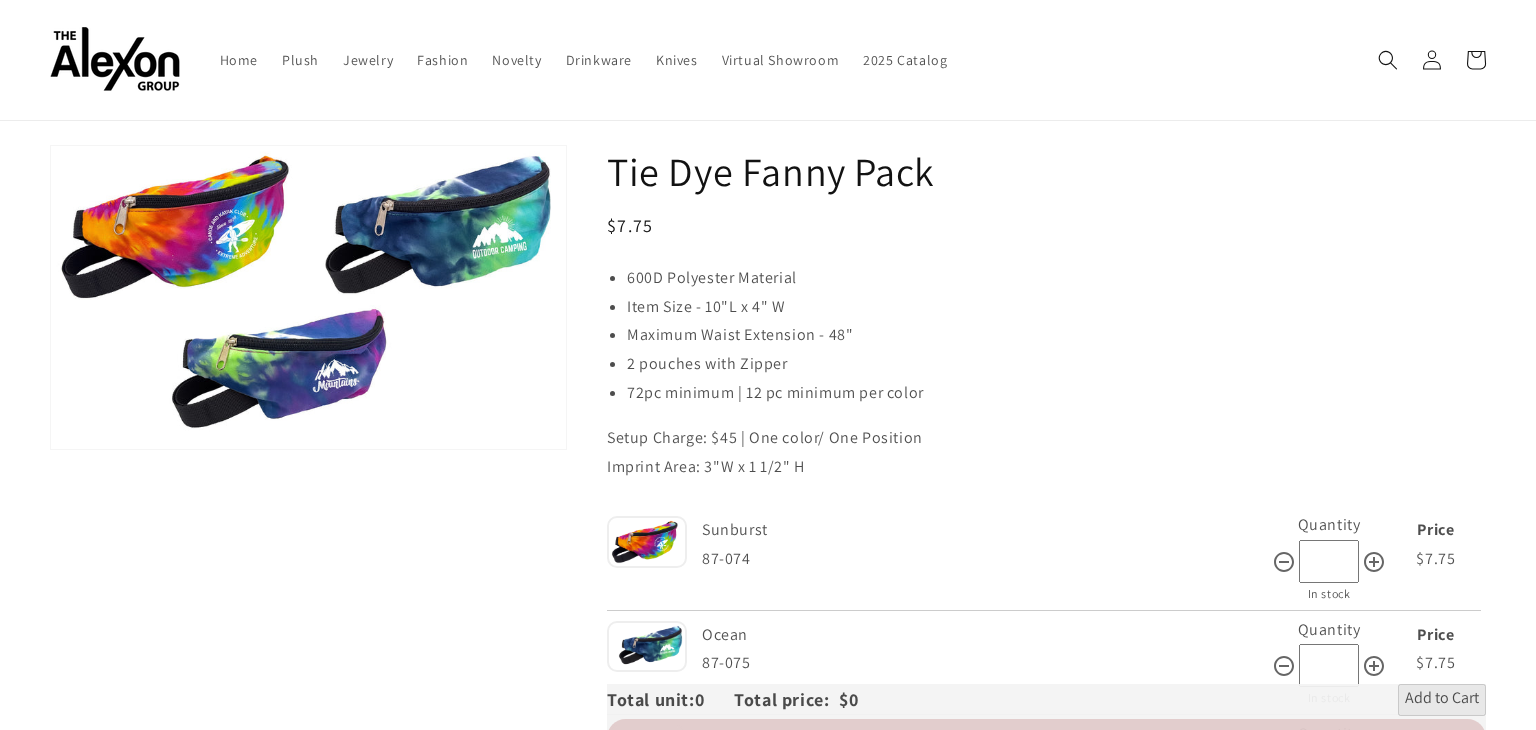 scroll, scrollTop: 66, scrollLeft: 0, axis: vertical 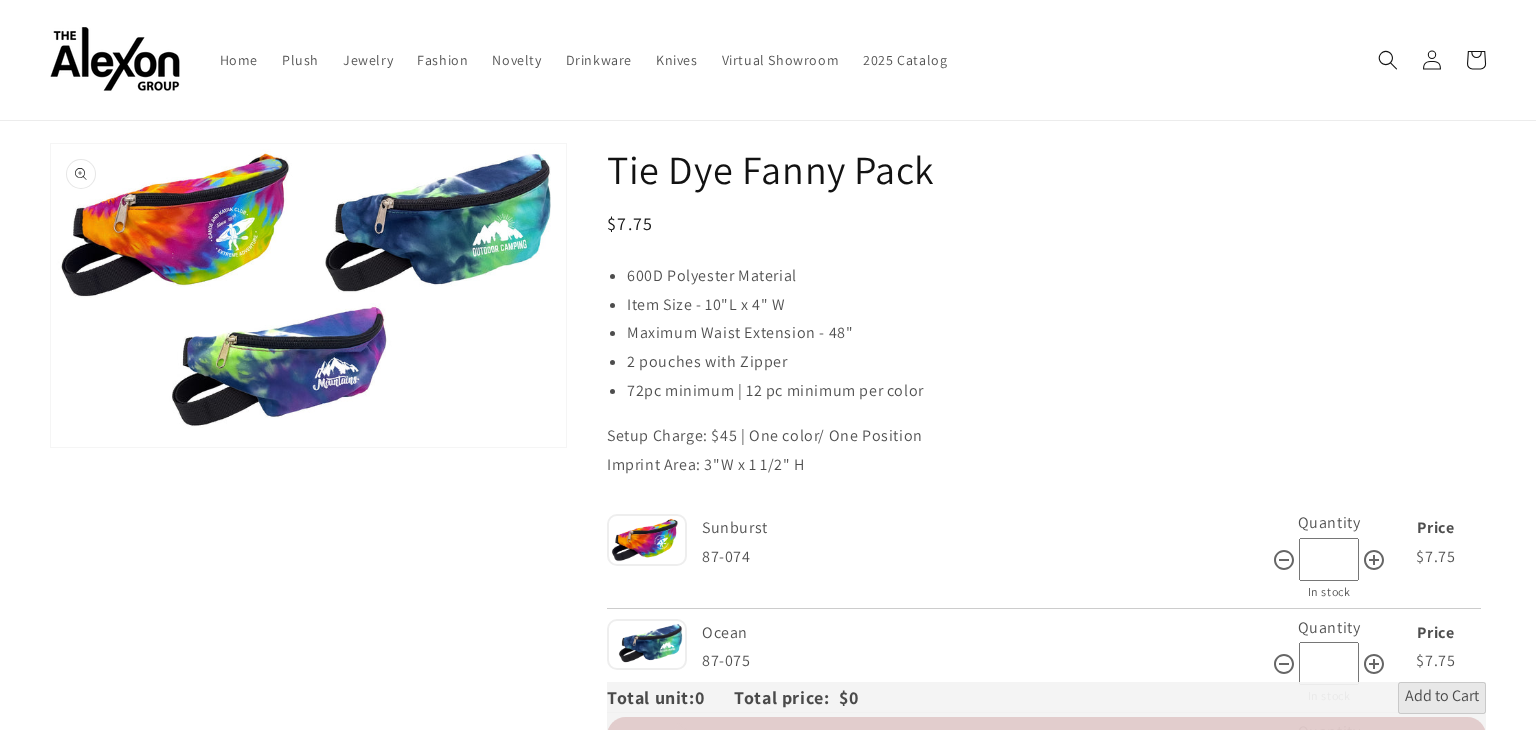click on "Open media 1 in gallery view" at bounding box center [308, 296] 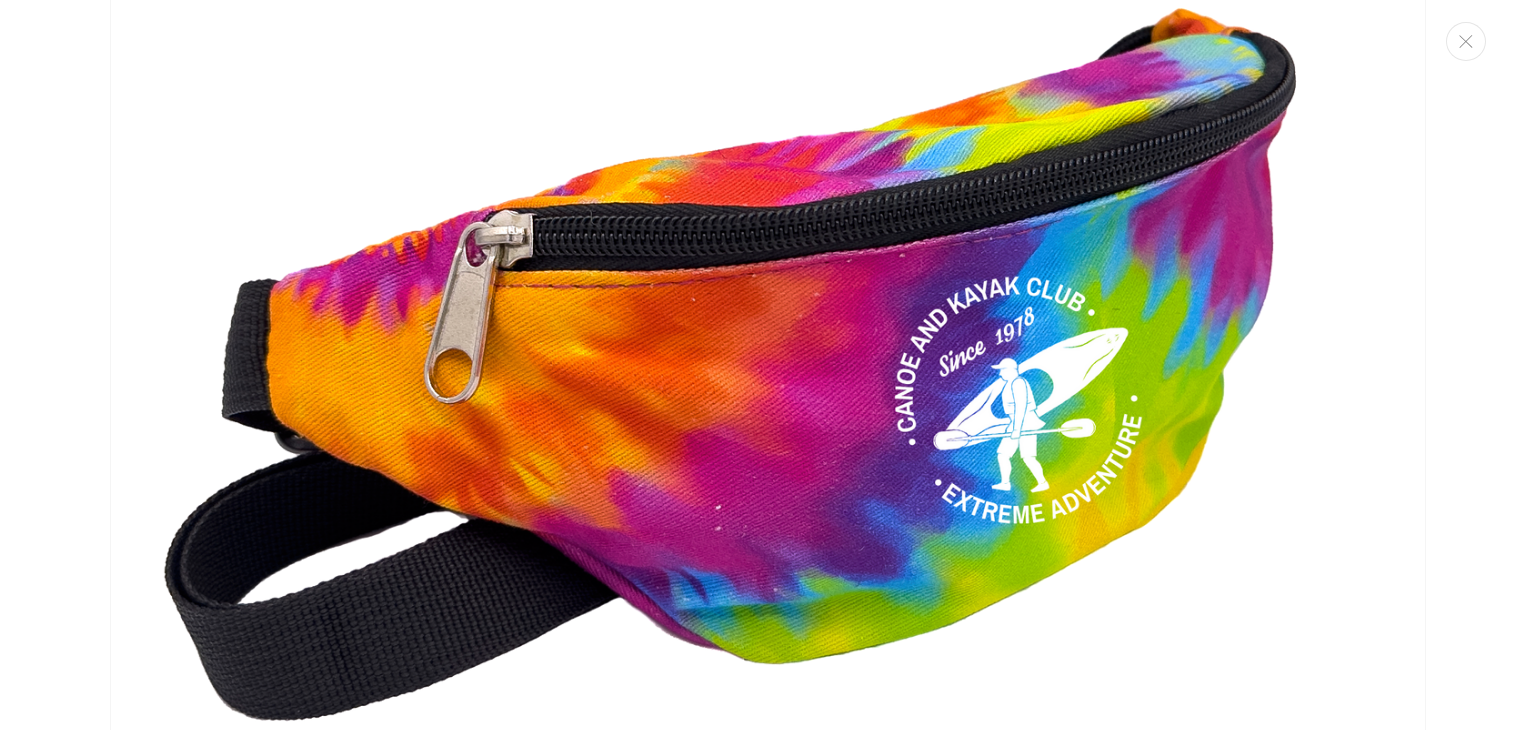 scroll, scrollTop: 0, scrollLeft: 0, axis: both 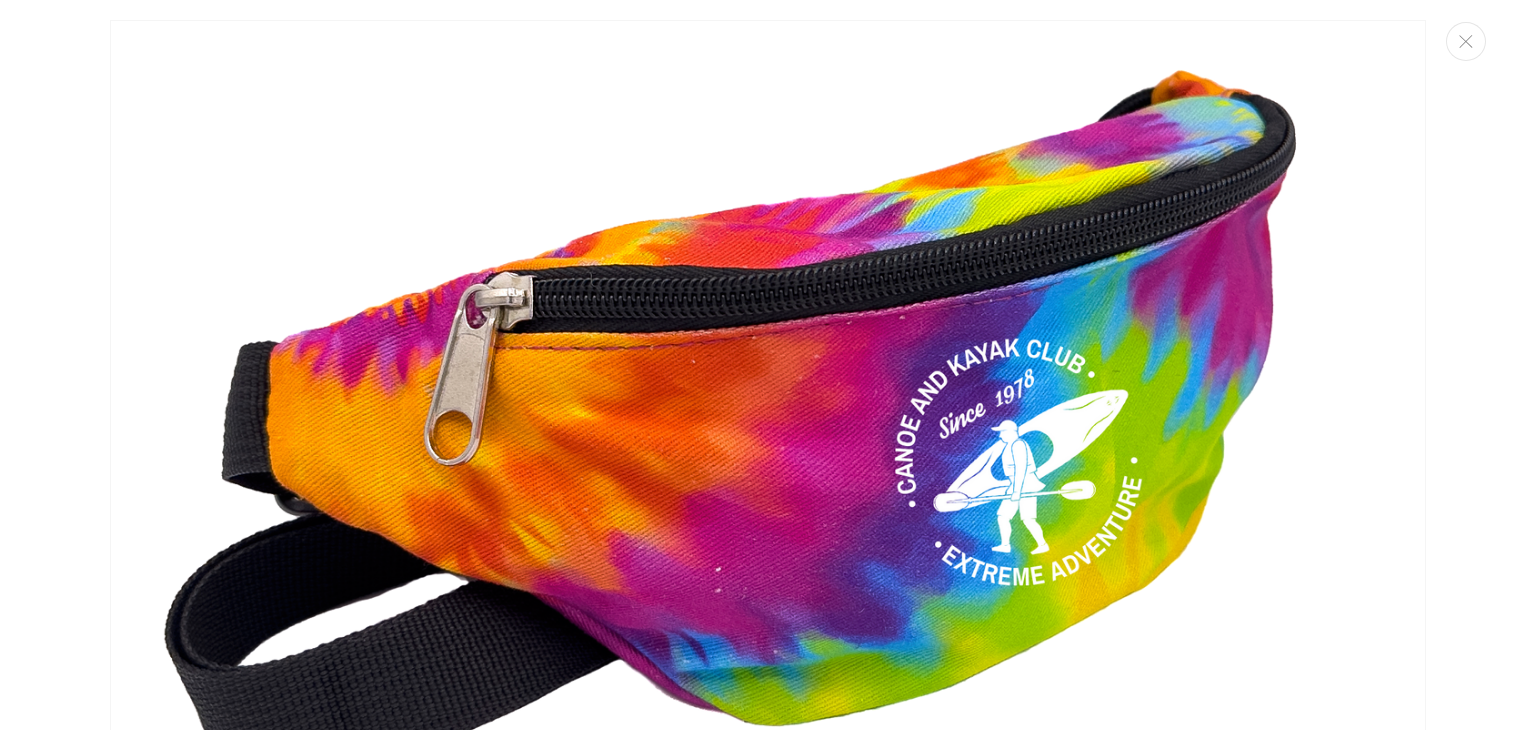 click at bounding box center (768, 365) 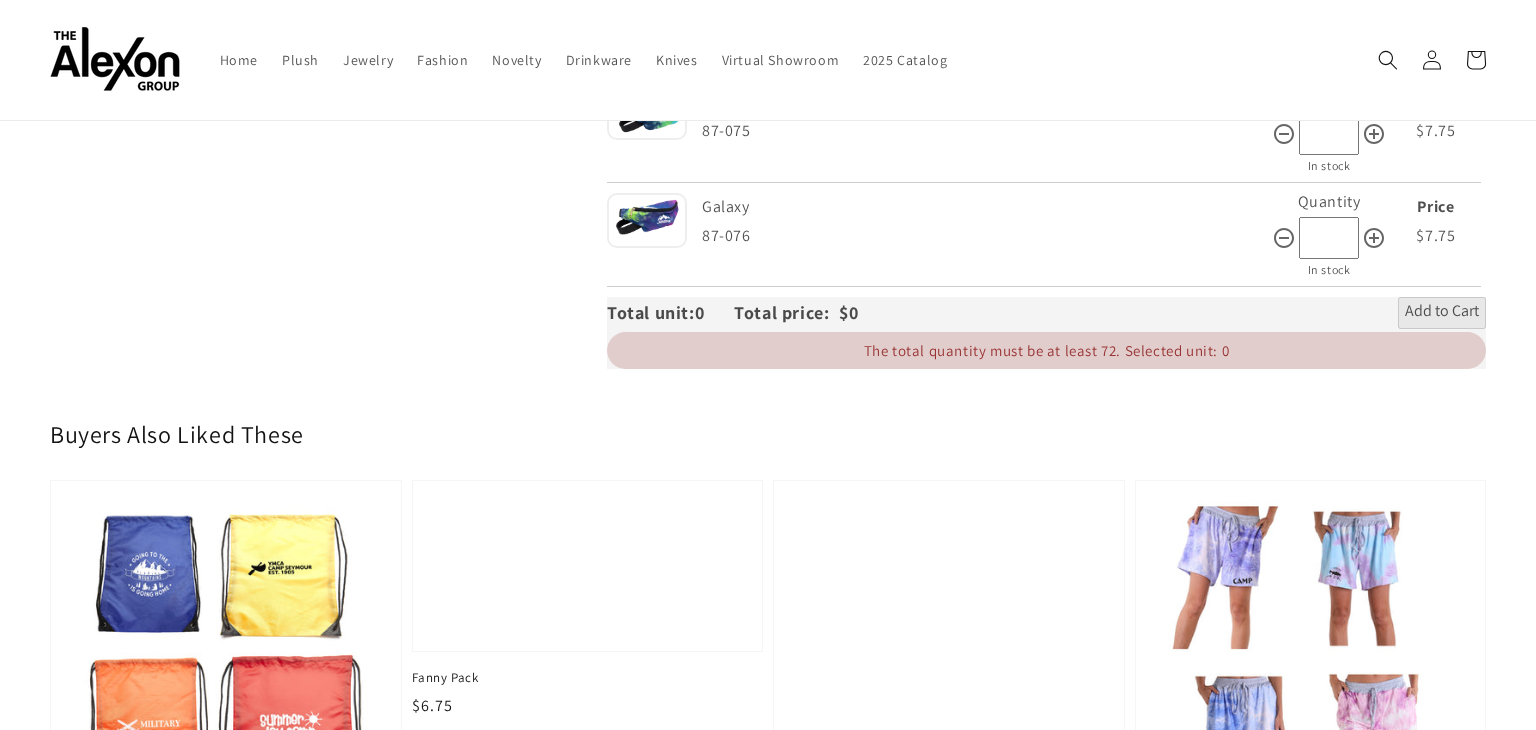 scroll, scrollTop: 0, scrollLeft: 0, axis: both 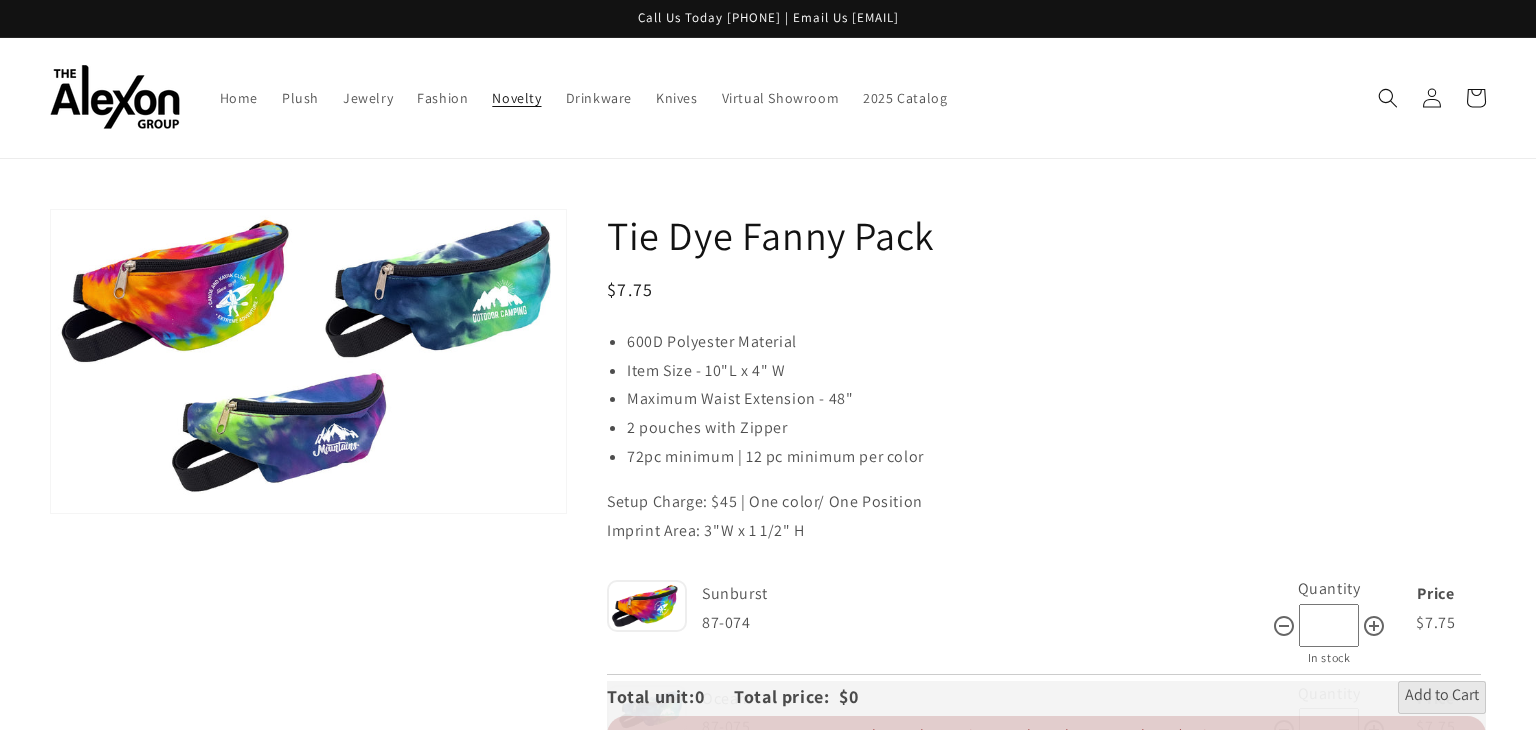 click on "Novelty" at bounding box center [516, 98] 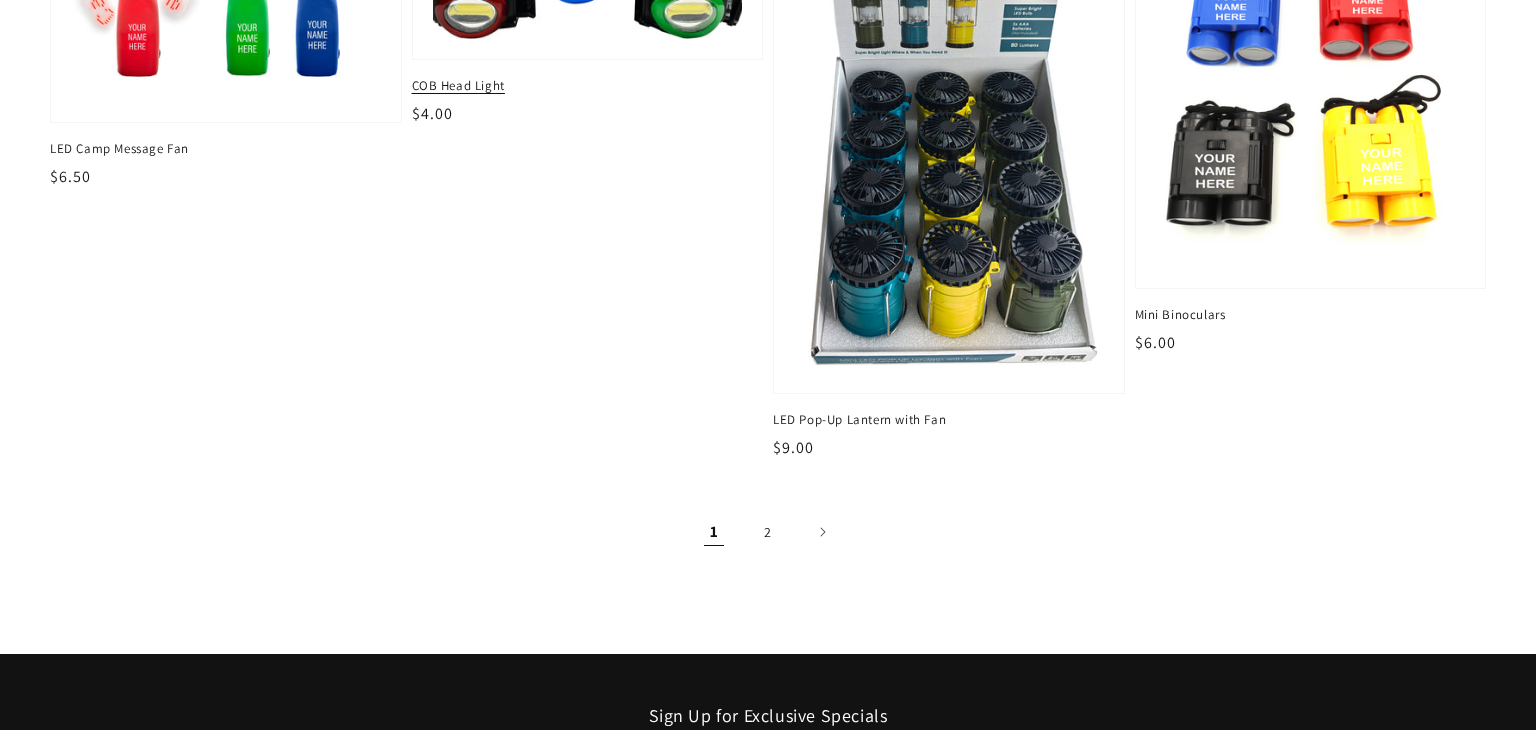 scroll, scrollTop: 2914, scrollLeft: 0, axis: vertical 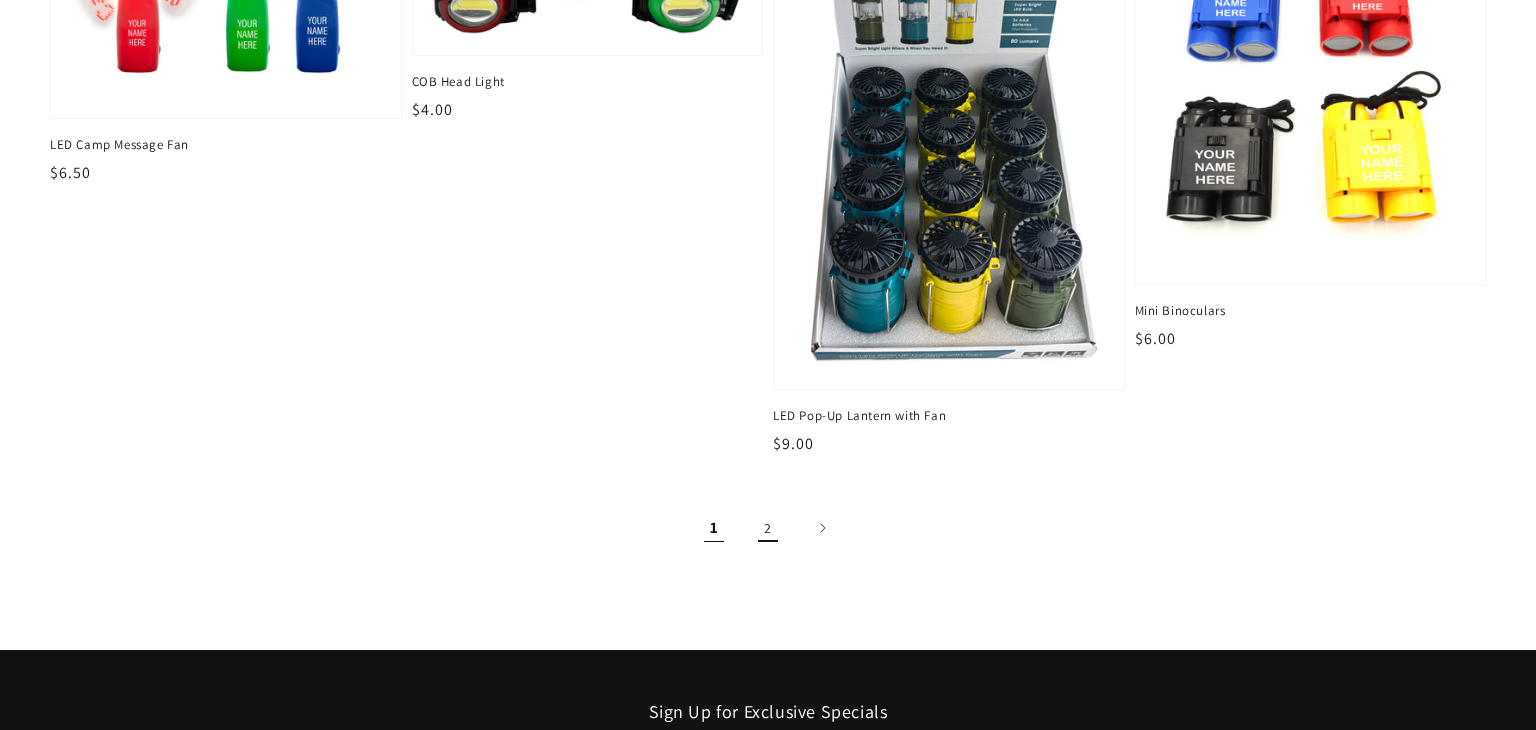 click on "2" at bounding box center [768, 528] 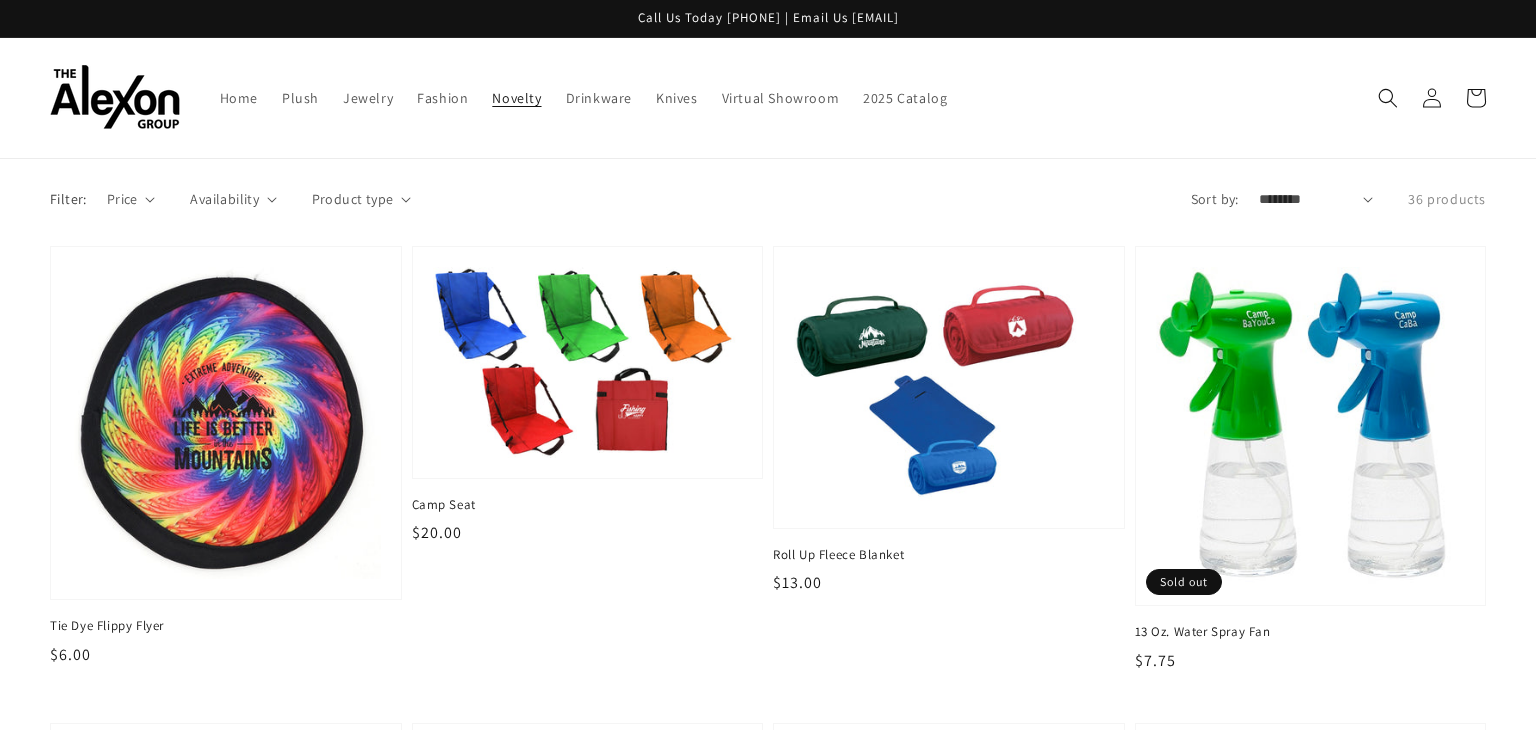 scroll, scrollTop: 0, scrollLeft: 0, axis: both 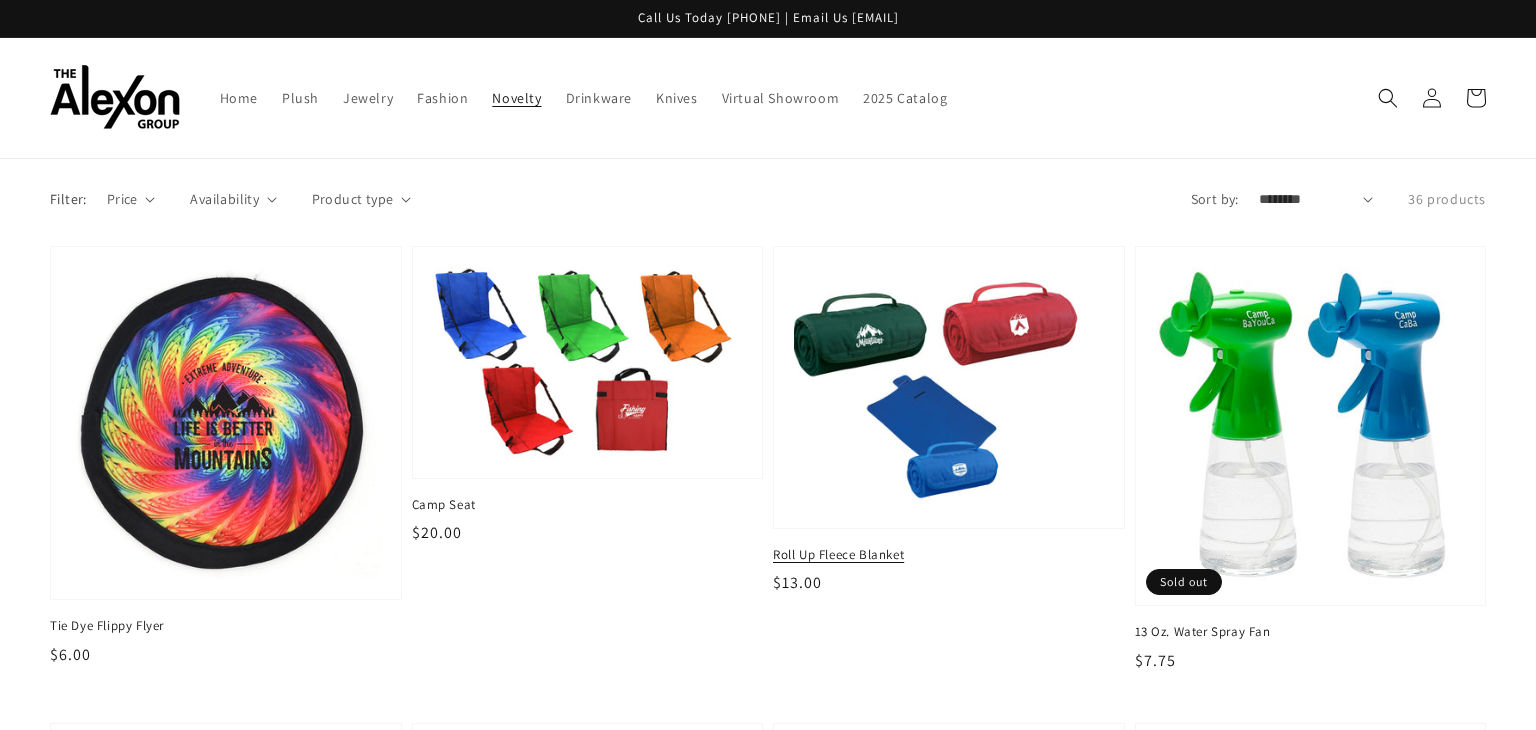 click on "Roll Up Fleece Blanket" at bounding box center [949, 555] 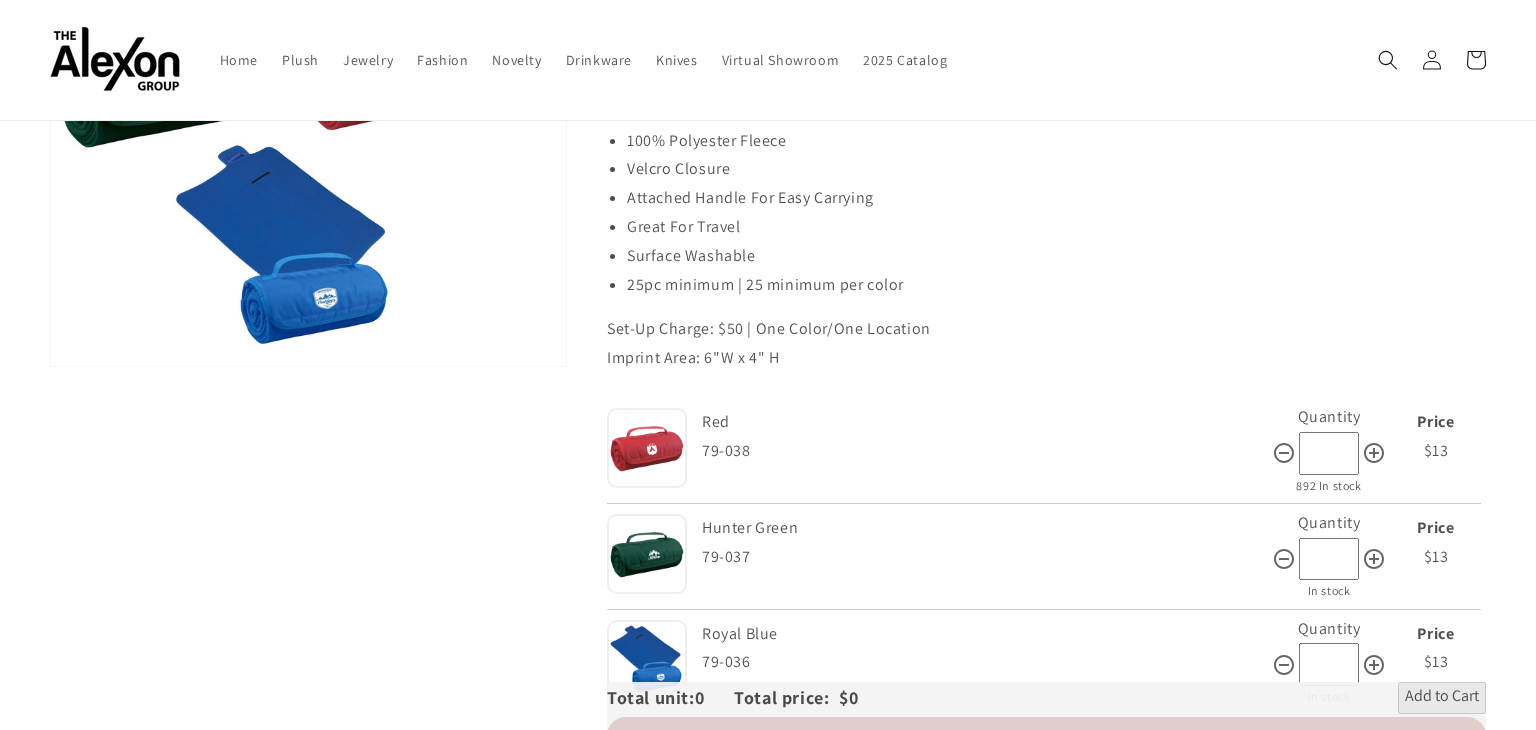 scroll, scrollTop: 0, scrollLeft: 0, axis: both 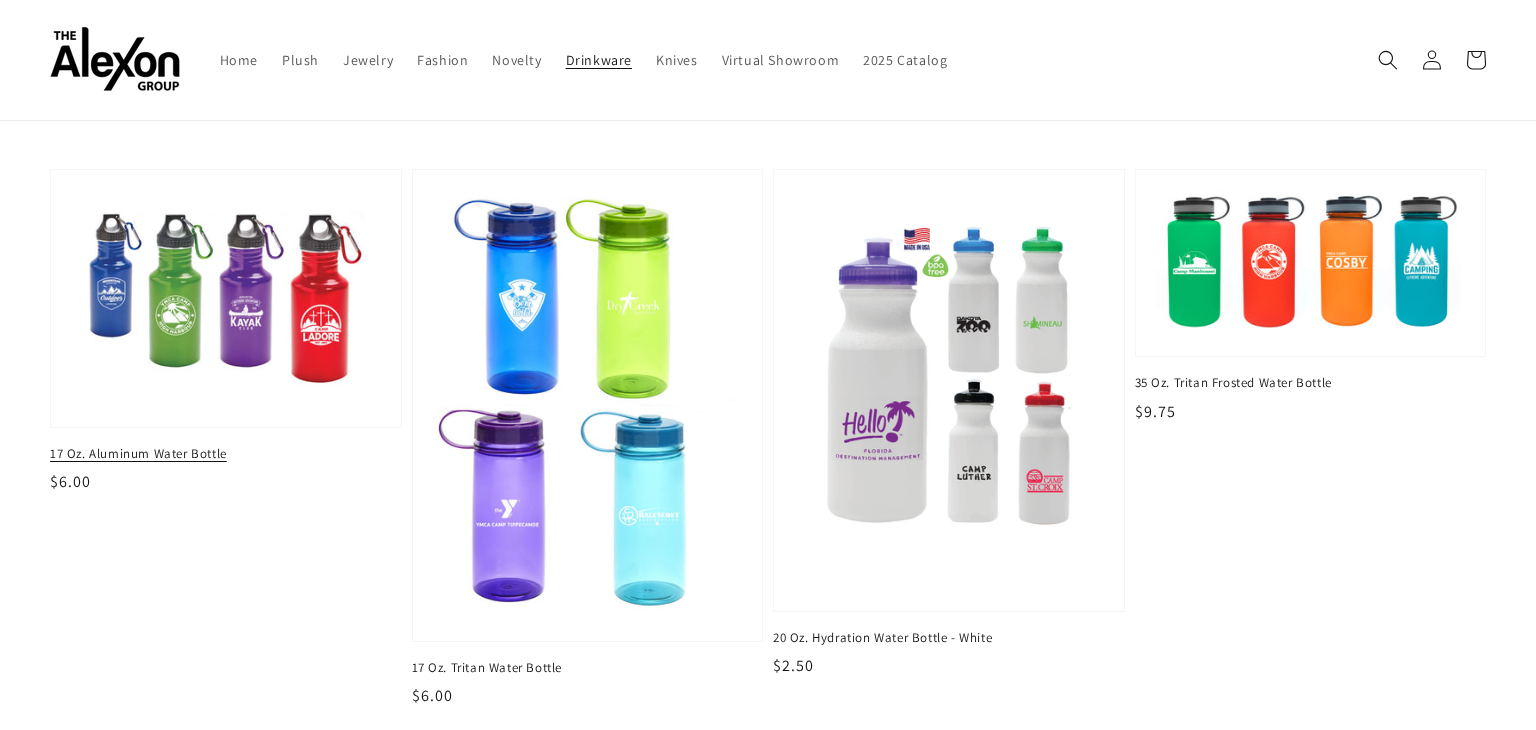 click at bounding box center [225, 298] 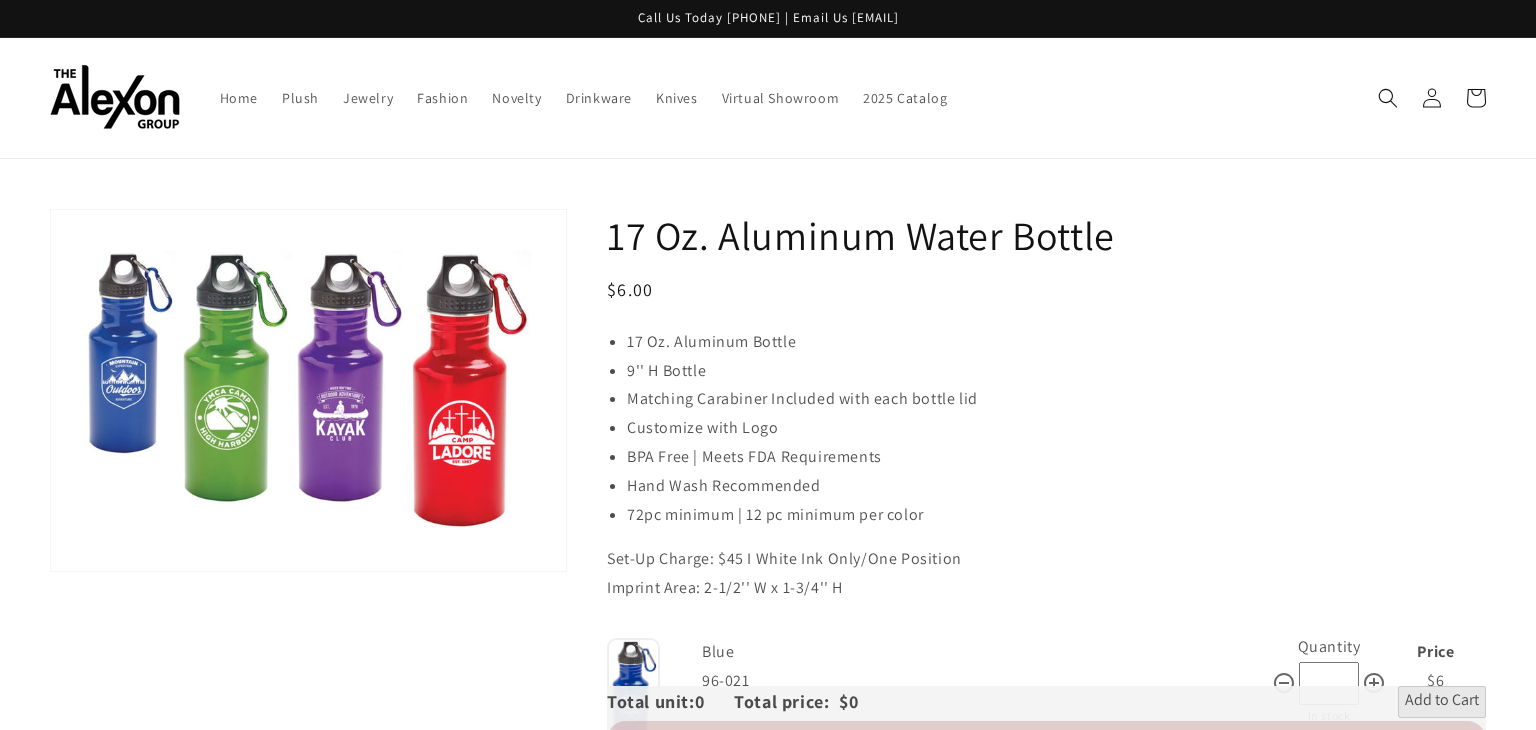 scroll, scrollTop: 0, scrollLeft: 0, axis: both 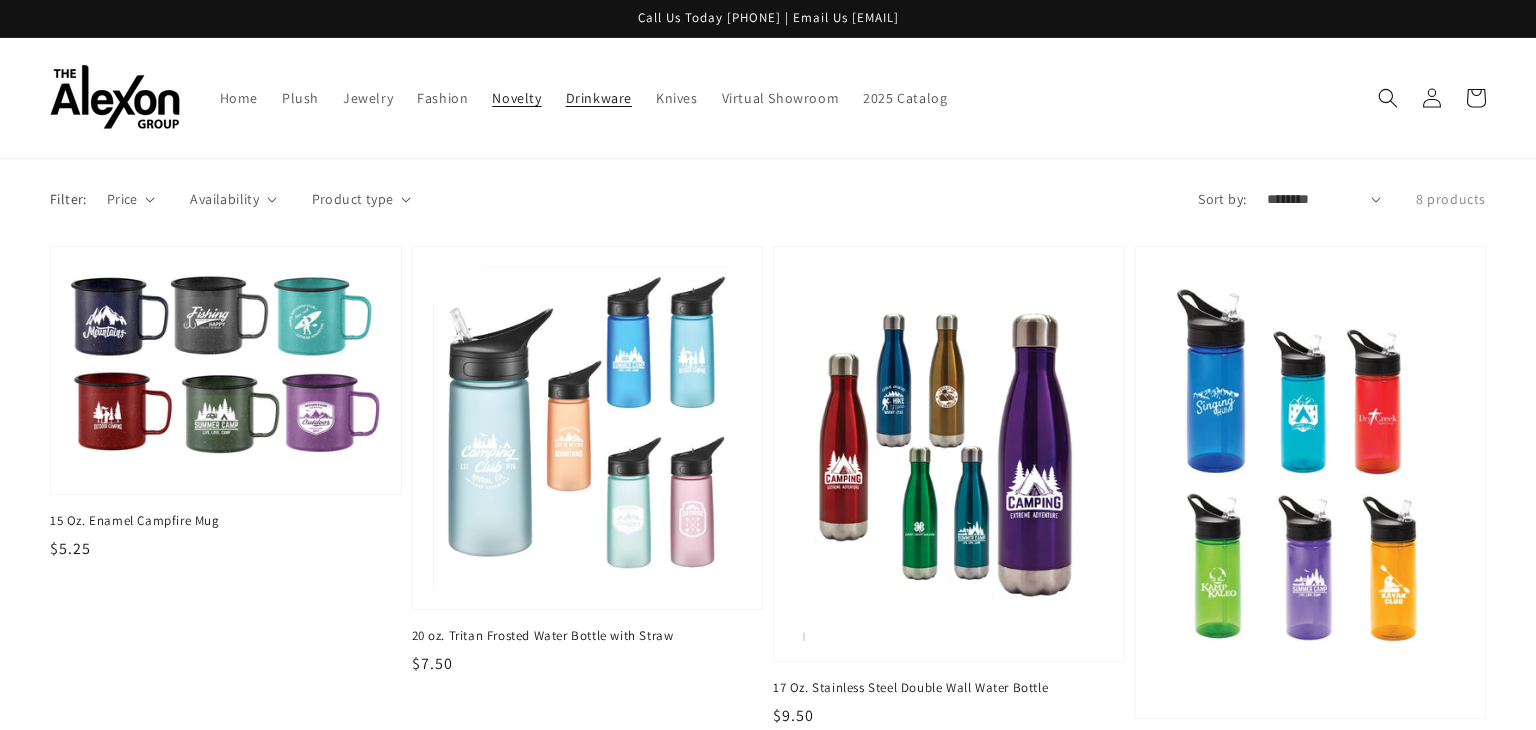click on "Novelty" at bounding box center (516, 98) 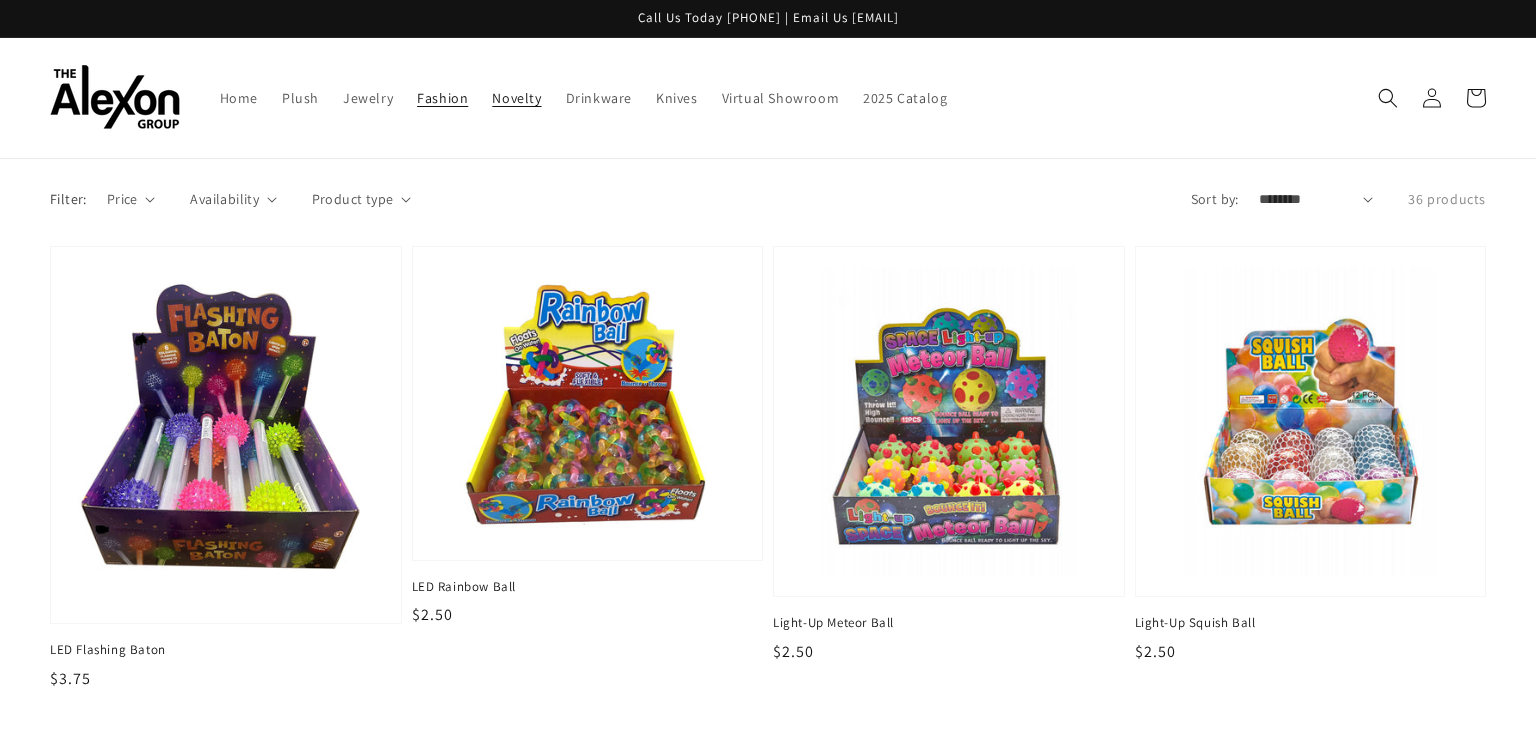 scroll, scrollTop: 0, scrollLeft: 0, axis: both 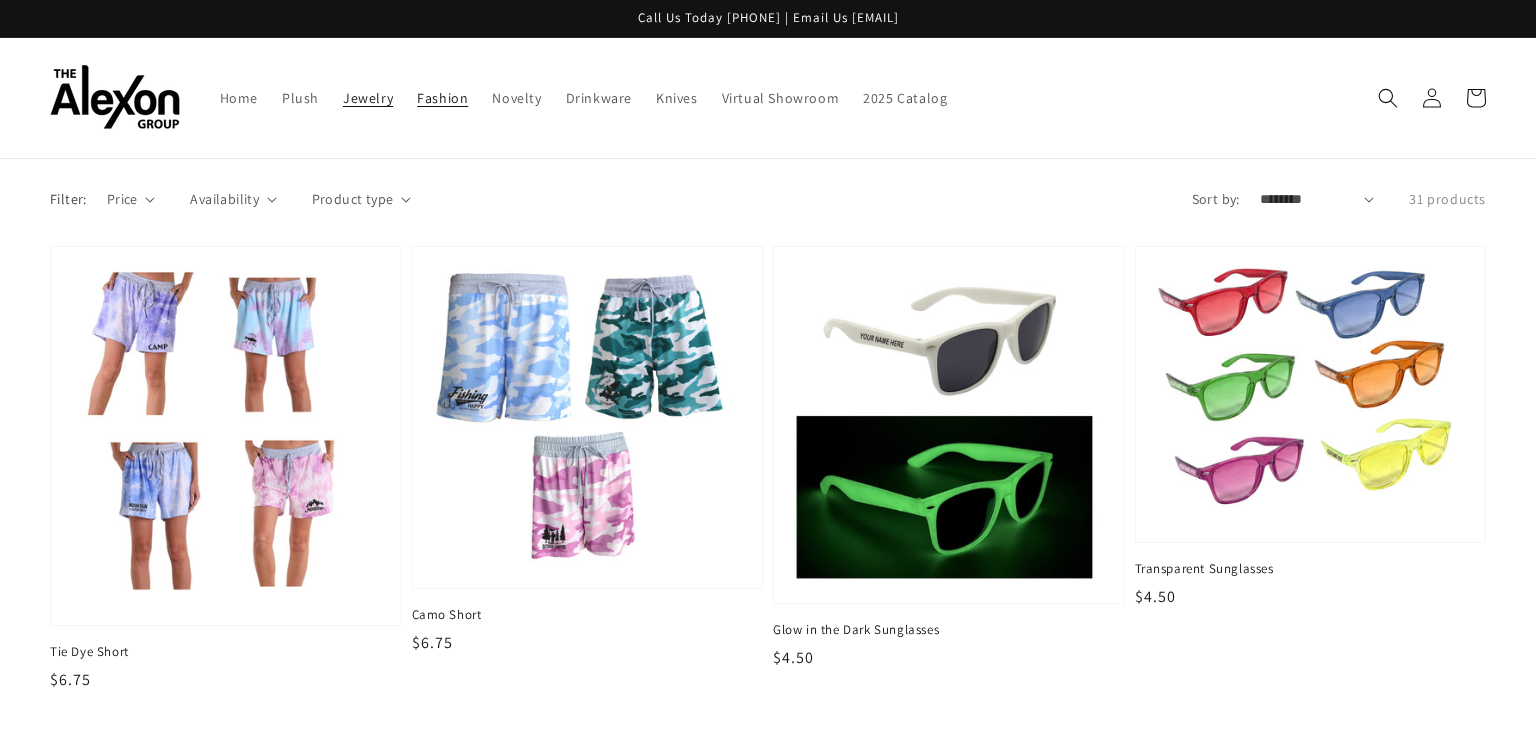click on "Jewelry" at bounding box center (368, 98) 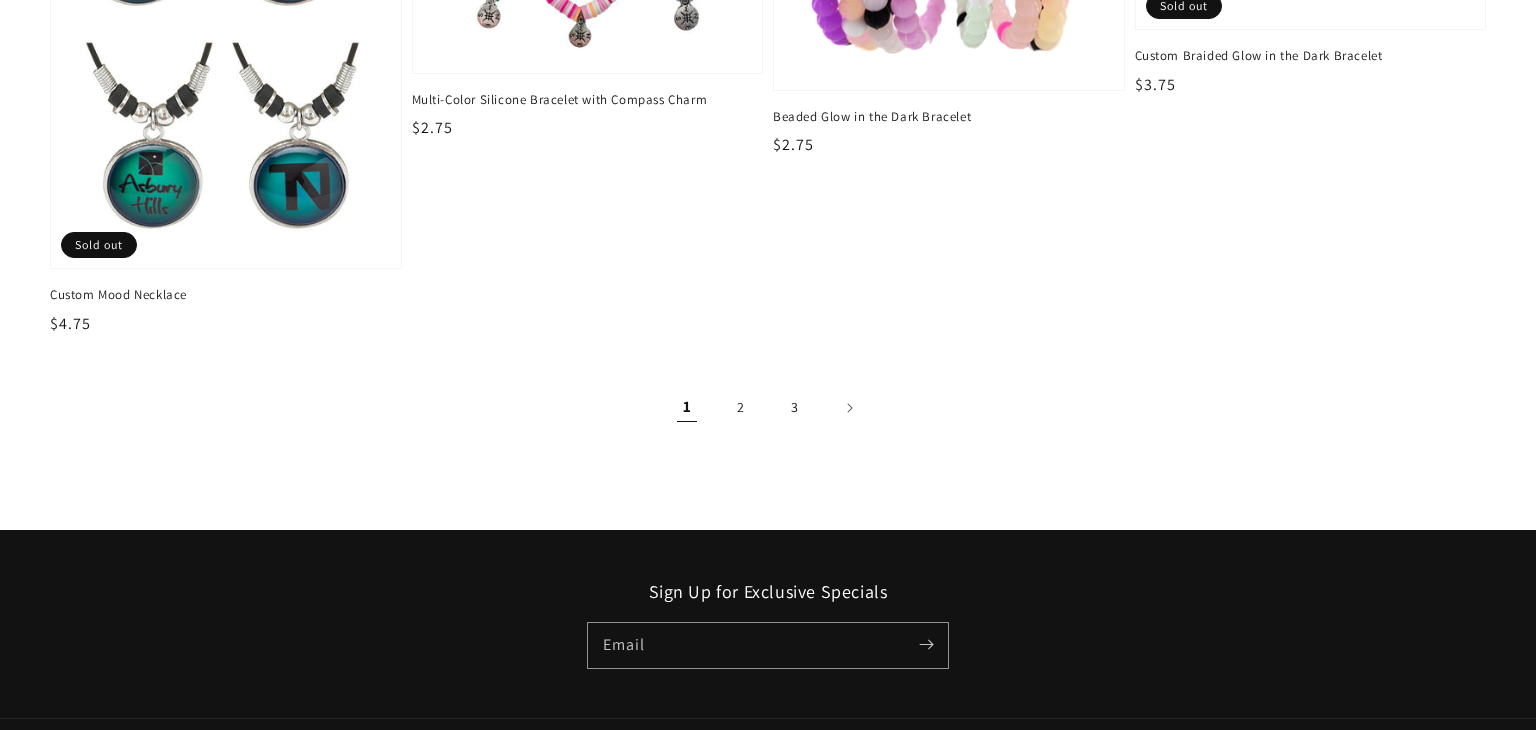 scroll, scrollTop: 3324, scrollLeft: 0, axis: vertical 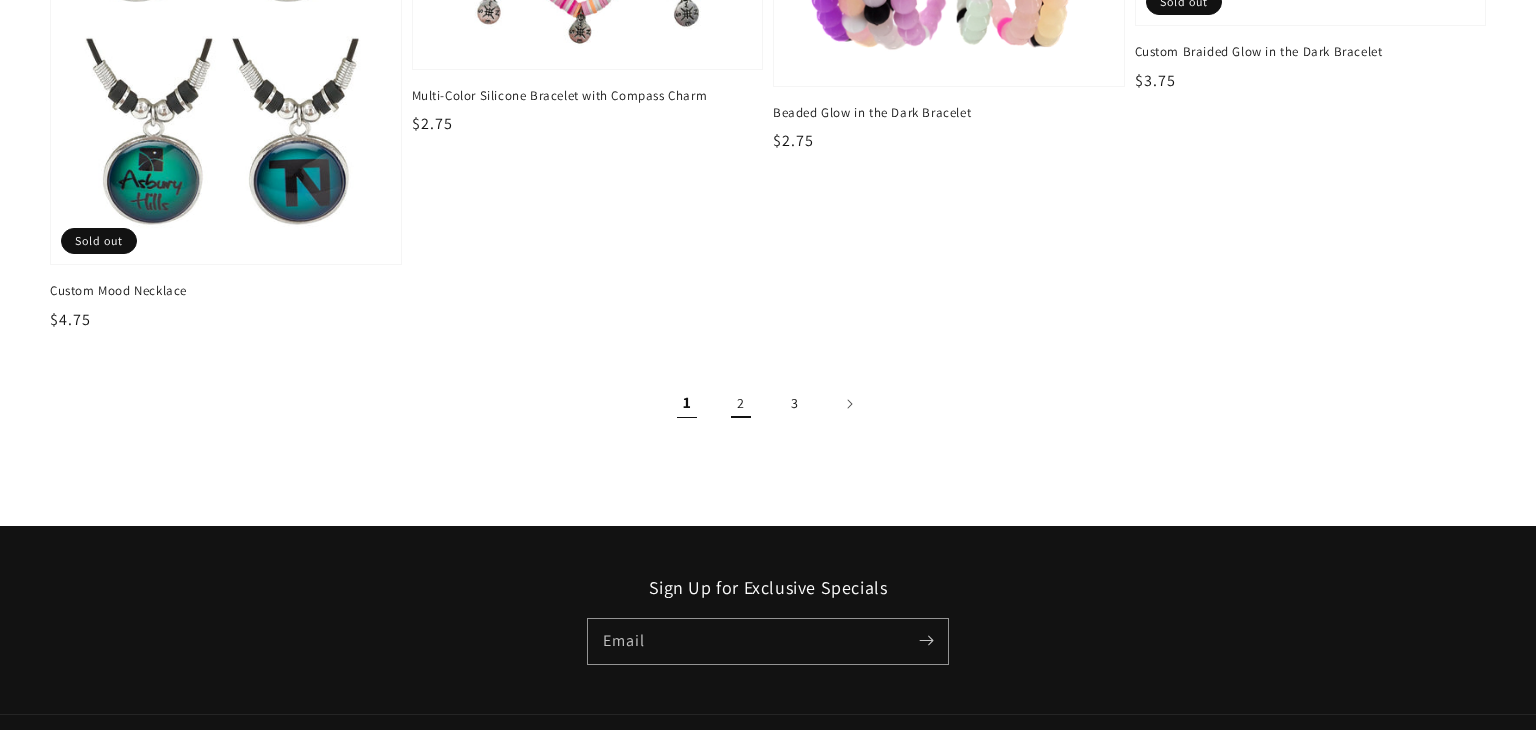 click on "2" at bounding box center [741, 404] 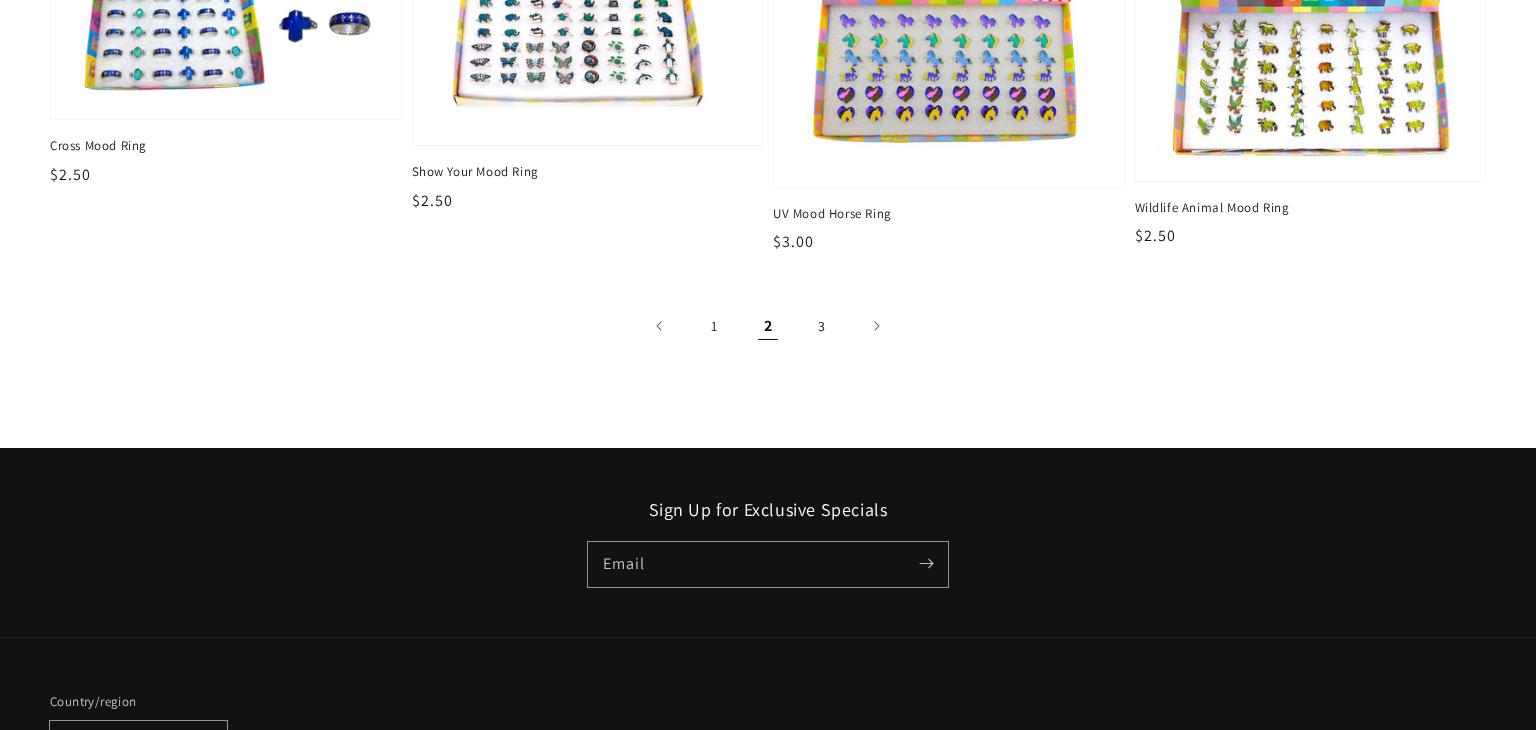scroll, scrollTop: 3786, scrollLeft: 0, axis: vertical 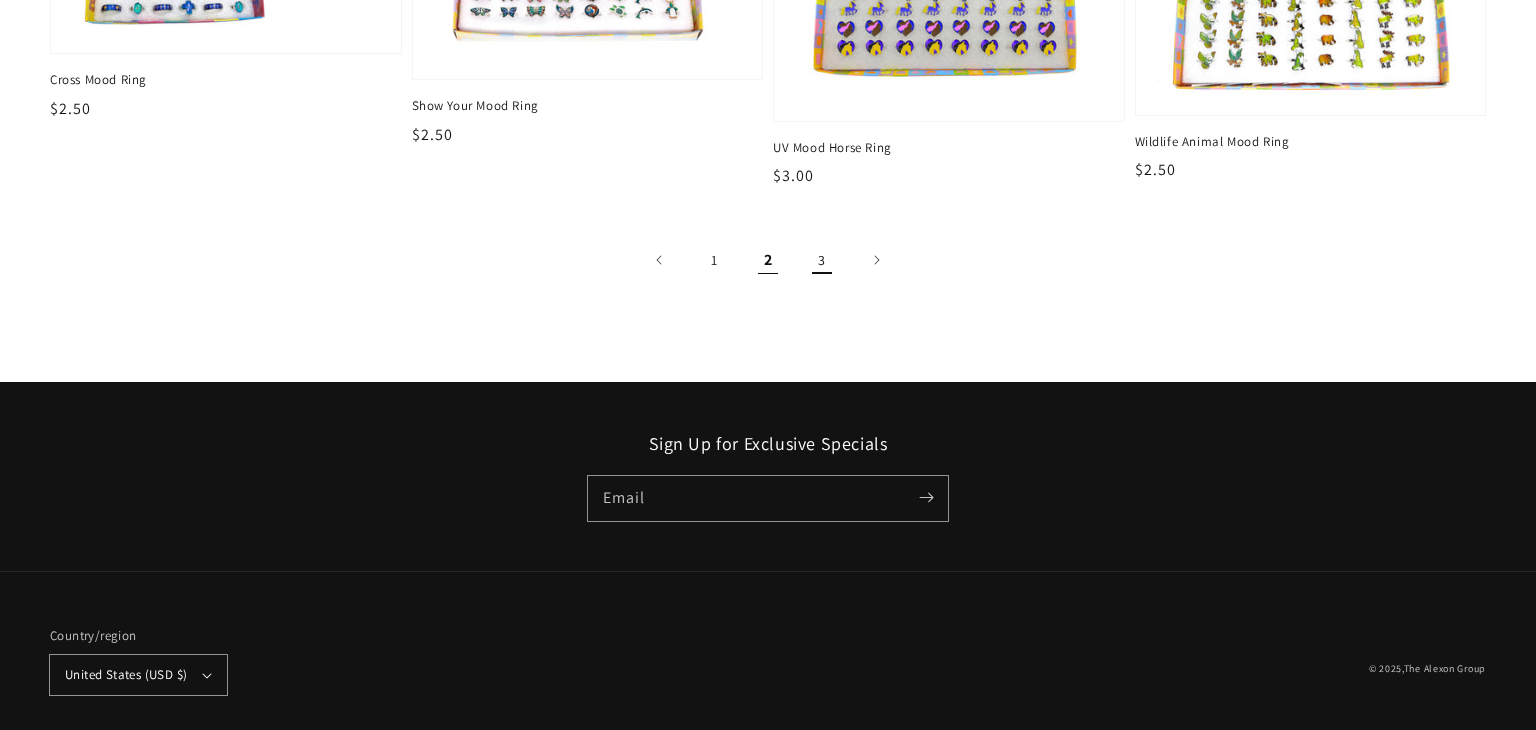 click on "3" at bounding box center (822, 260) 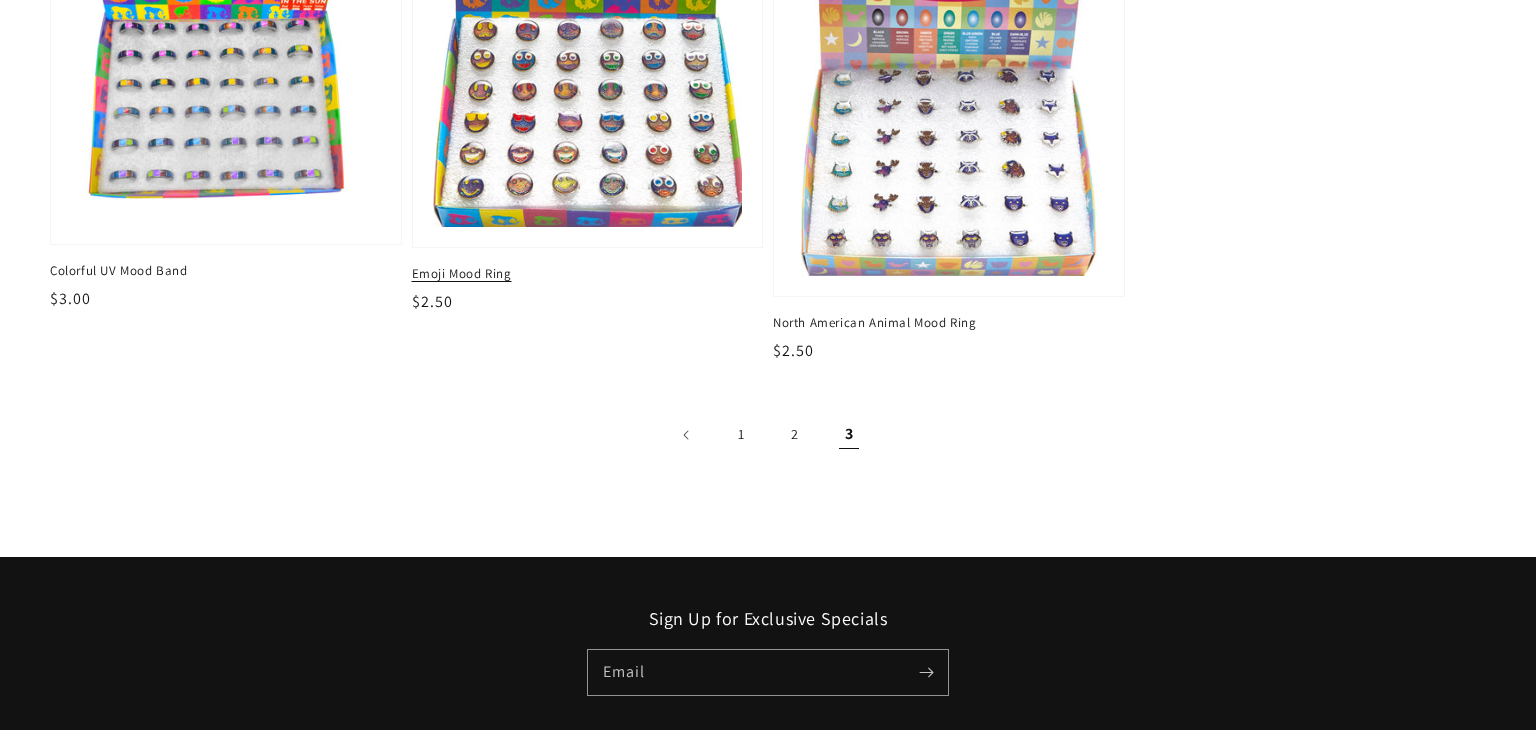 scroll, scrollTop: 0, scrollLeft: 0, axis: both 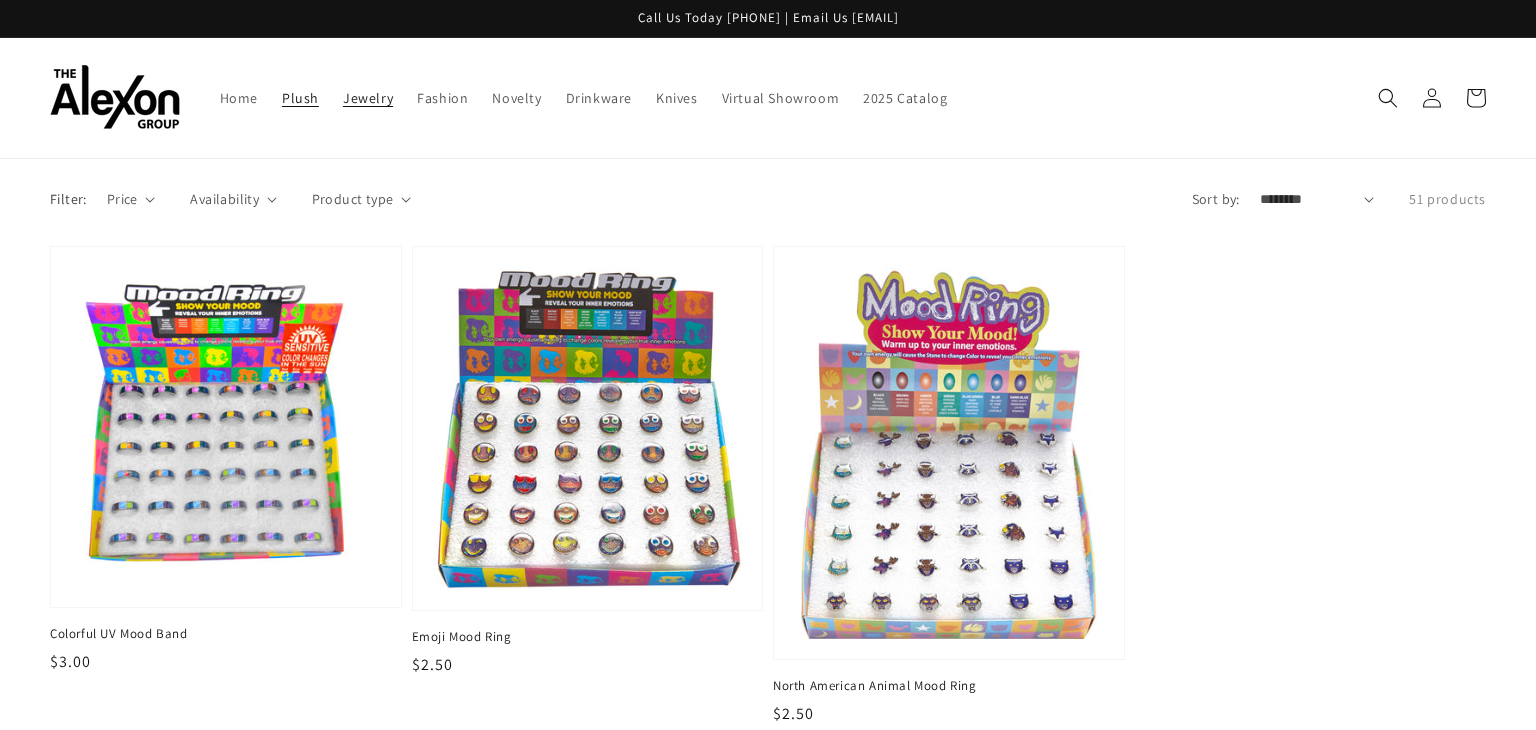 click on "Plush" at bounding box center (300, 98) 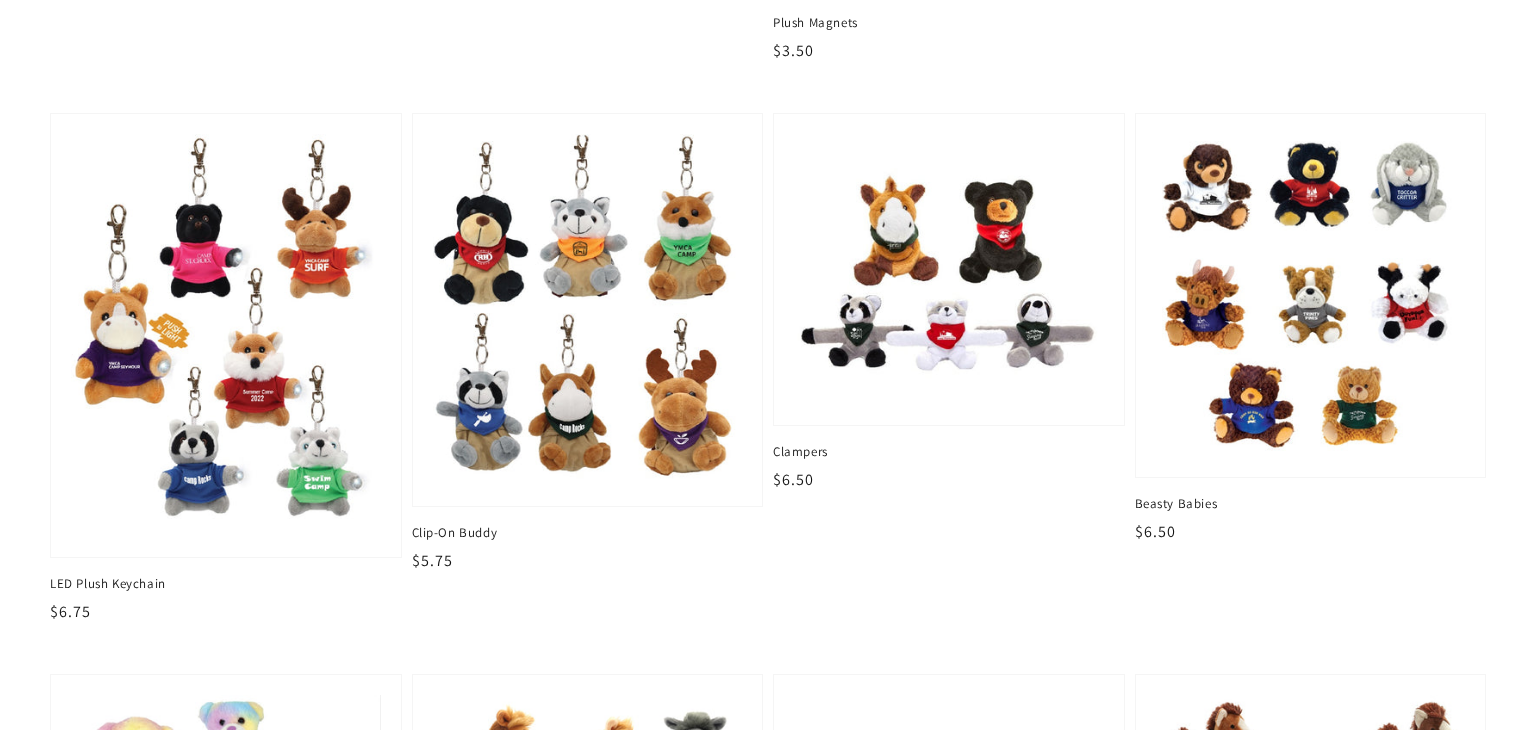 scroll, scrollTop: 668, scrollLeft: 0, axis: vertical 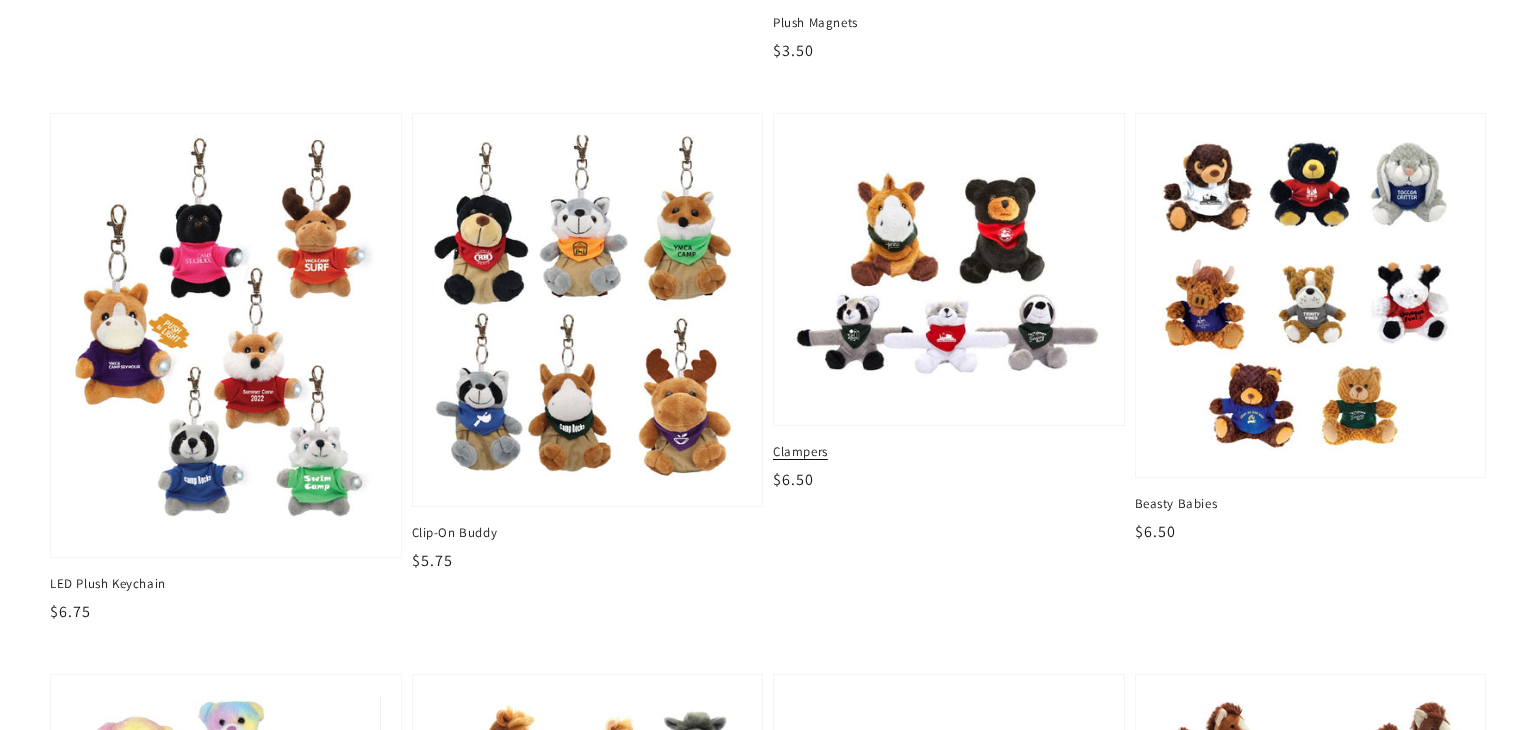 click at bounding box center [948, 269] 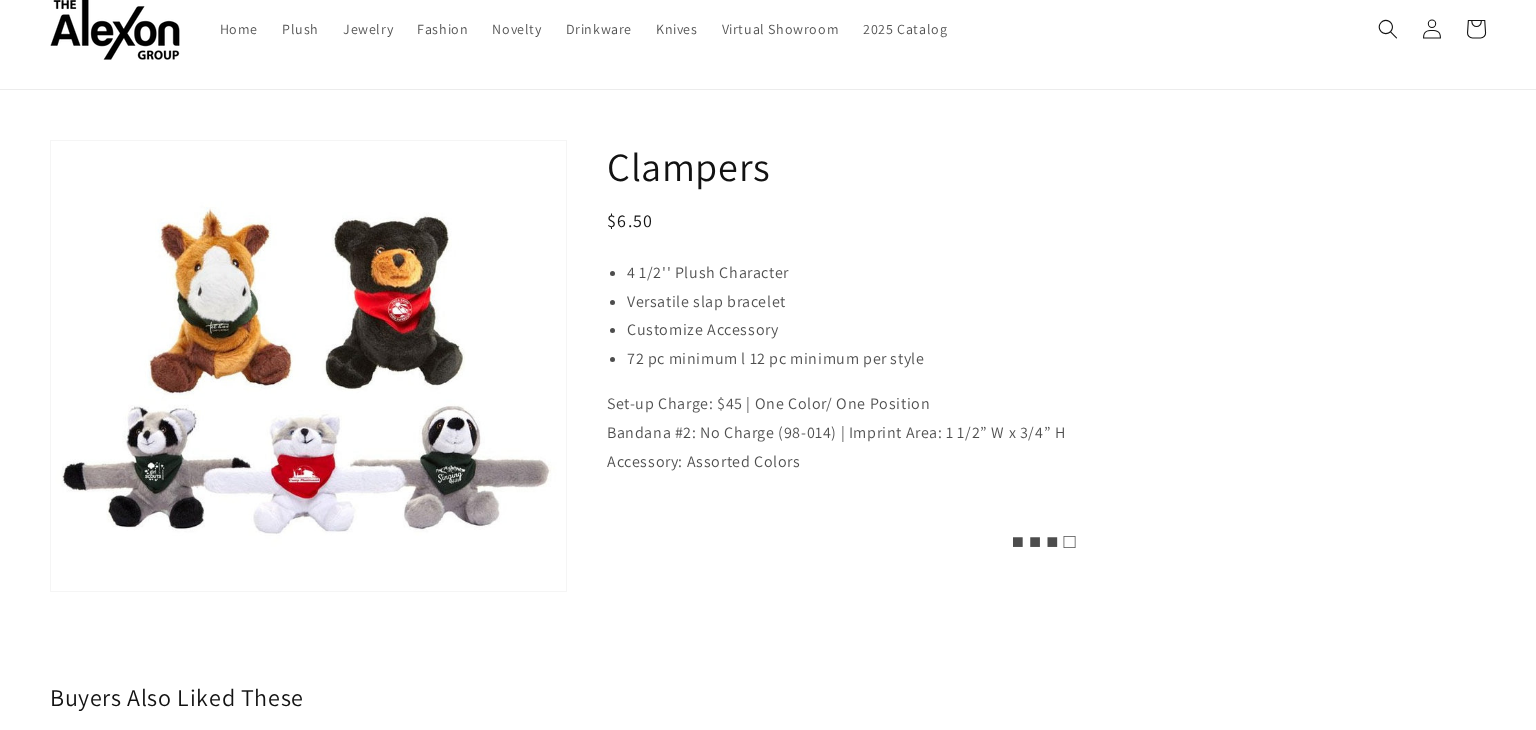 scroll, scrollTop: 68, scrollLeft: 0, axis: vertical 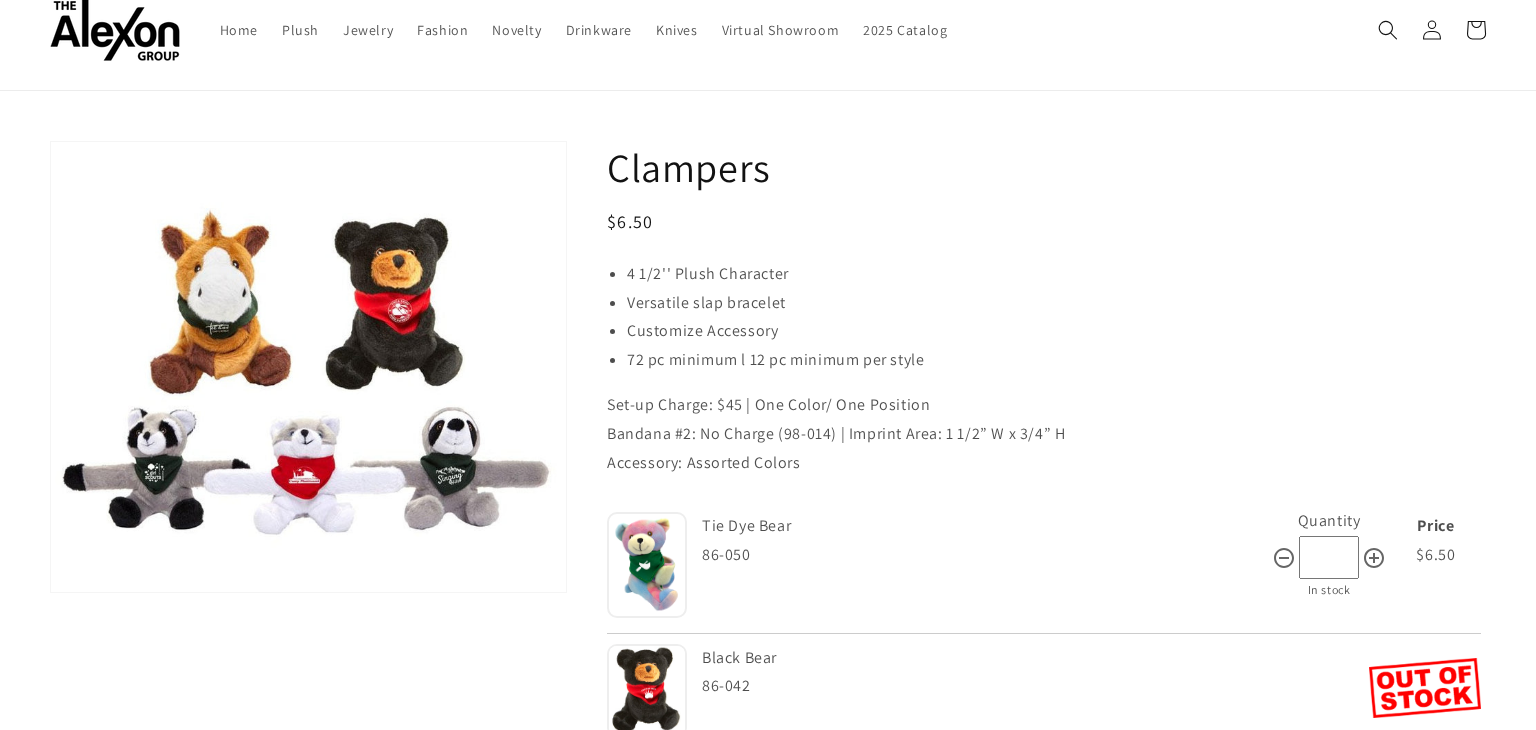 click on "Open media 1 in gallery view" at bounding box center [308, 367] 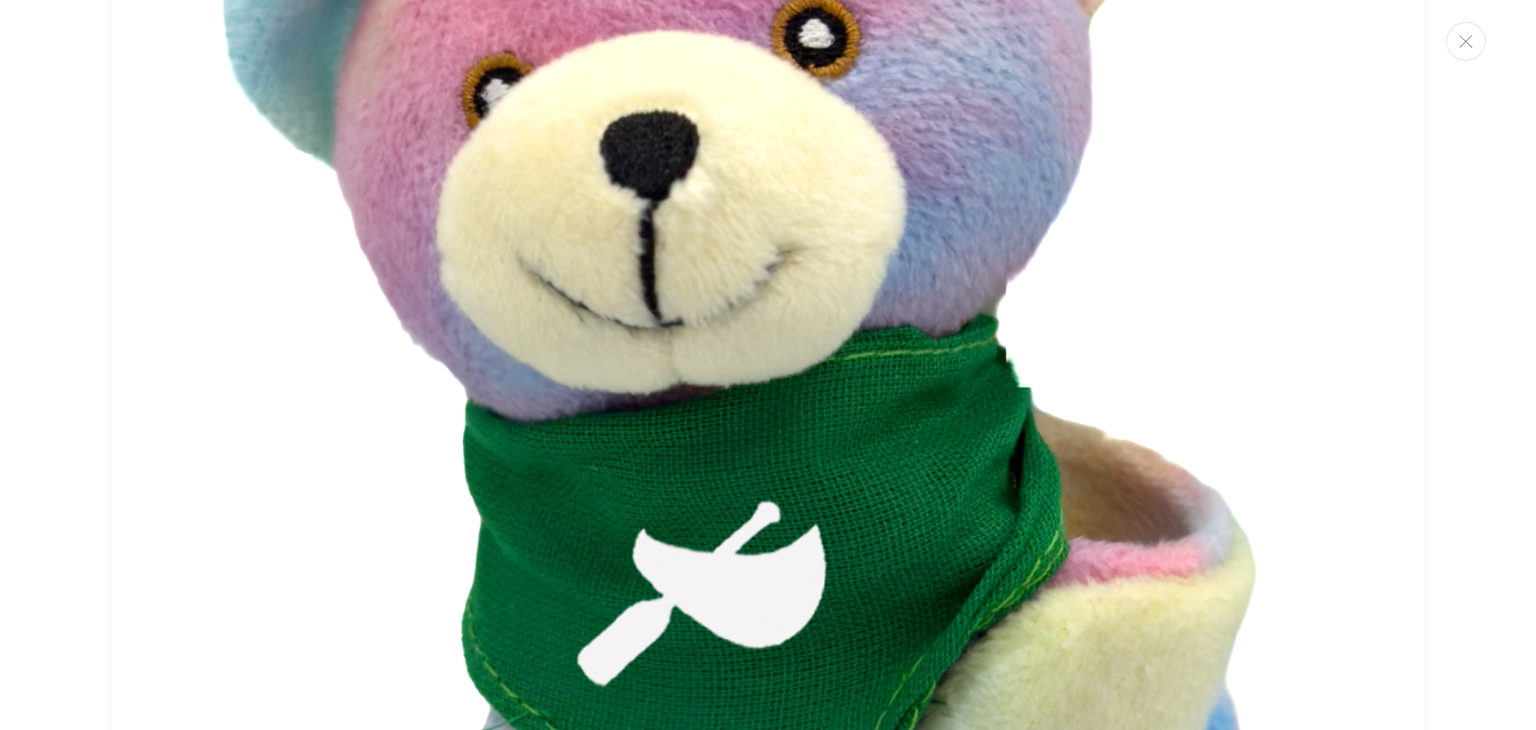 scroll, scrollTop: 0, scrollLeft: 0, axis: both 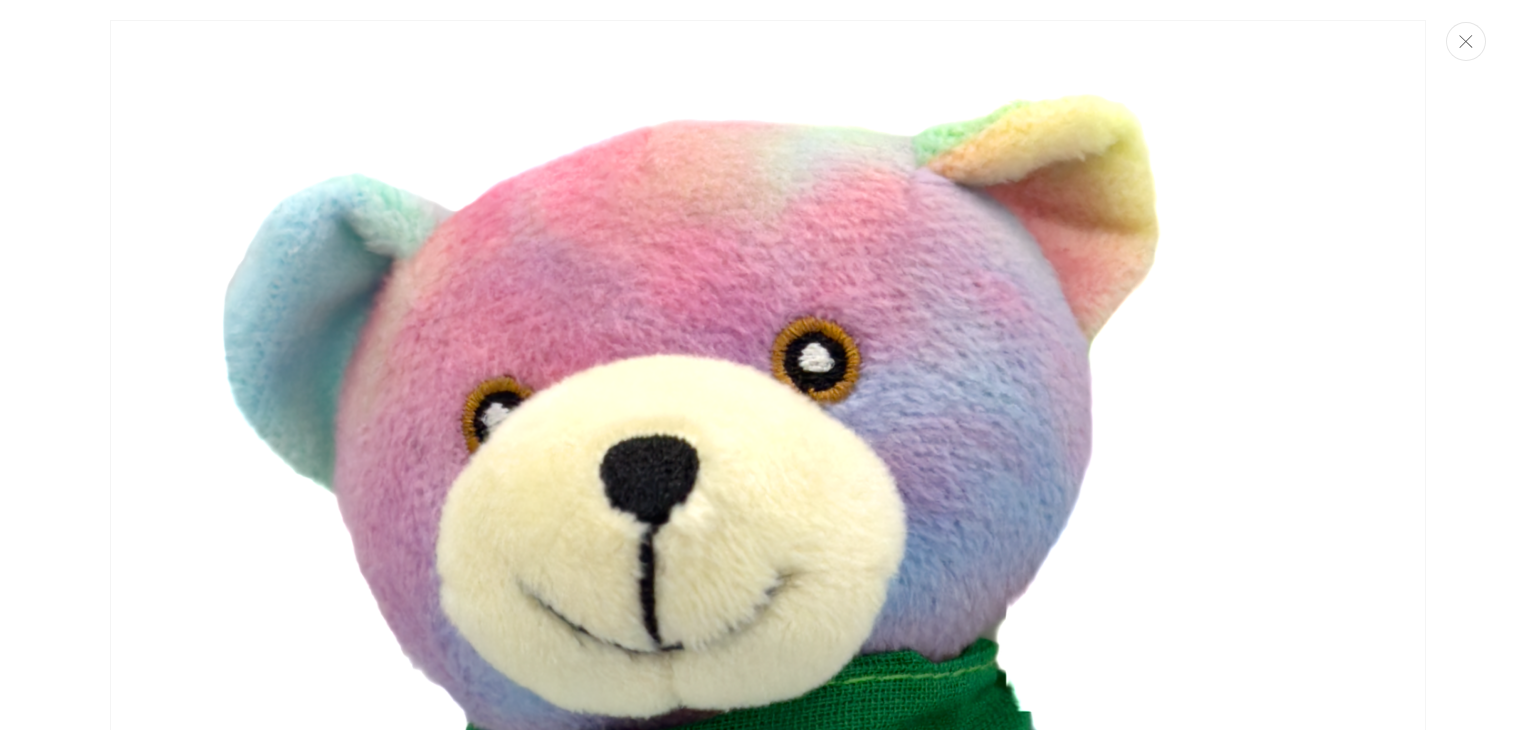 click 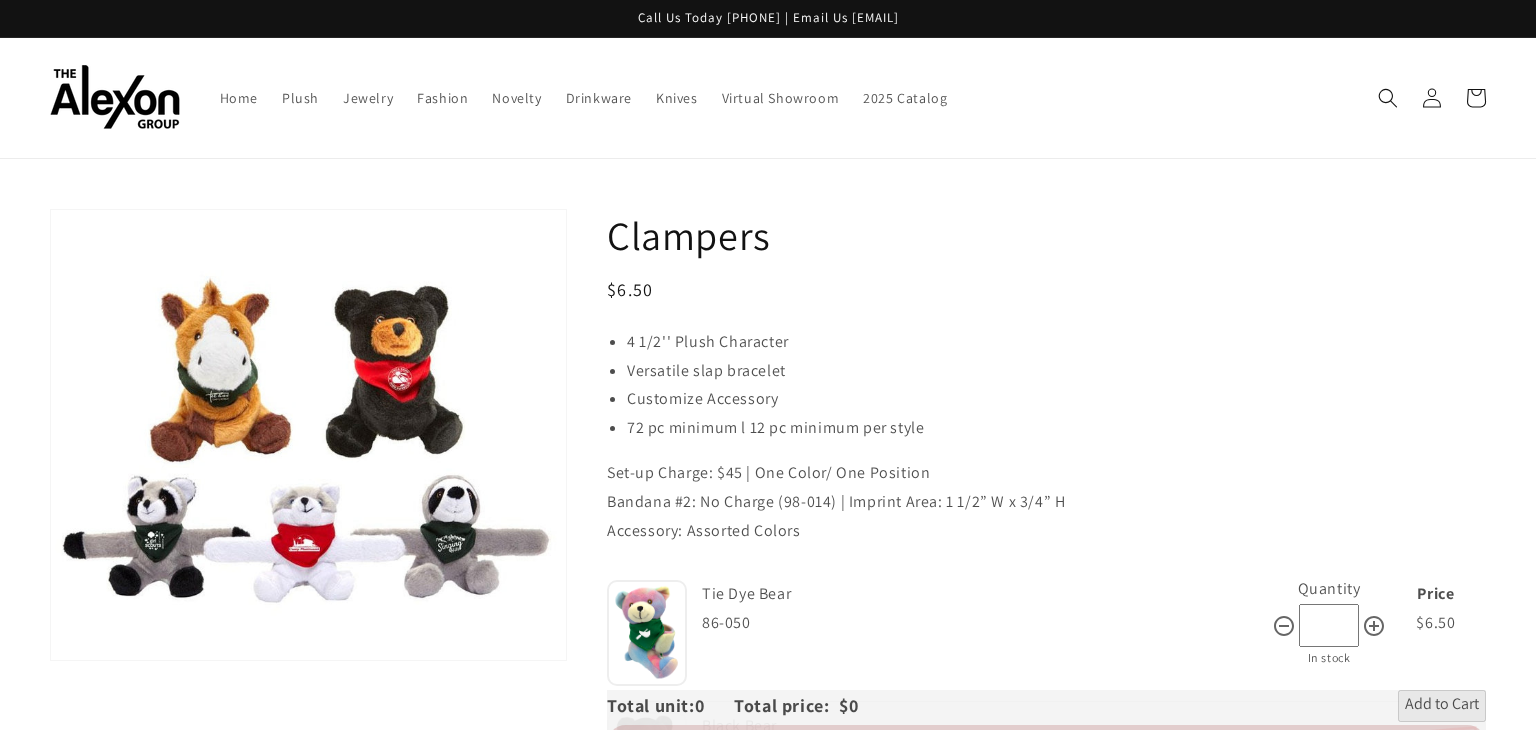 scroll, scrollTop: 0, scrollLeft: 0, axis: both 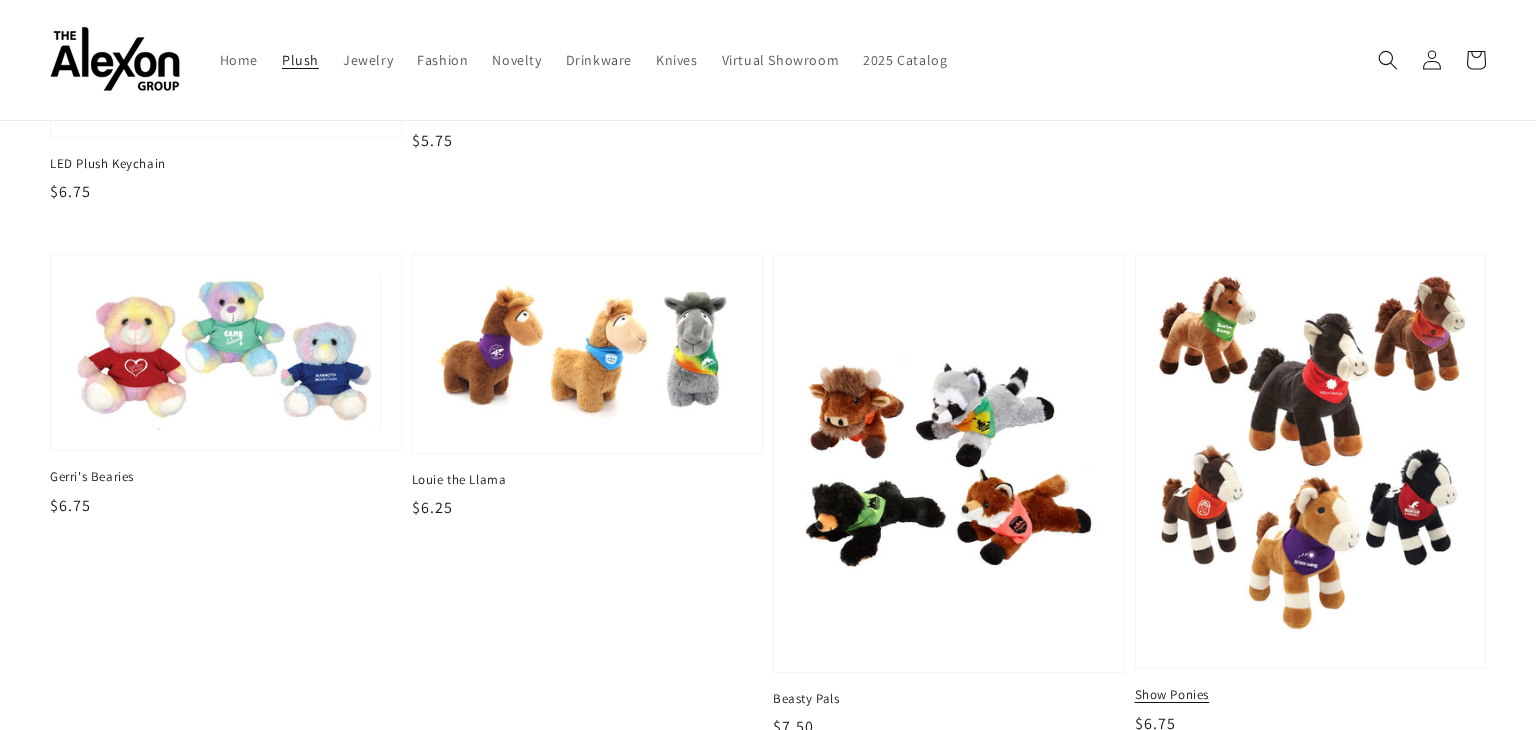 click at bounding box center (1310, 462) 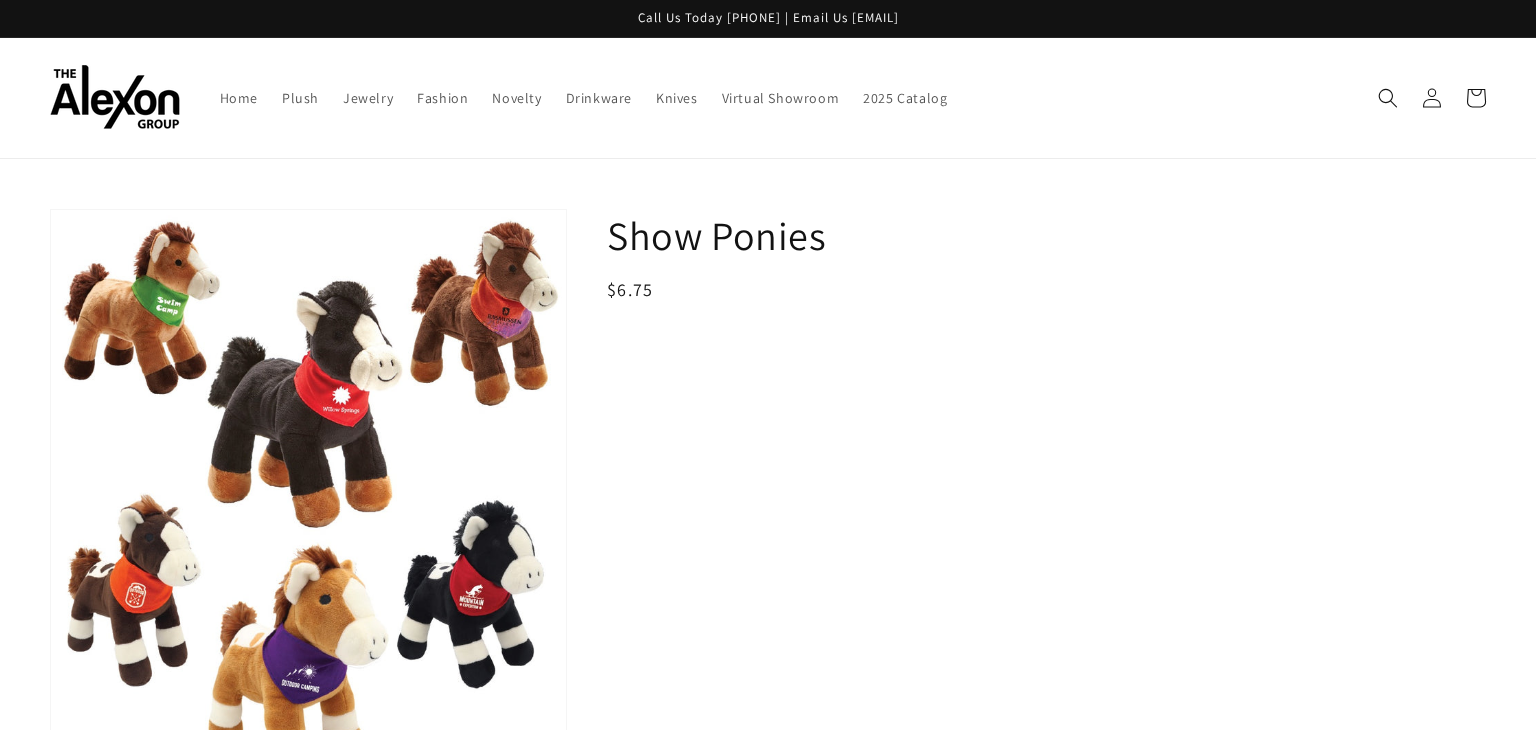 scroll, scrollTop: 0, scrollLeft: 0, axis: both 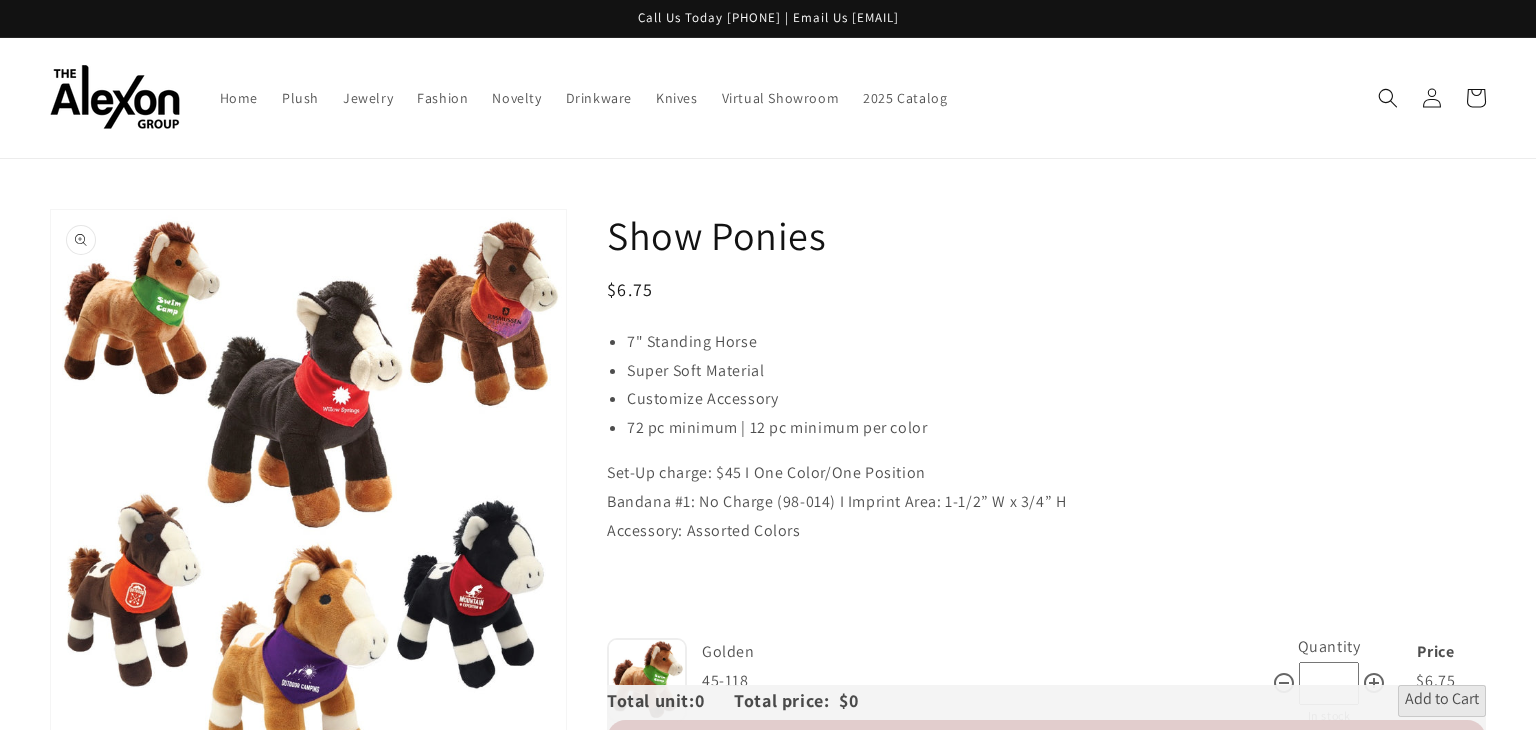 click on "Open media 1 in gallery view" at bounding box center [308, 520] 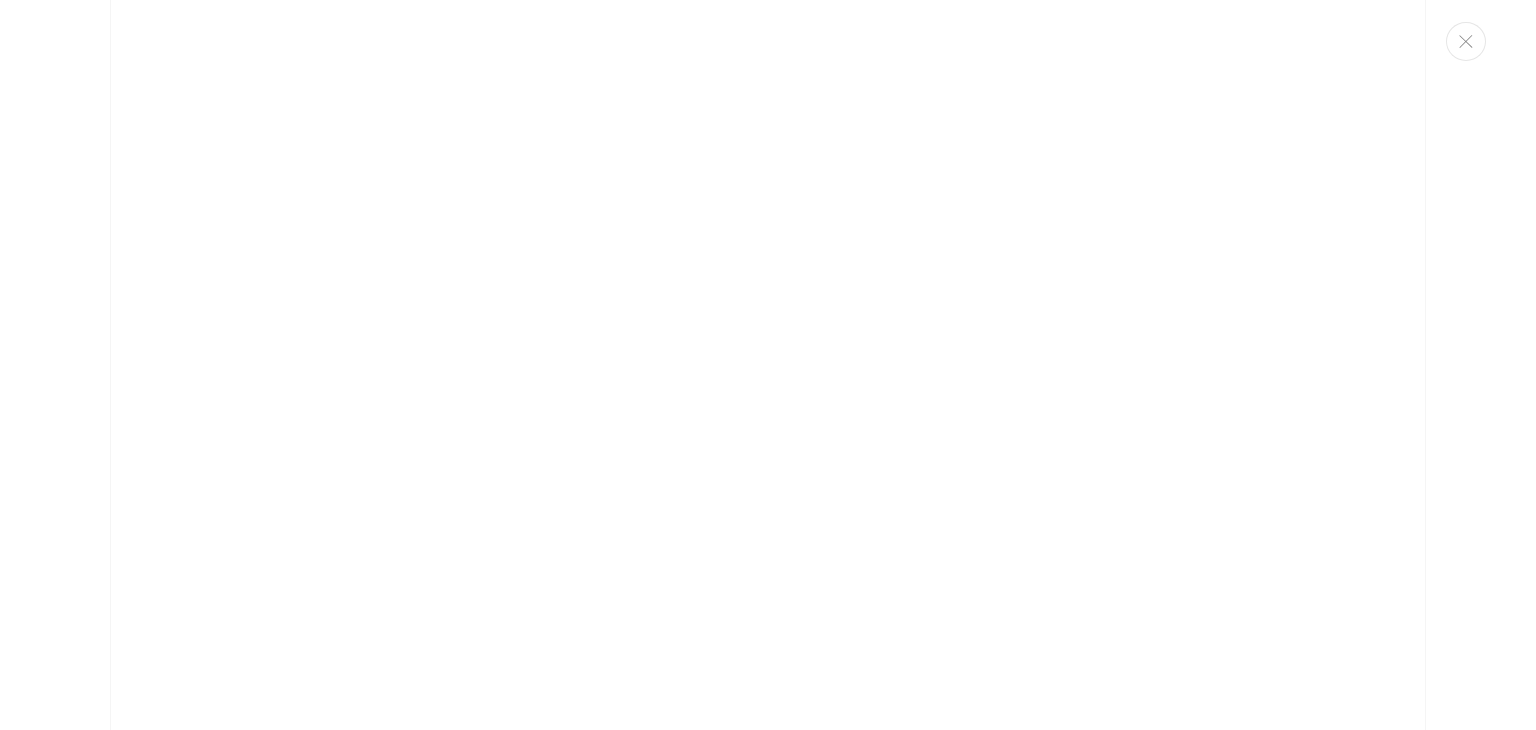 scroll, scrollTop: 1447, scrollLeft: 0, axis: vertical 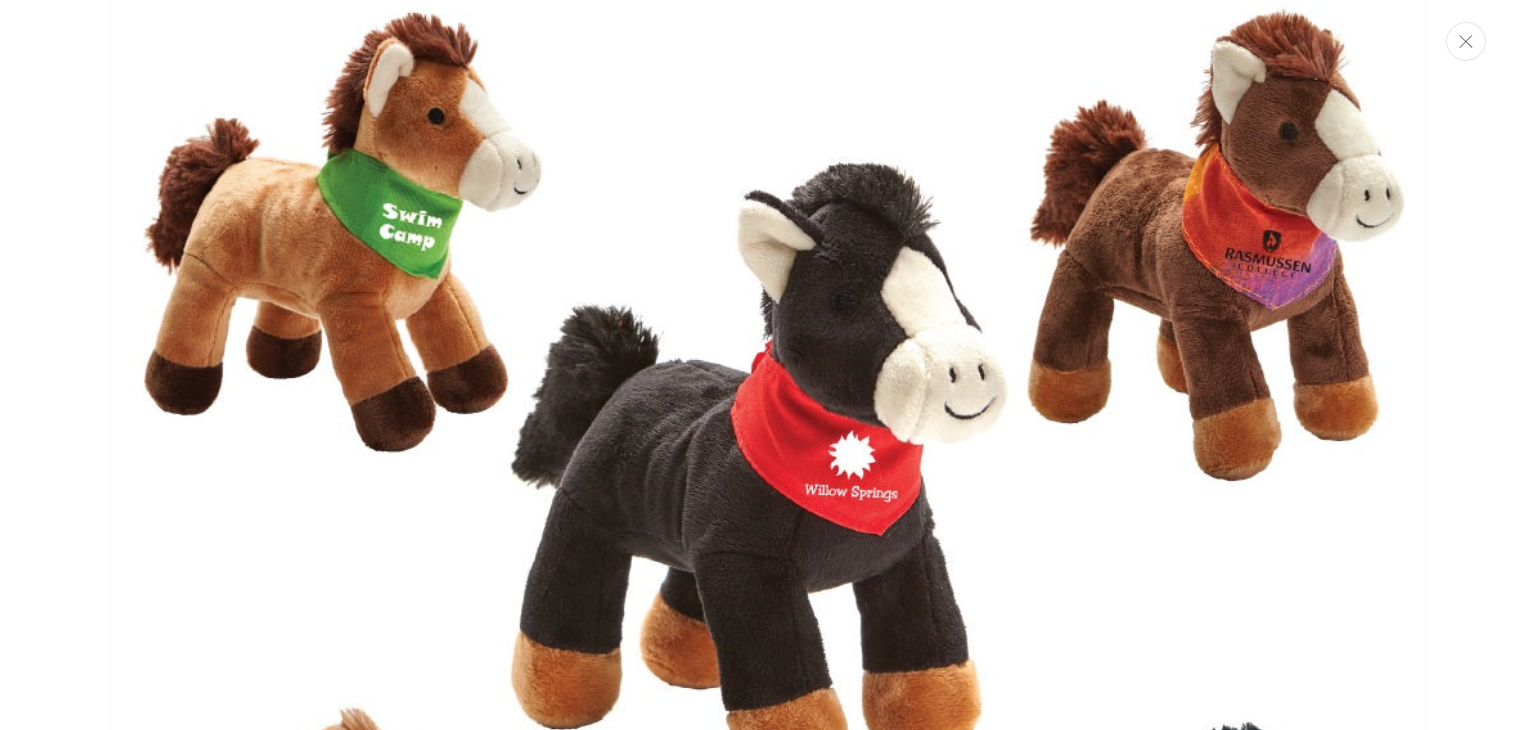 click at bounding box center [1466, 41] 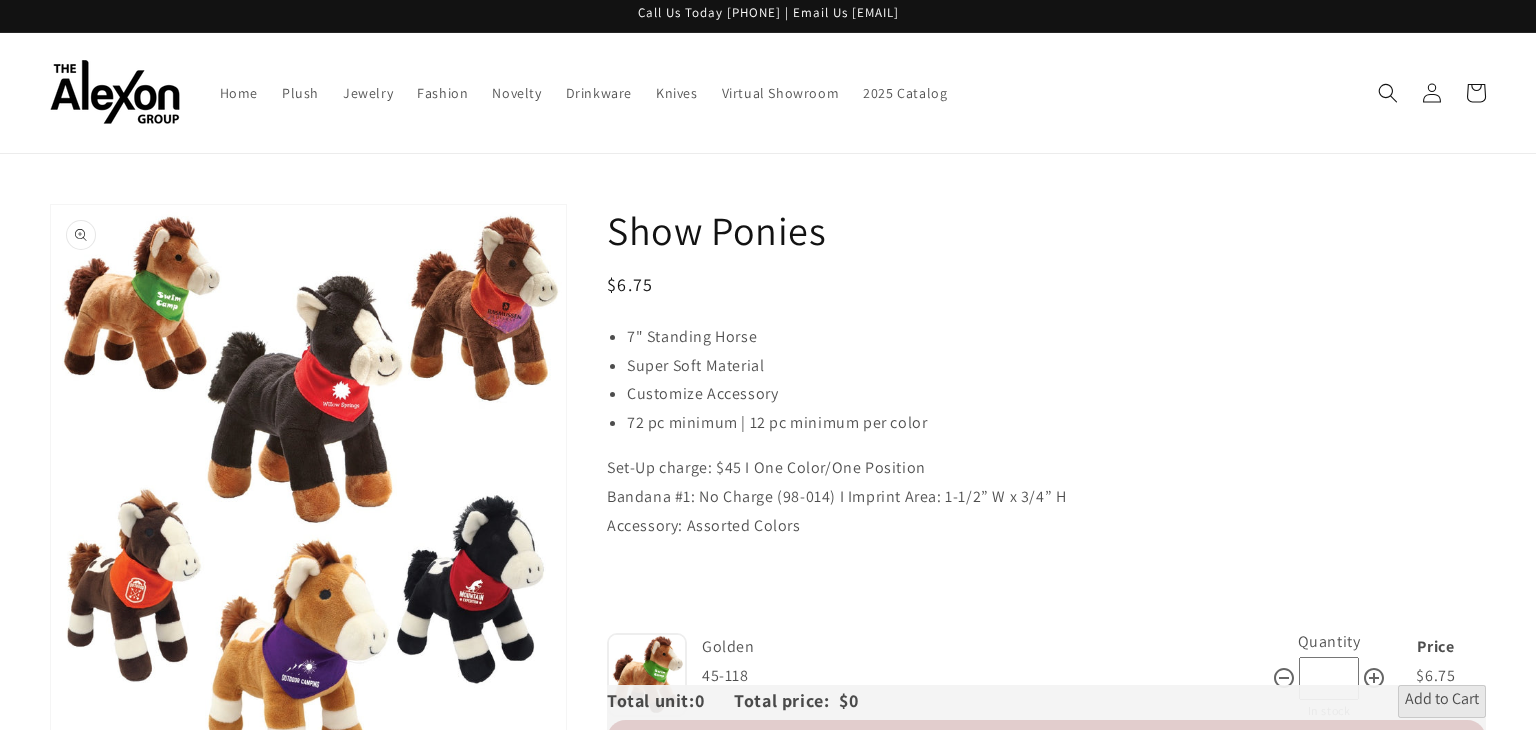 scroll, scrollTop: 0, scrollLeft: 0, axis: both 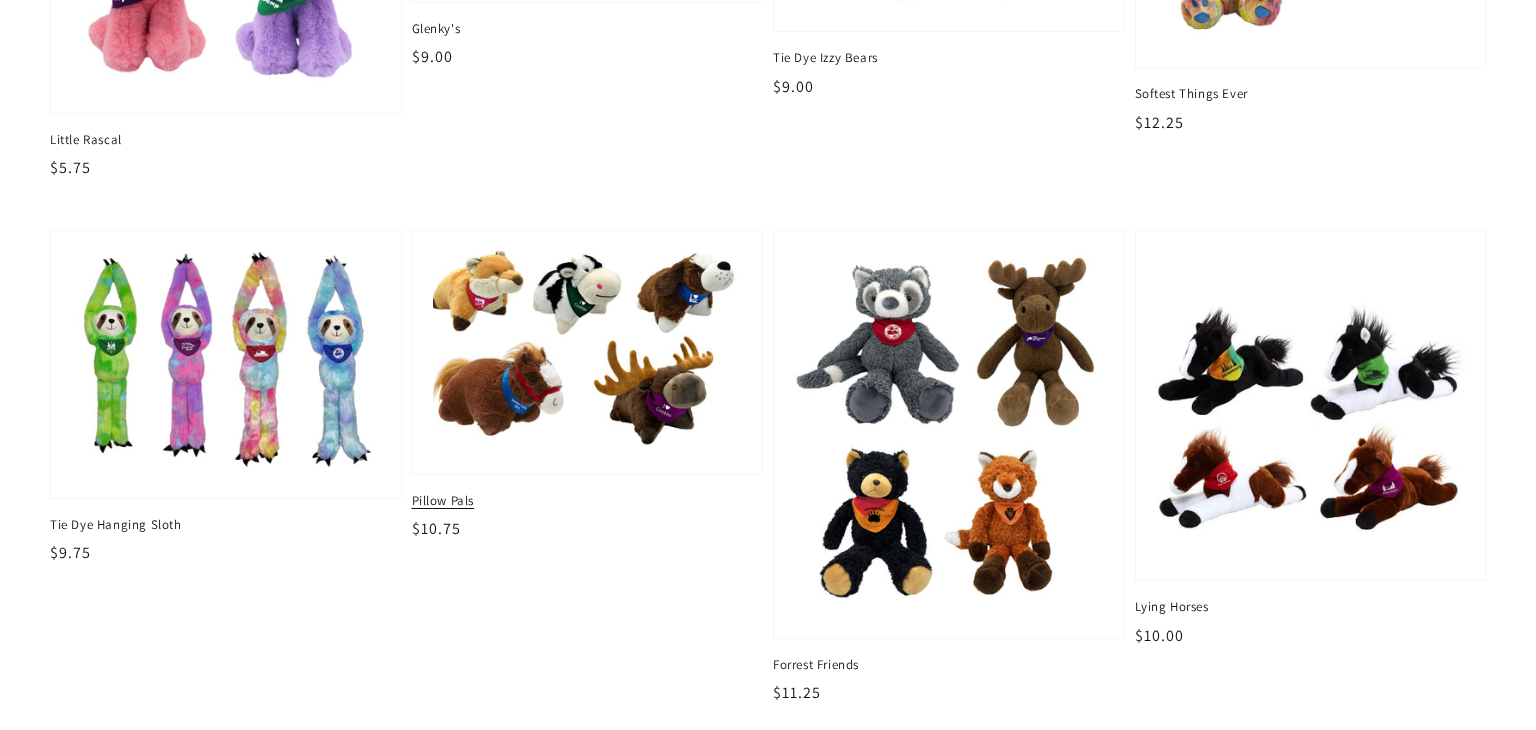 click at bounding box center [587, 352] 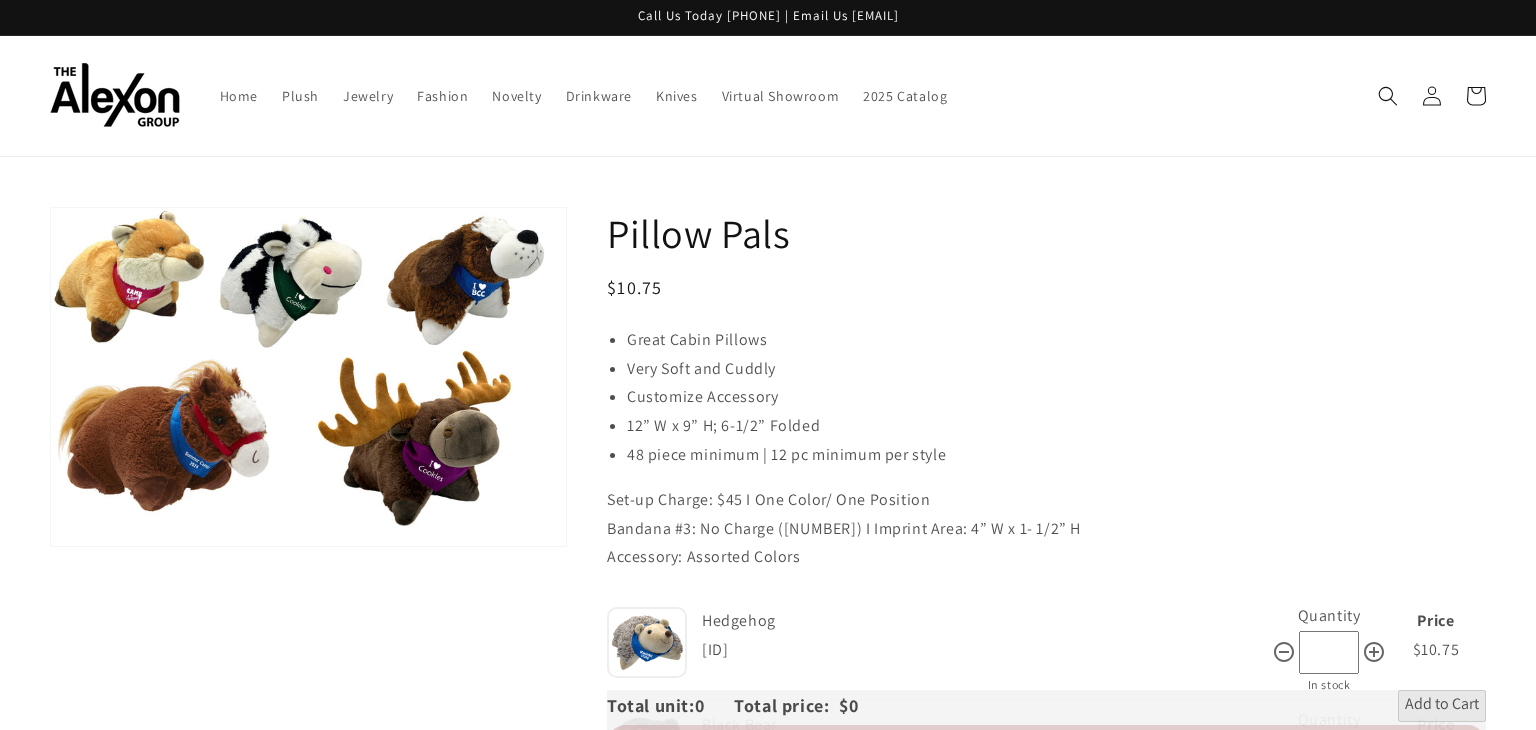 scroll, scrollTop: 0, scrollLeft: 0, axis: both 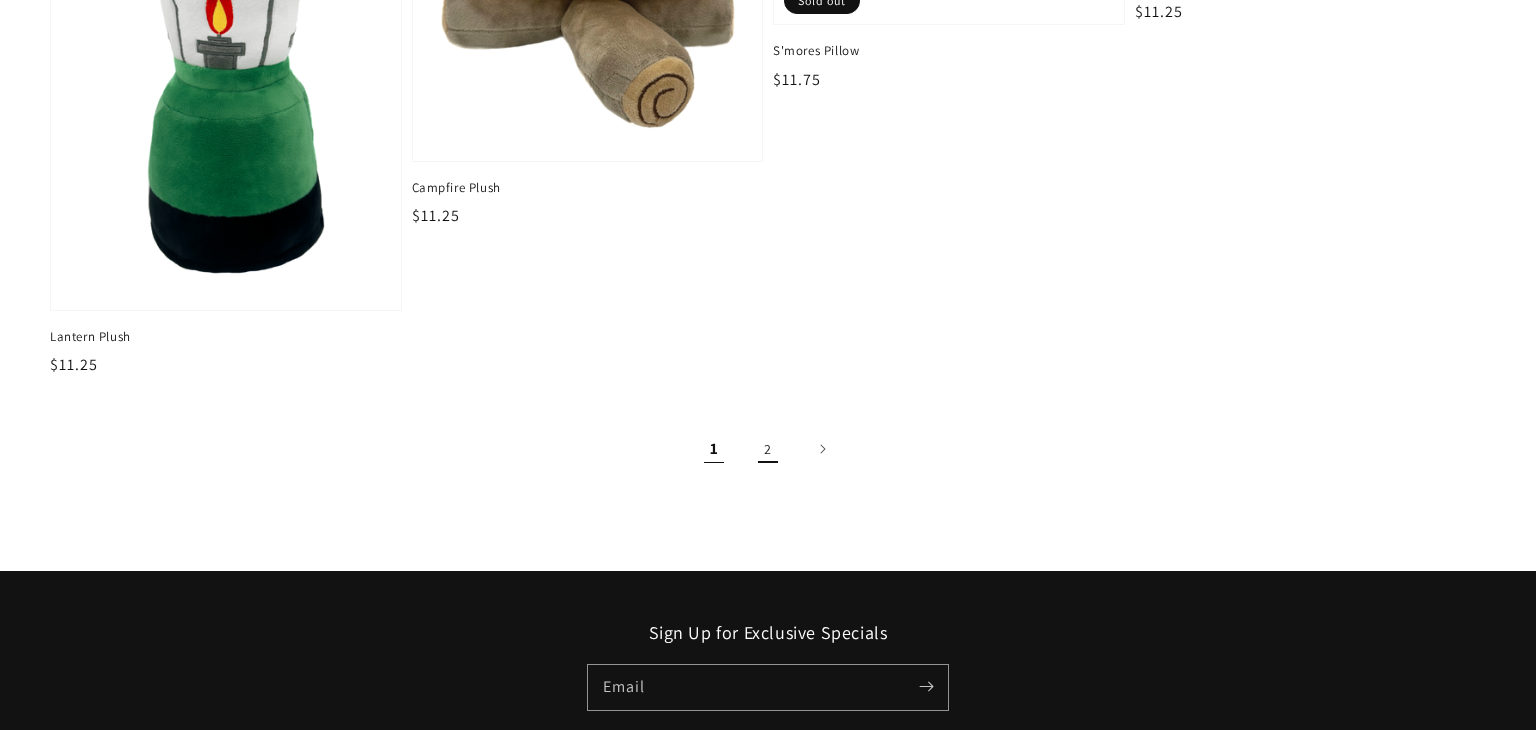 click on "2" at bounding box center [768, 449] 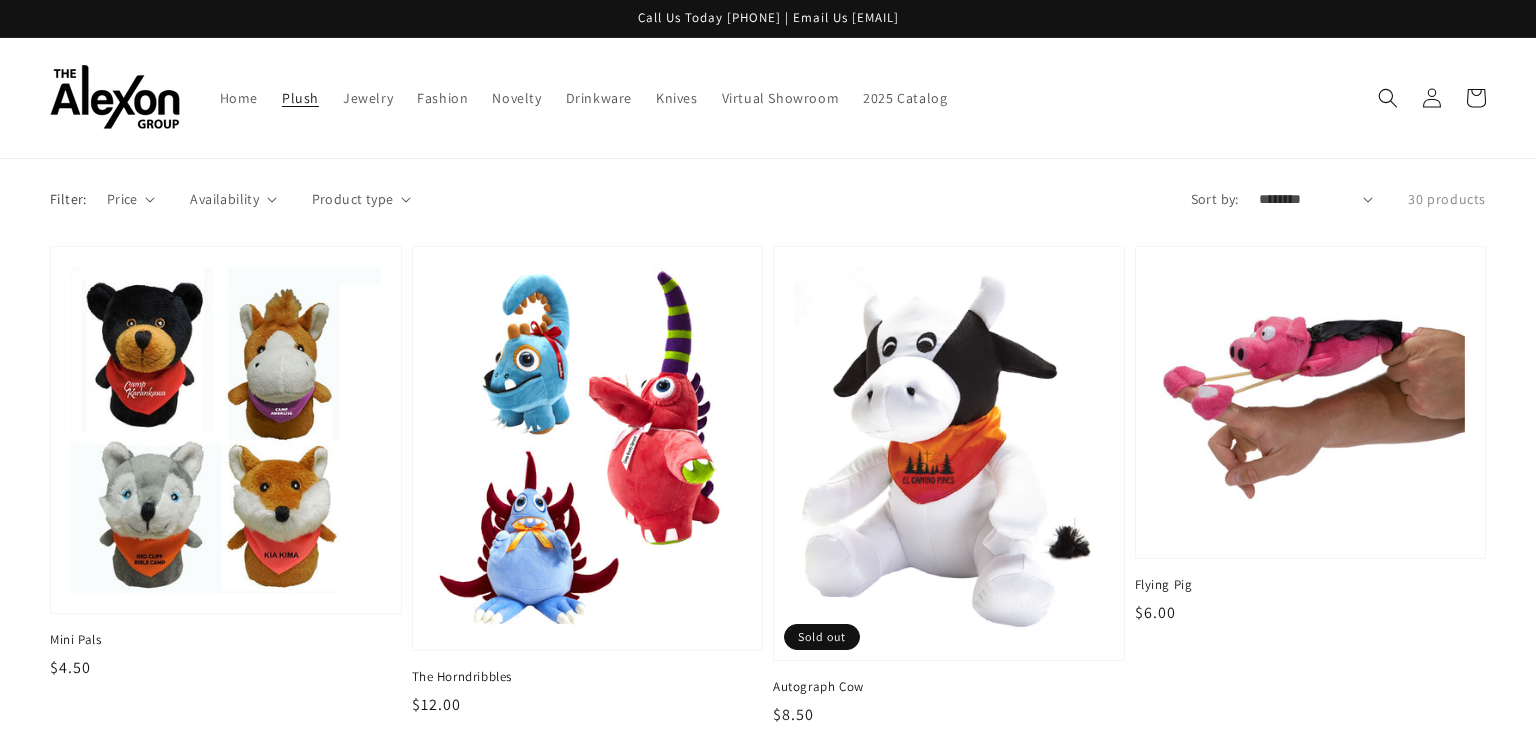 scroll, scrollTop: 0, scrollLeft: 0, axis: both 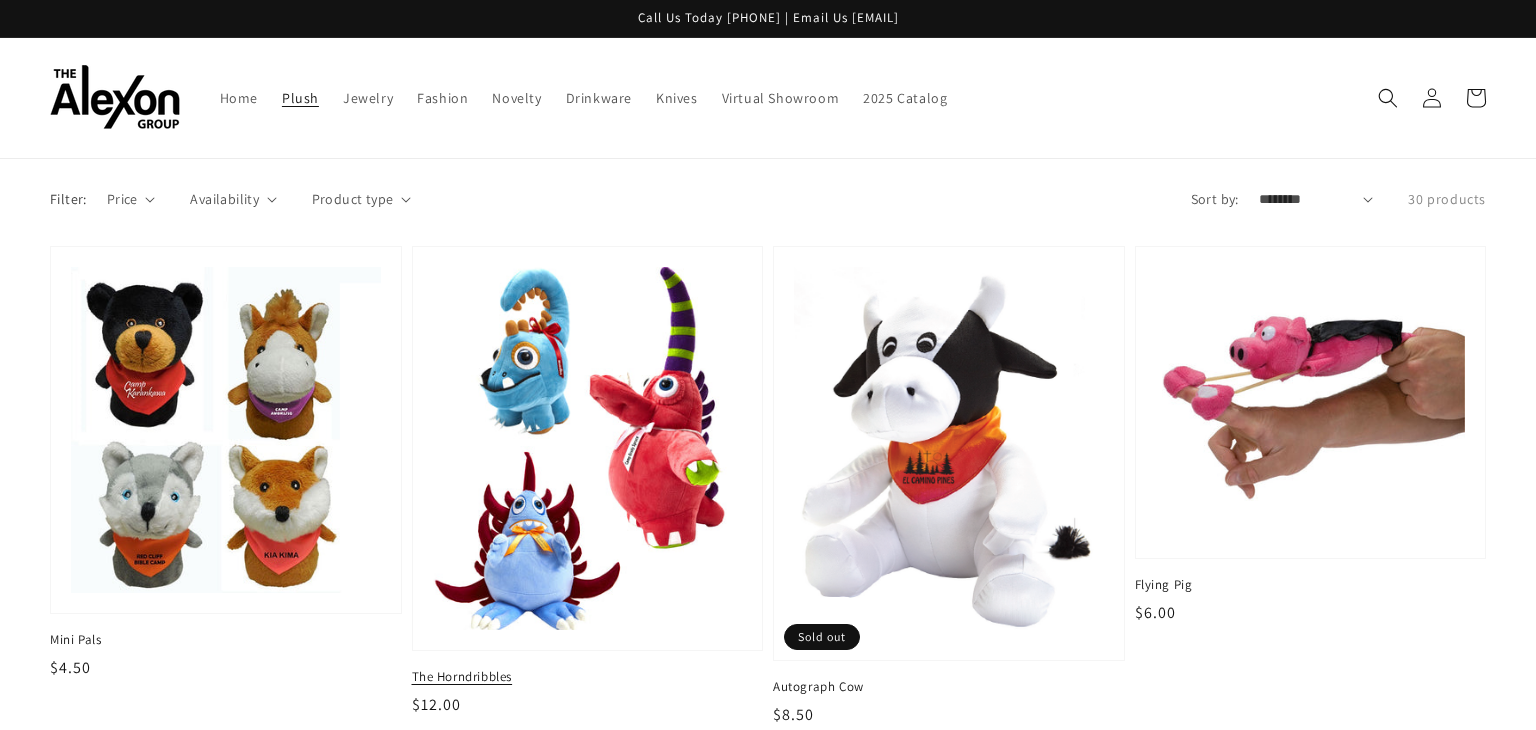 click at bounding box center (587, 448) 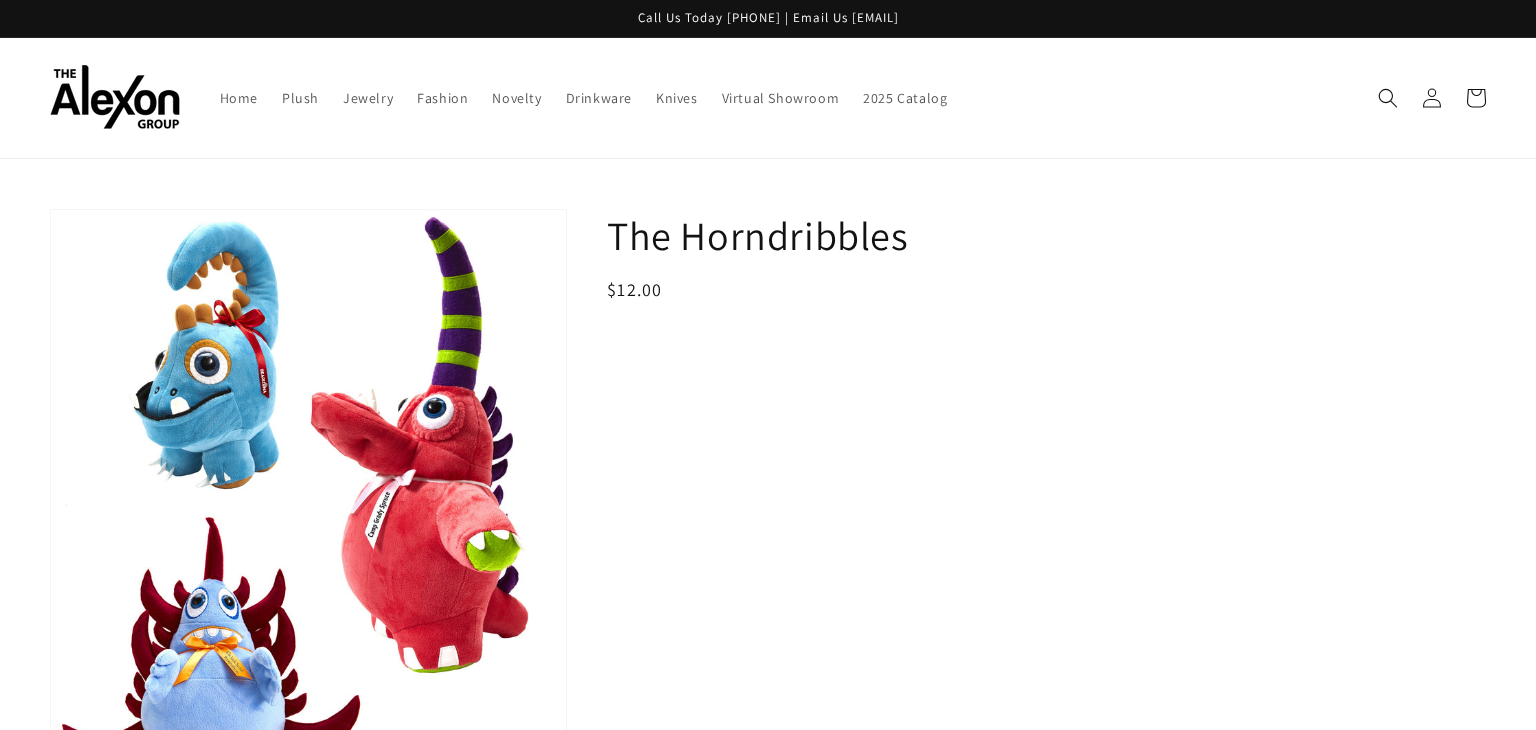 scroll, scrollTop: 0, scrollLeft: 0, axis: both 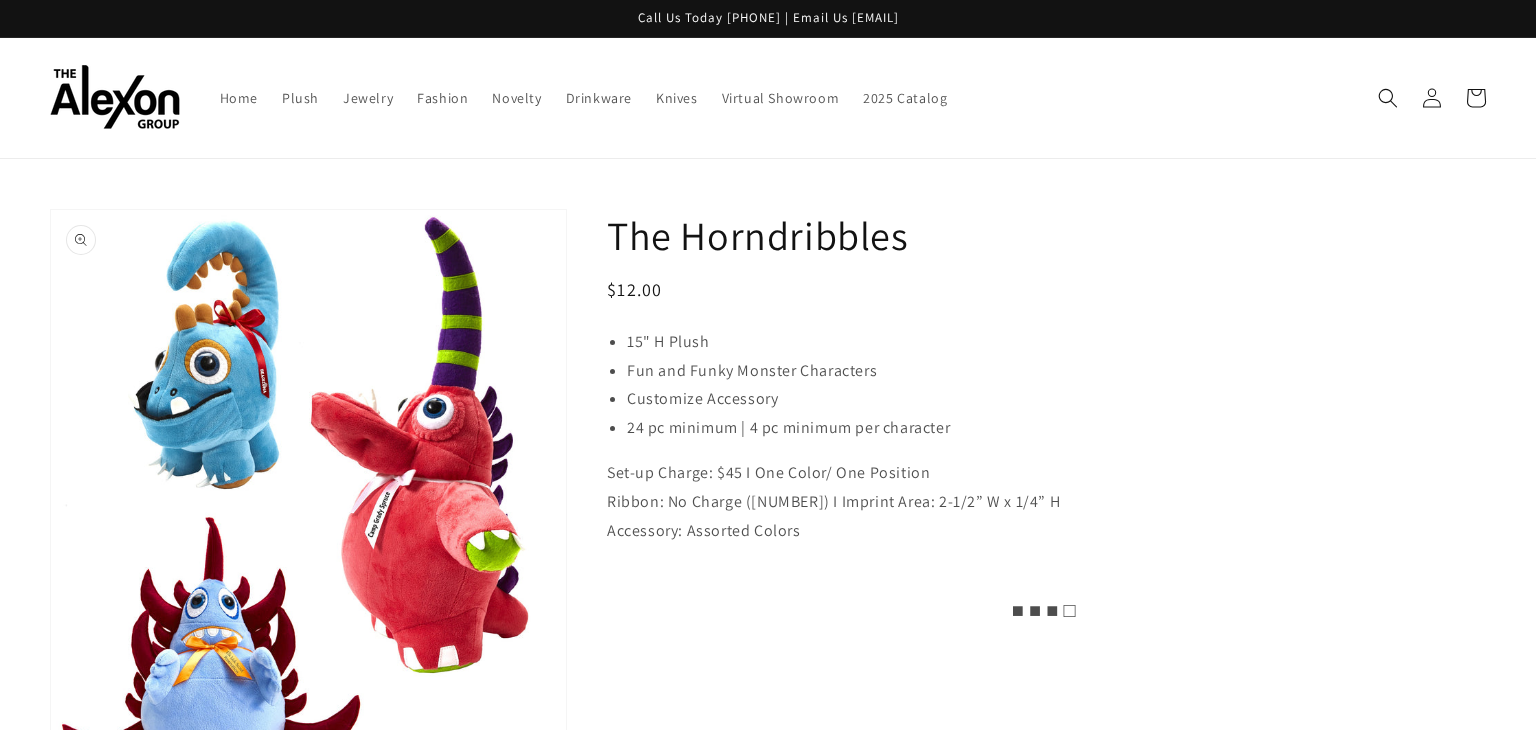 click on "Open media 1 in gallery view" at bounding box center [308, 512] 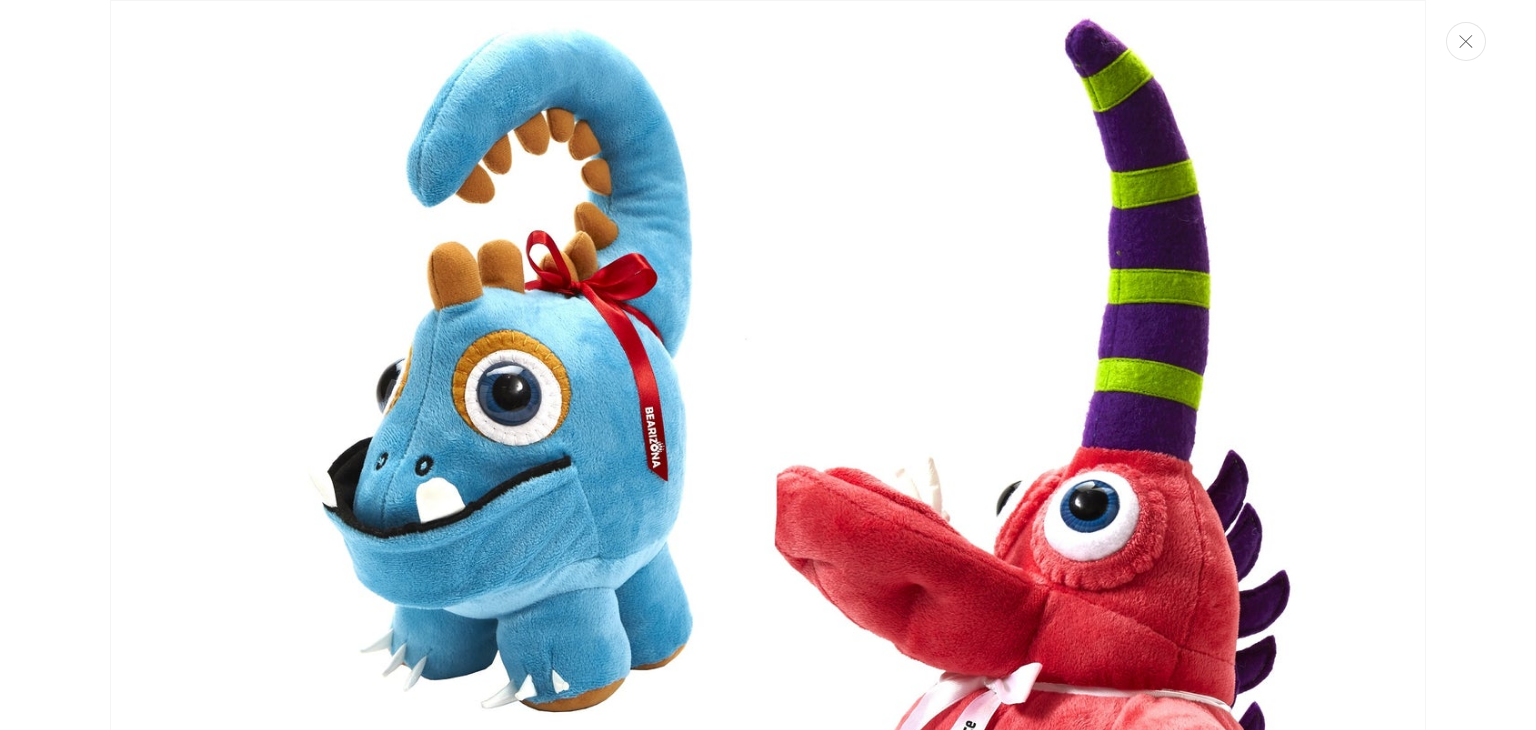 click at bounding box center (1466, 41) 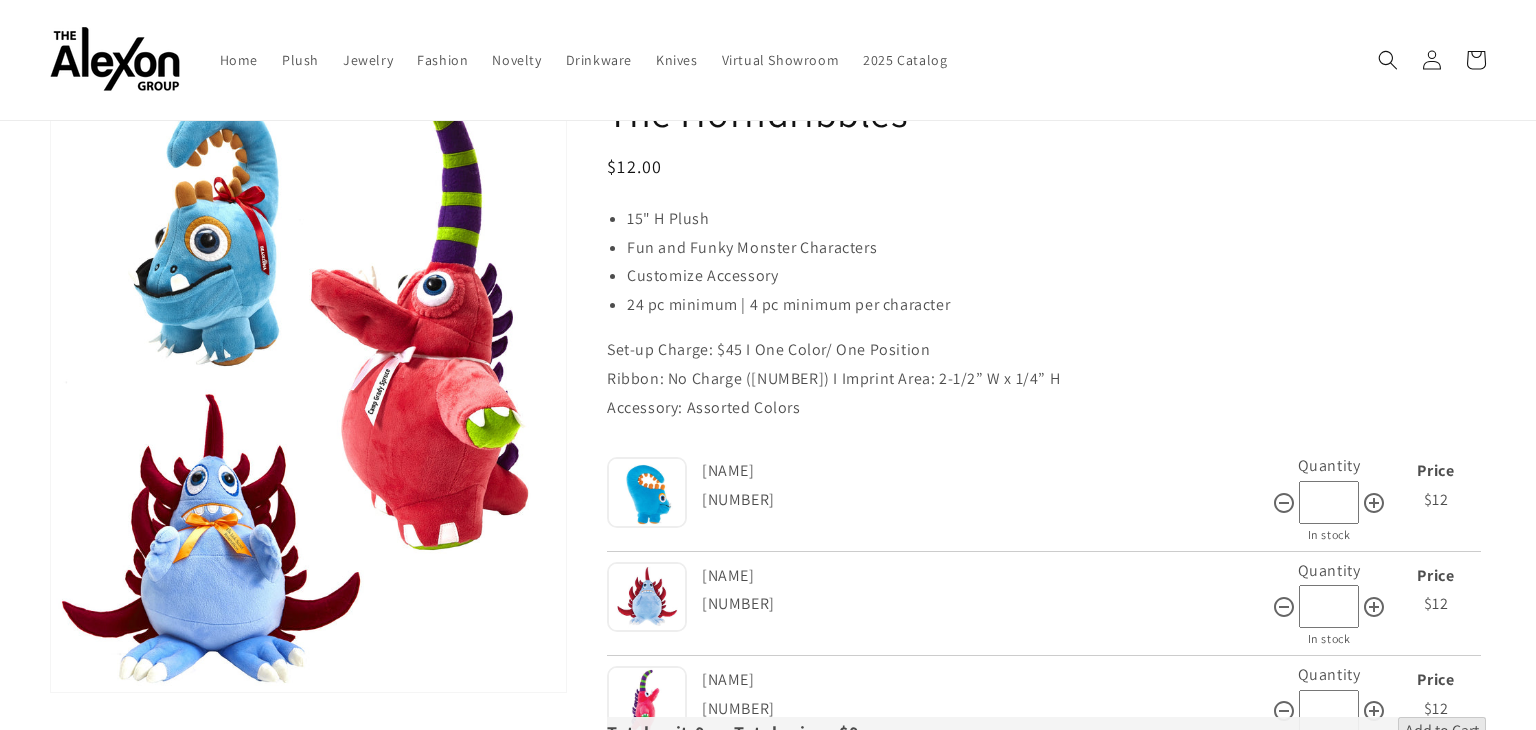 scroll, scrollTop: 108, scrollLeft: 0, axis: vertical 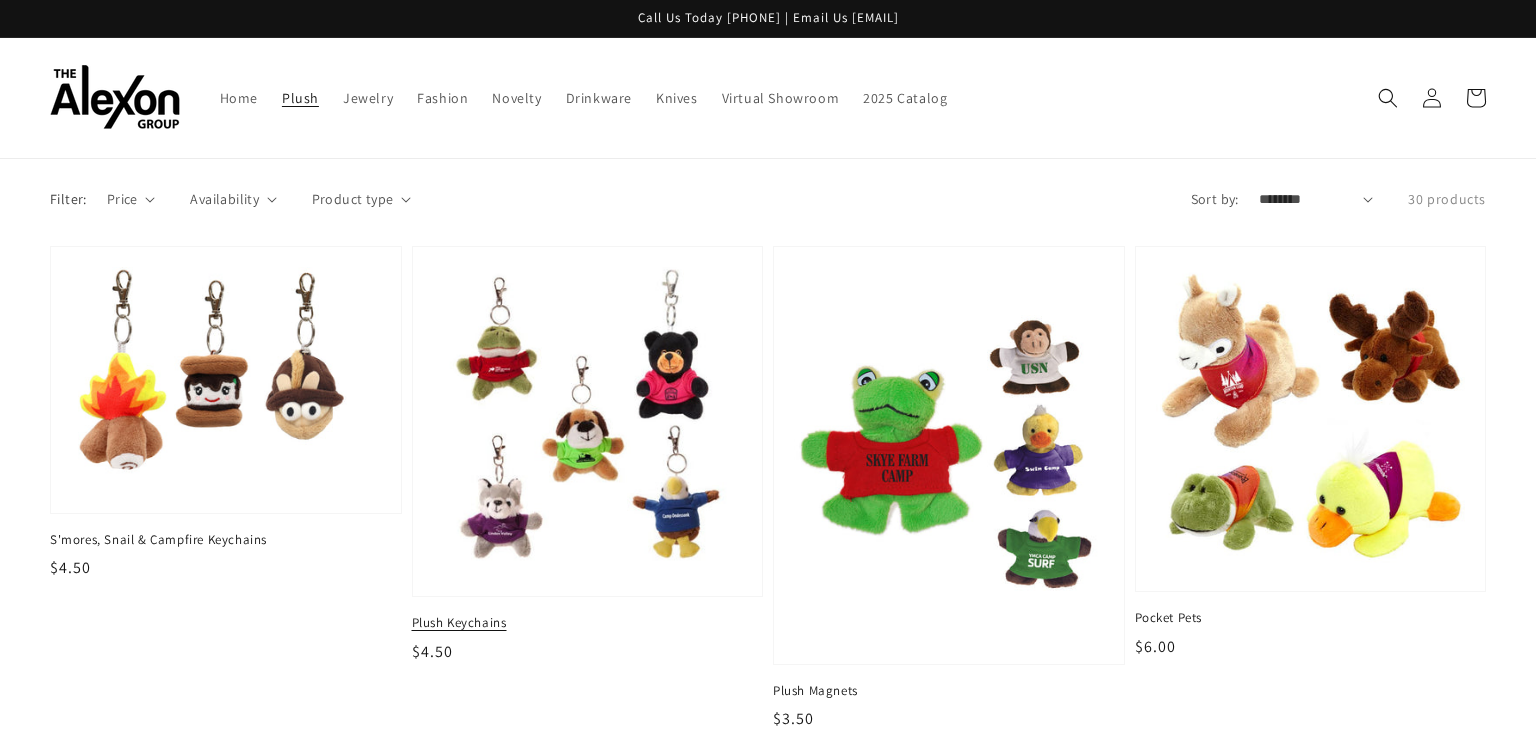 click at bounding box center (587, 421) 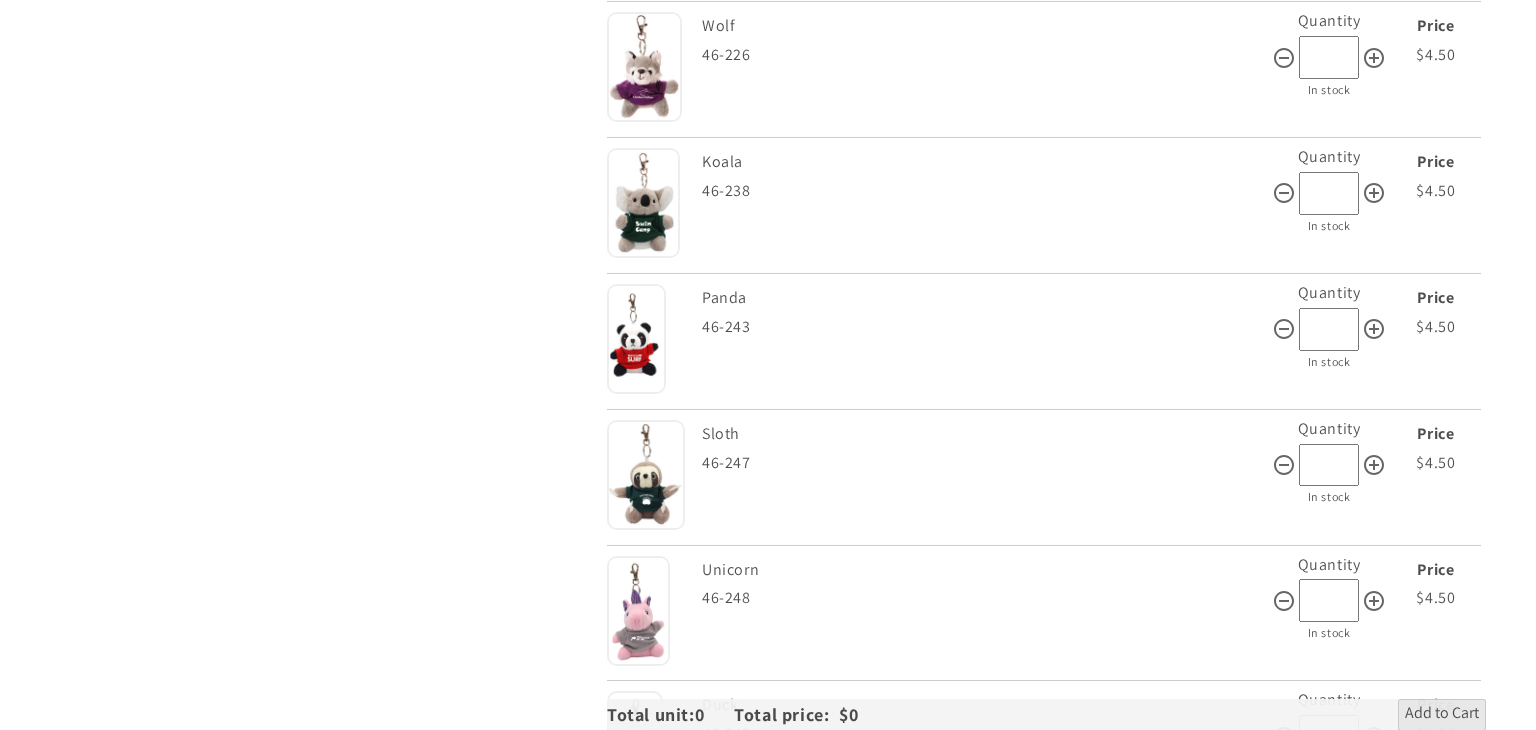 scroll, scrollTop: 2331, scrollLeft: 0, axis: vertical 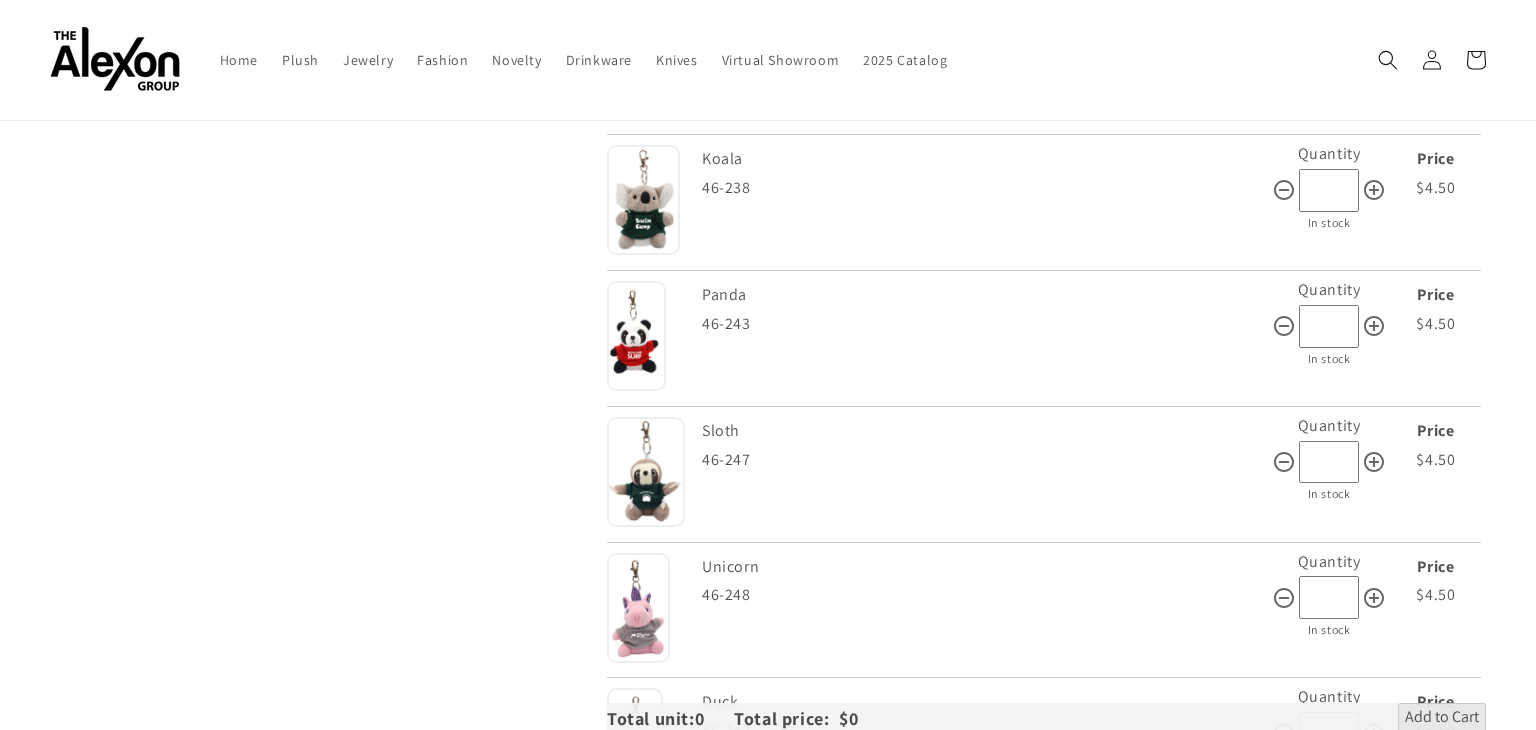 click at bounding box center (646, 472) 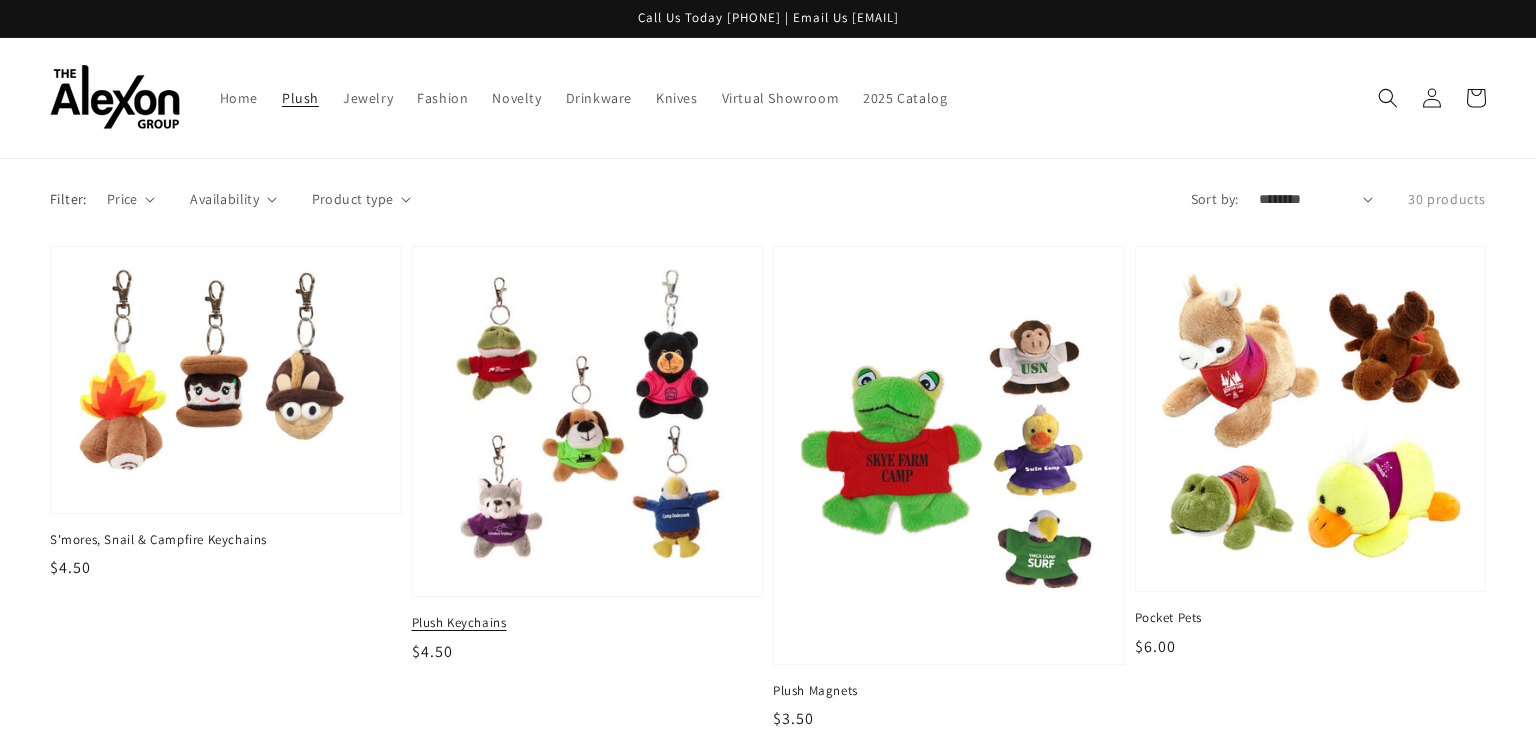 scroll, scrollTop: 0, scrollLeft: 0, axis: both 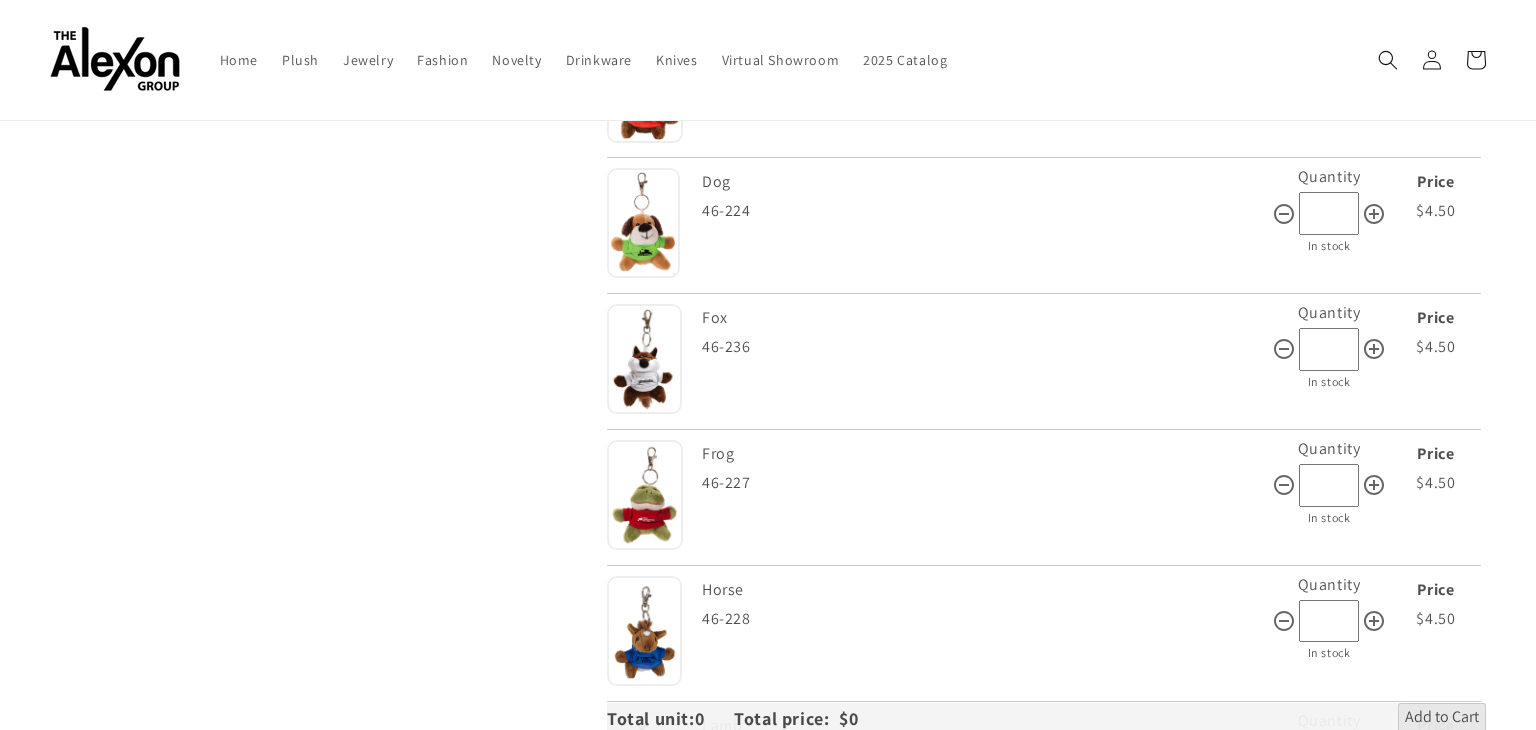click at bounding box center (644, 359) 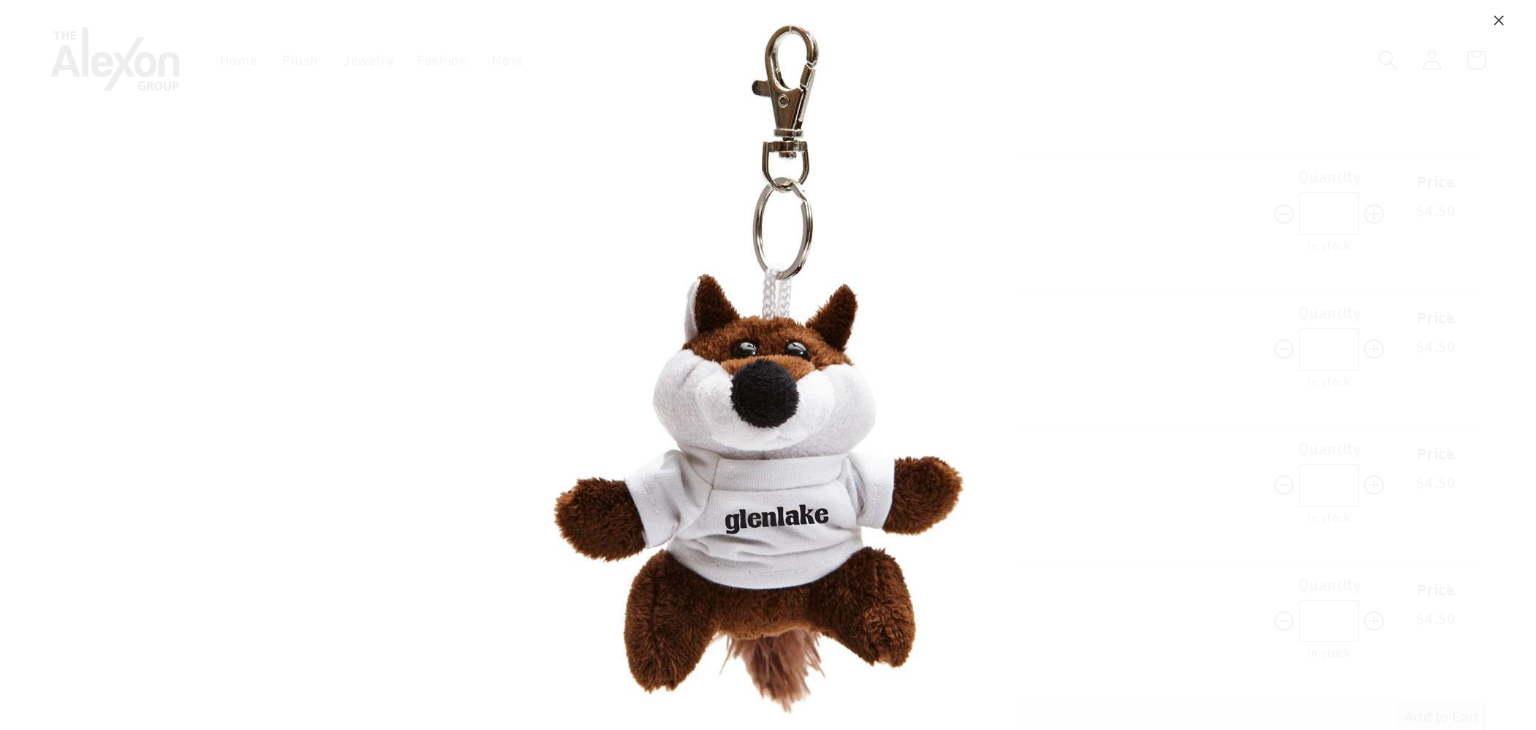click at bounding box center [767, 365] 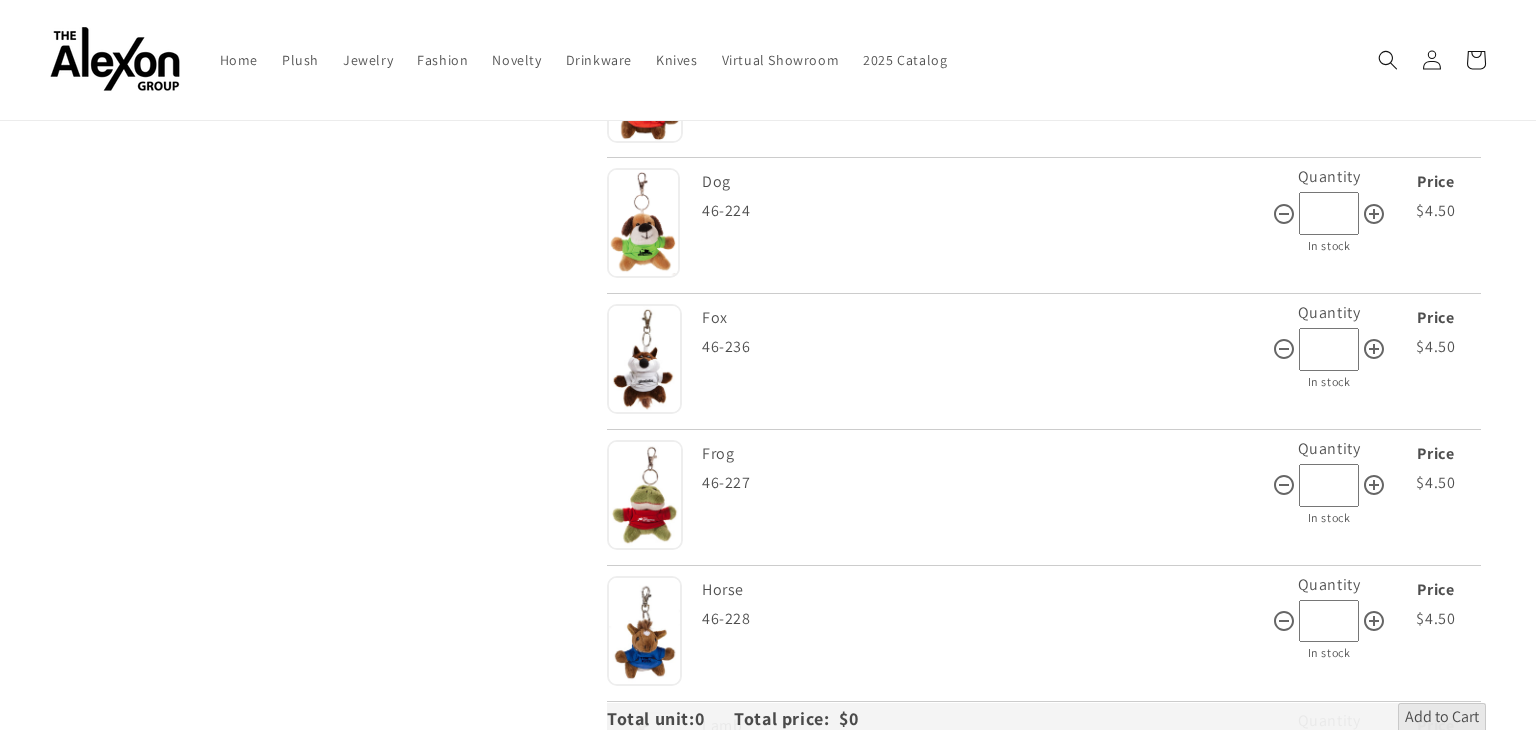 click at bounding box center (644, 359) 